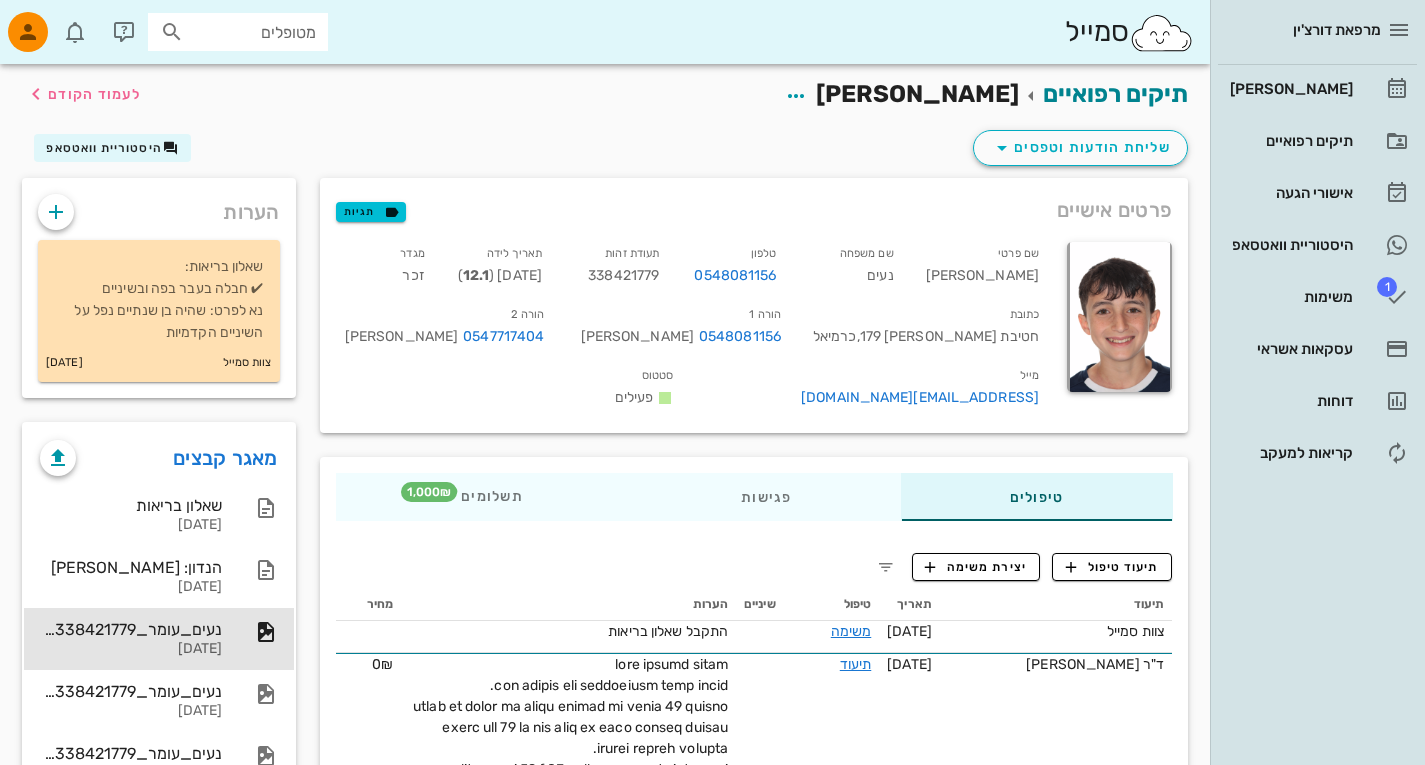 scroll, scrollTop: 10, scrollLeft: 0, axis: vertical 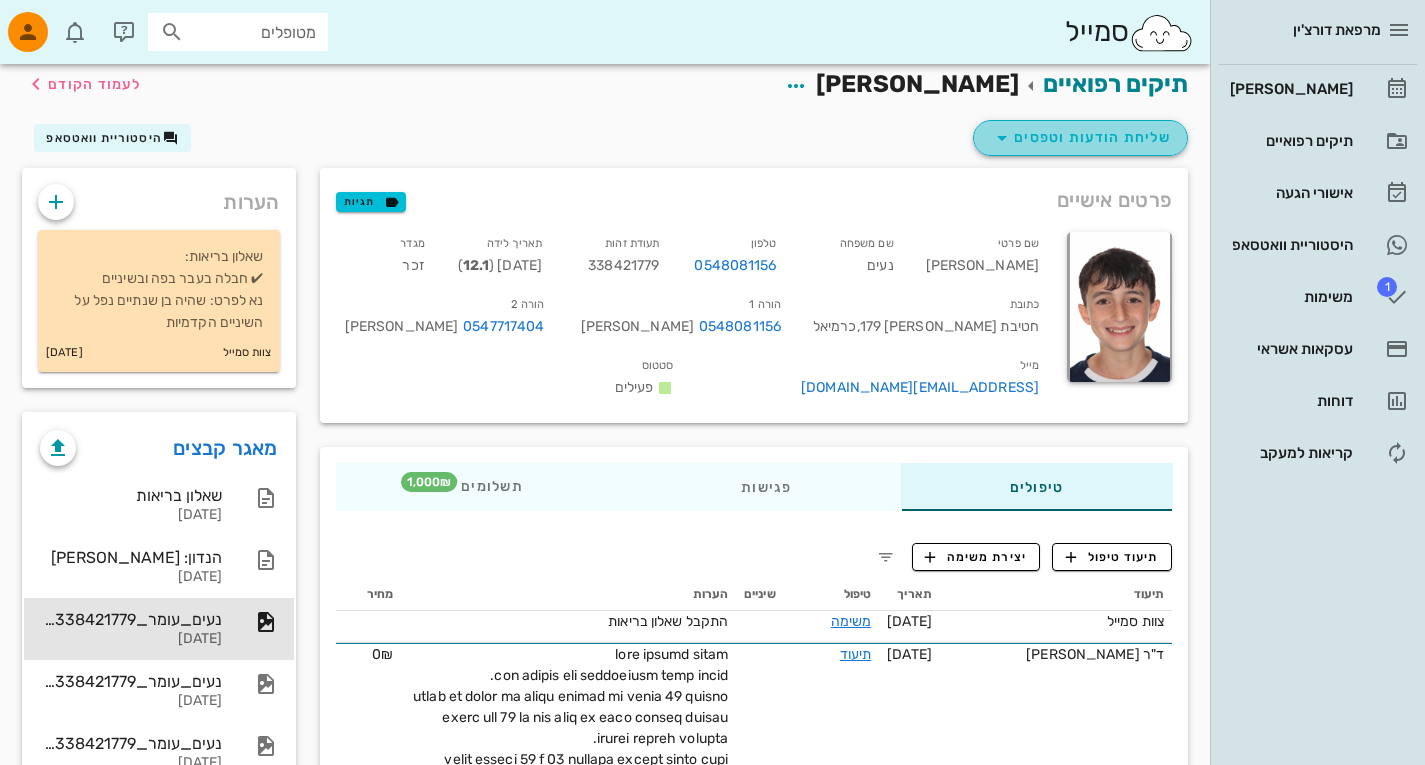click on "שליחת הודעות וטפסים" at bounding box center [1080, 138] 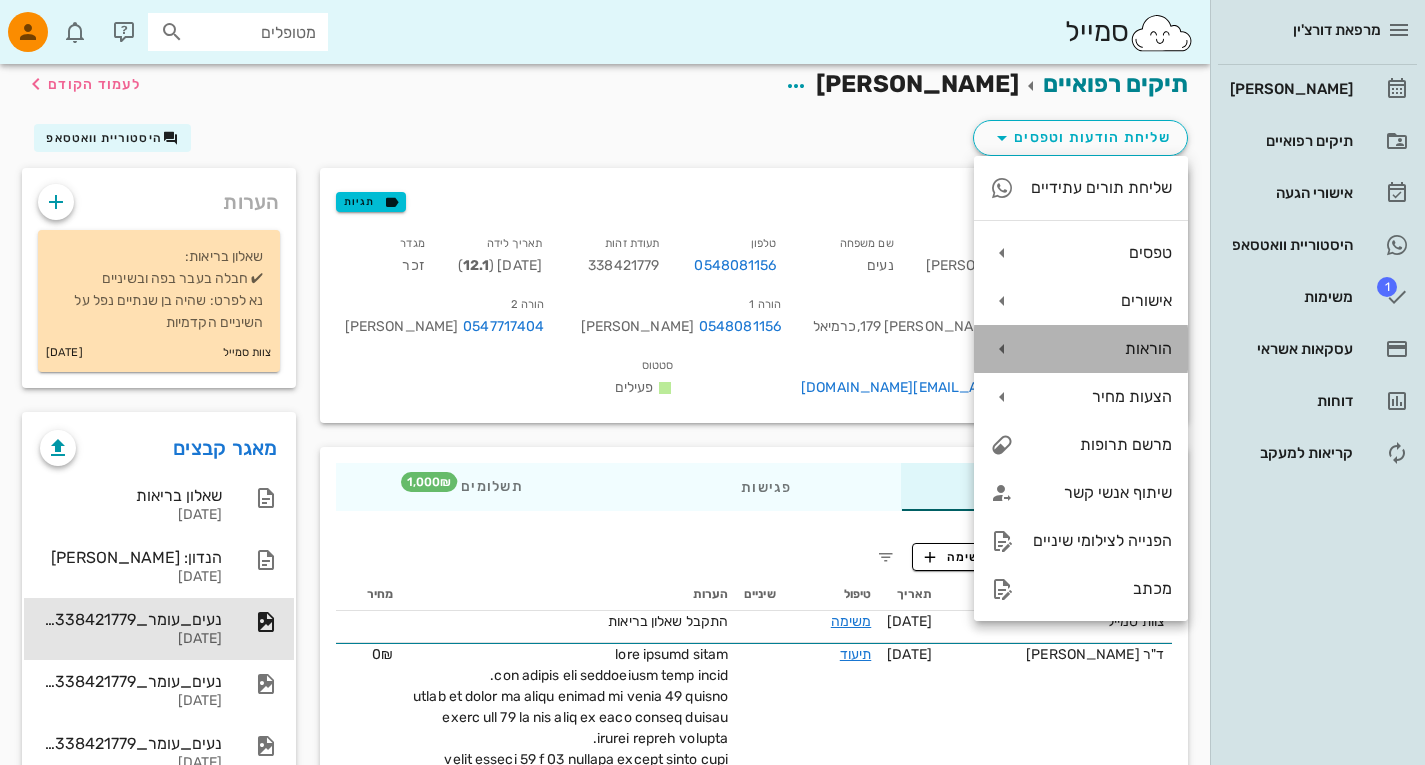 click at bounding box center [1002, 349] 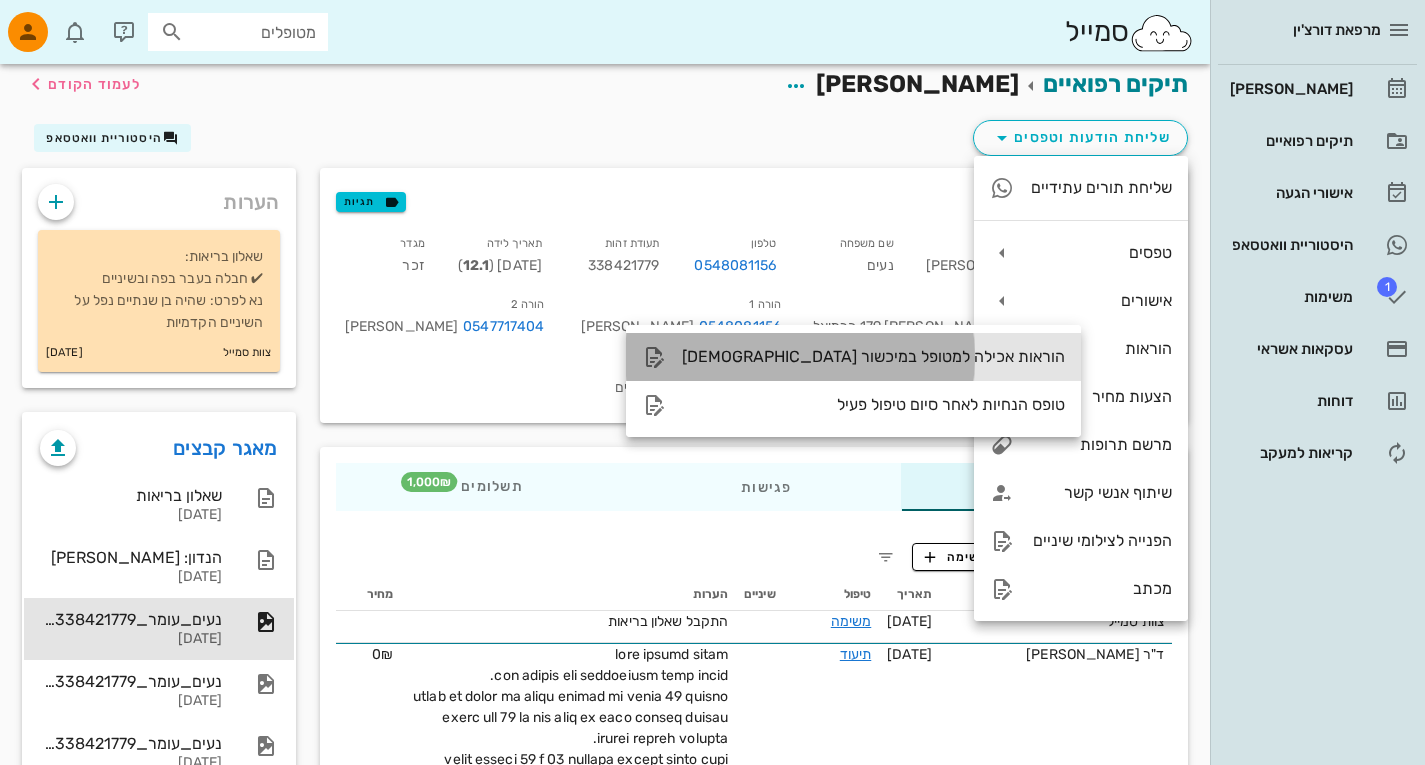 click on "הוראות אכילה למטופל במיכשור אורתודונטי" at bounding box center [873, 356] 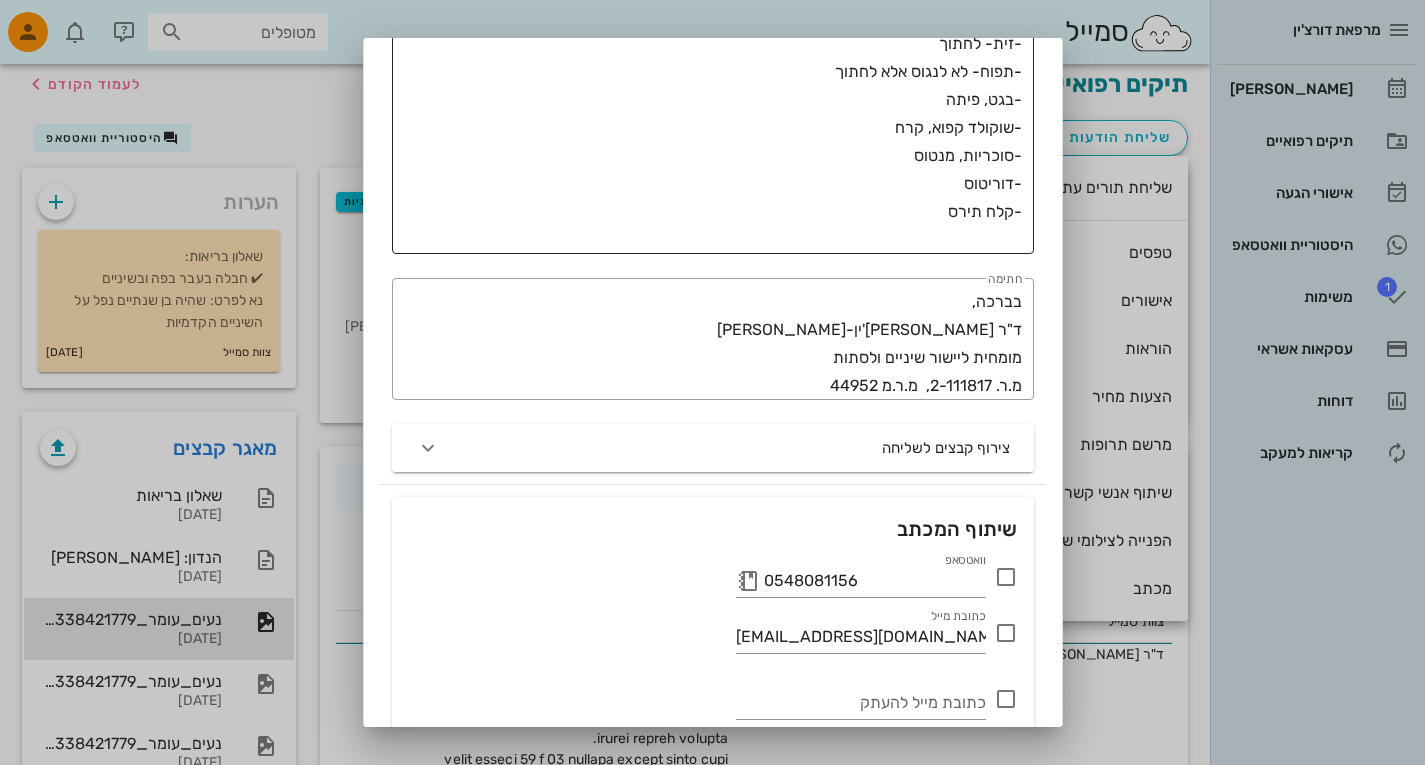 scroll, scrollTop: 824, scrollLeft: 0, axis: vertical 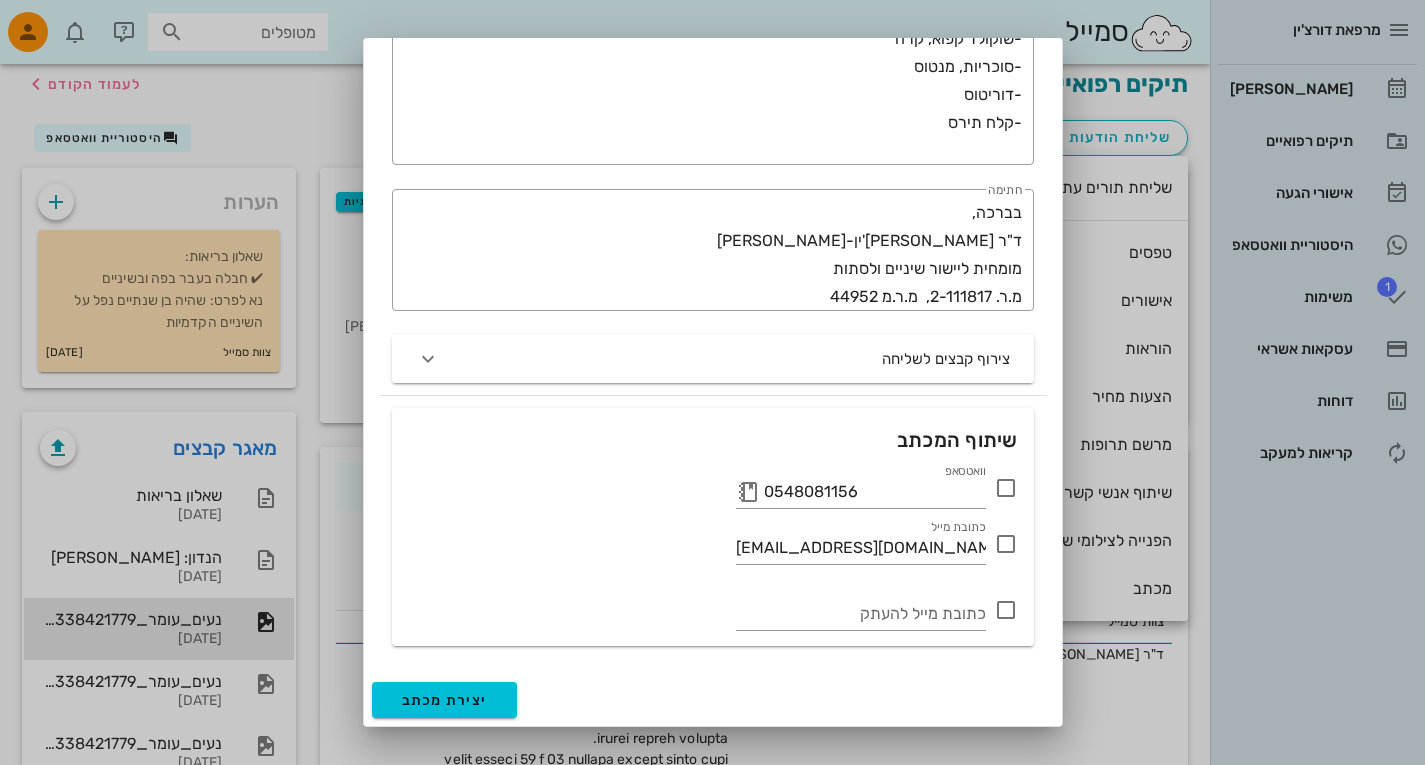 click at bounding box center [1006, 488] 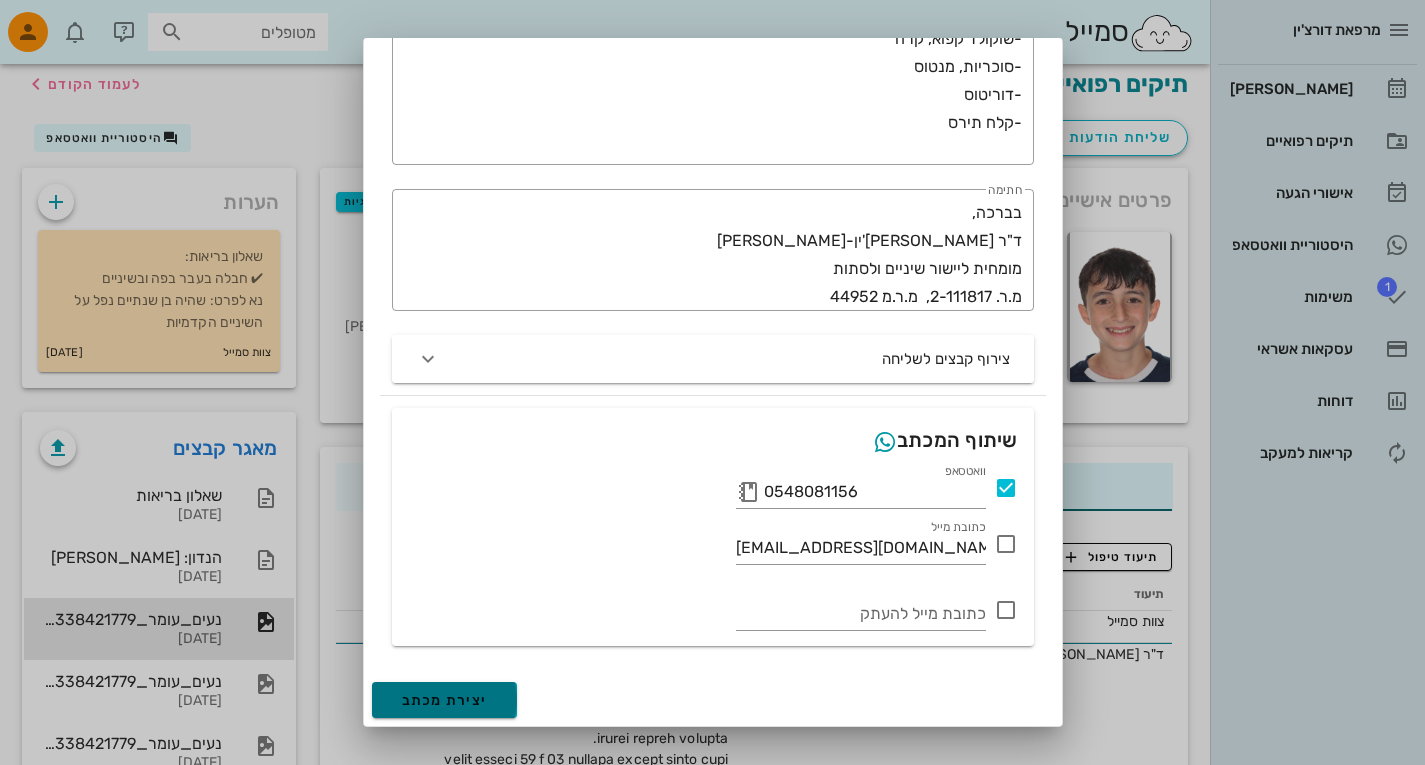 click on "יצירת מכתב" at bounding box center [445, 700] 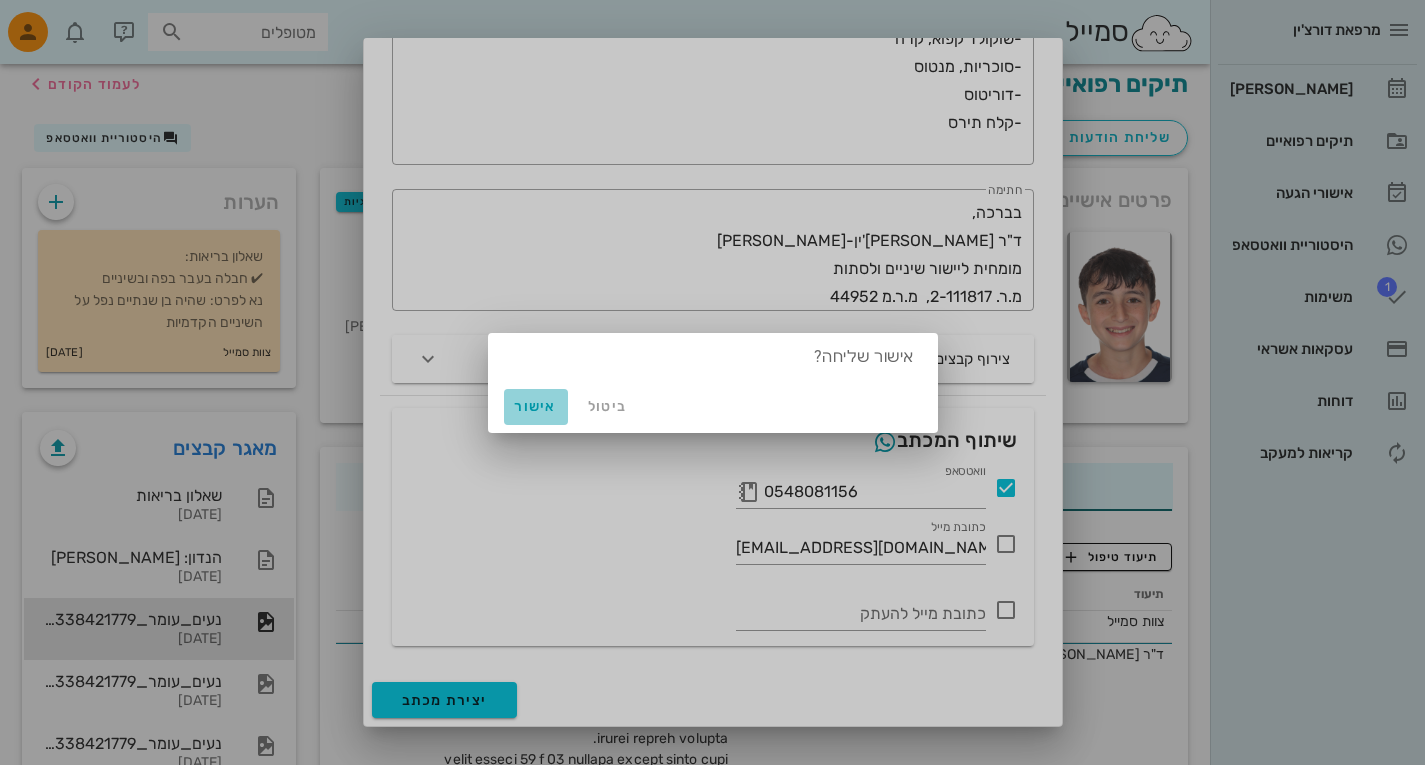 click on "אישור" at bounding box center [536, 407] 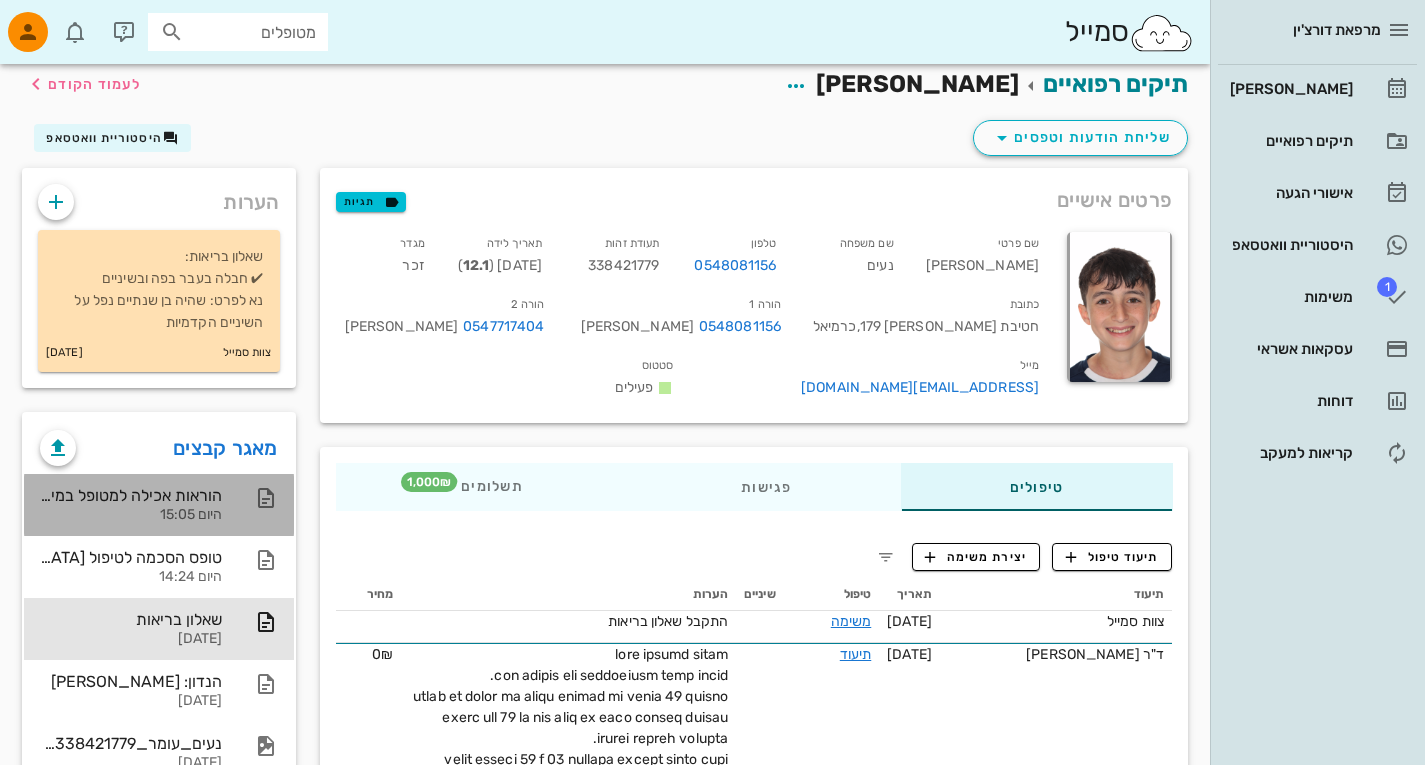 click on "הוראות אכילה למטופל במיכשור אורתודונטי" at bounding box center (131, 495) 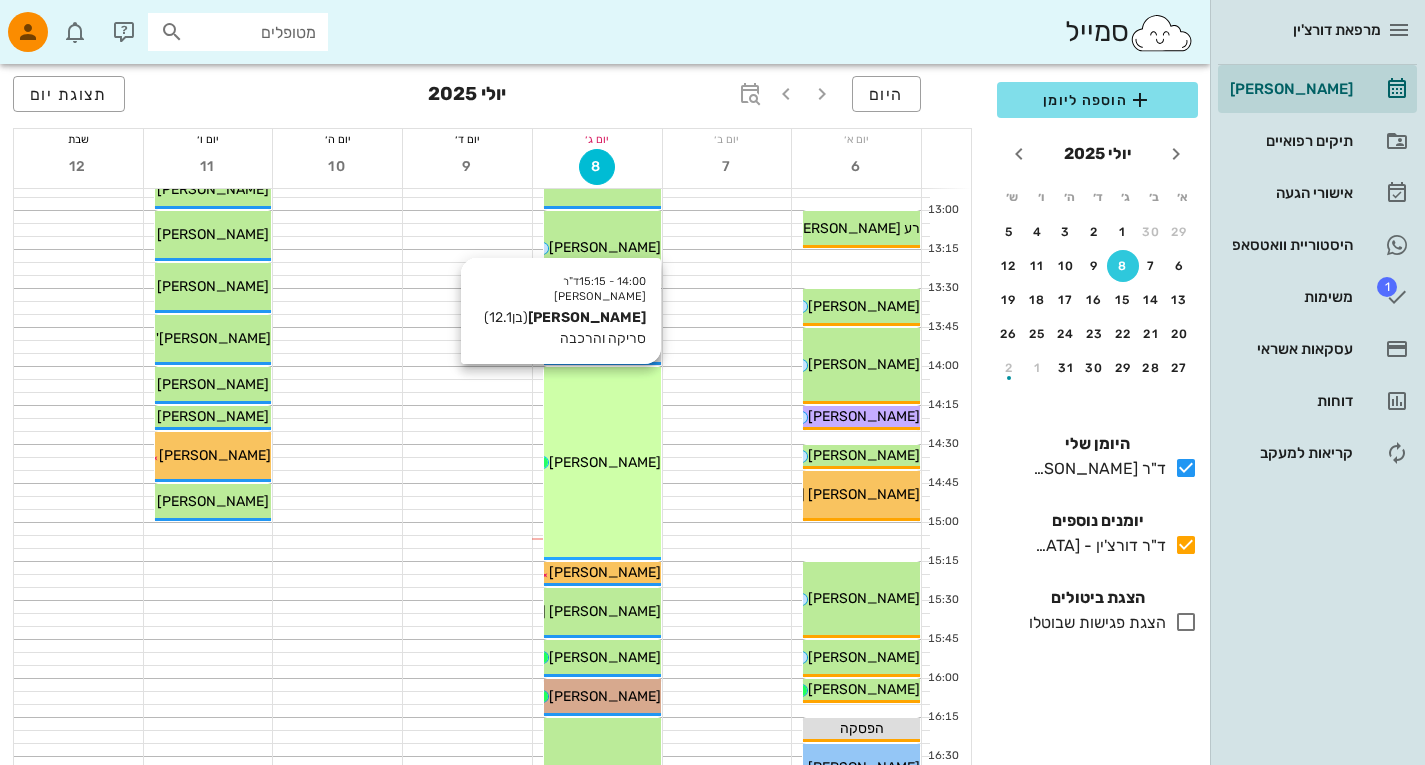 scroll, scrollTop: 922, scrollLeft: 0, axis: vertical 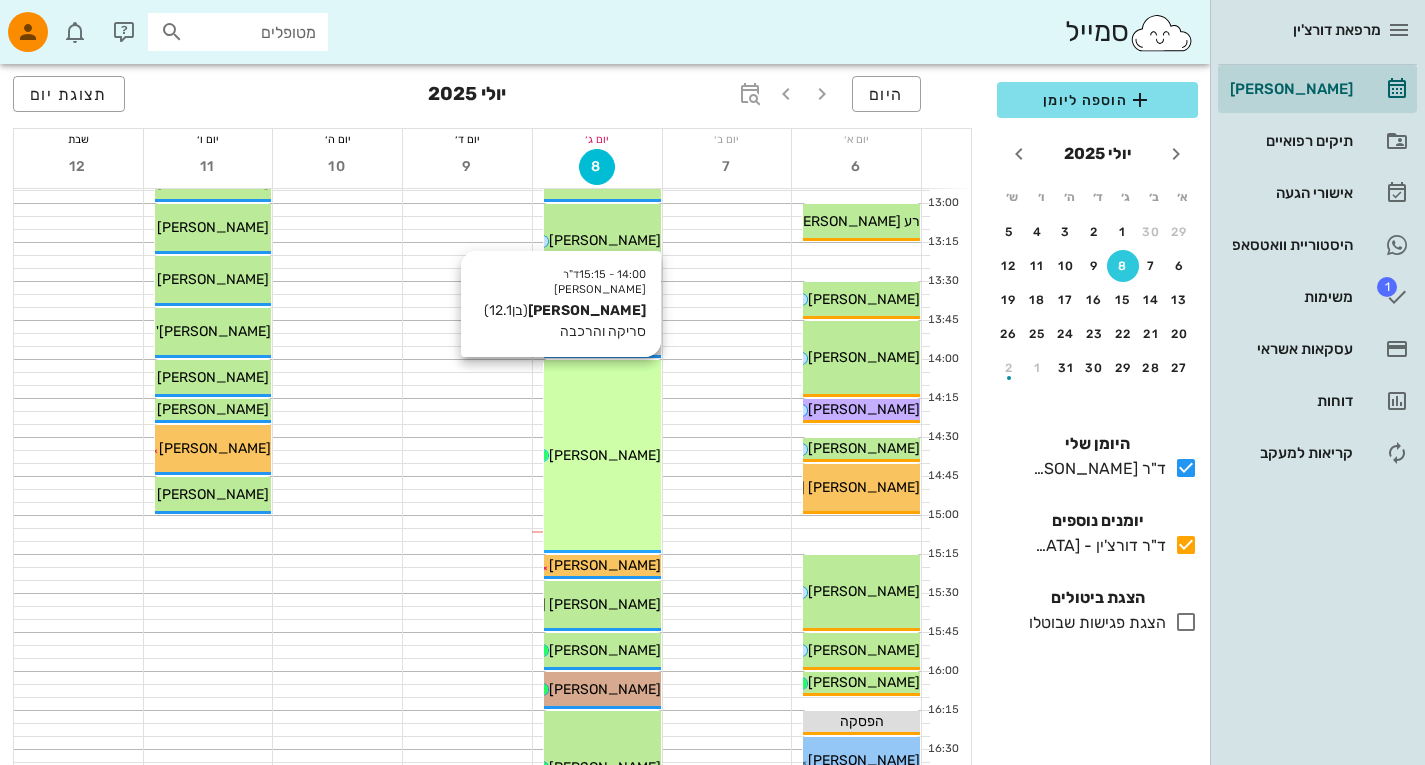 click on "14:00
- 15:15
ד"ר [PERSON_NAME]
(בן
12.1 )
סריקה והרכבה
[PERSON_NAME]" at bounding box center (602, 456) 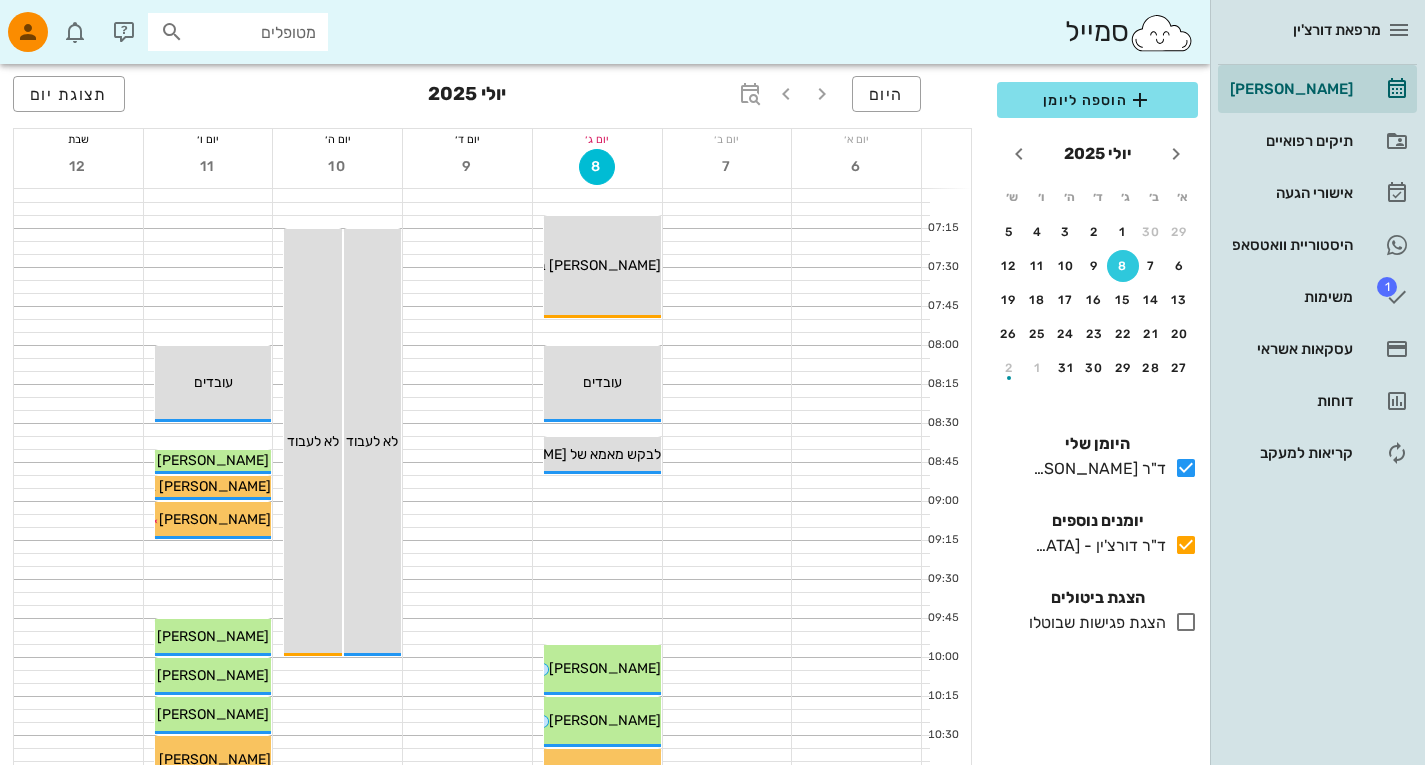 scroll, scrollTop: 922, scrollLeft: 0, axis: vertical 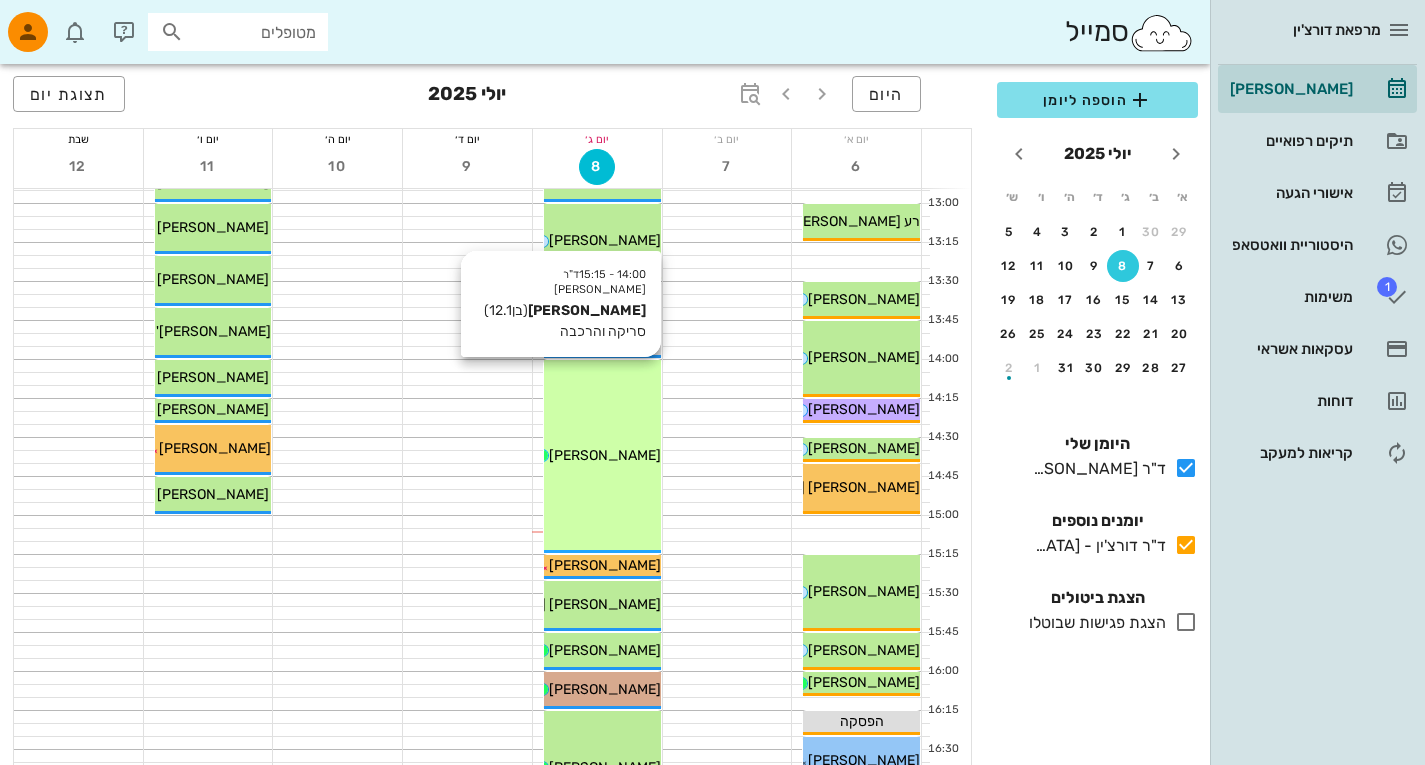 click on "14:00
- 15:15
ד"ר [PERSON_NAME]
(בן
12.1 )
סריקה והרכבה
[PERSON_NAME]" at bounding box center [602, 456] 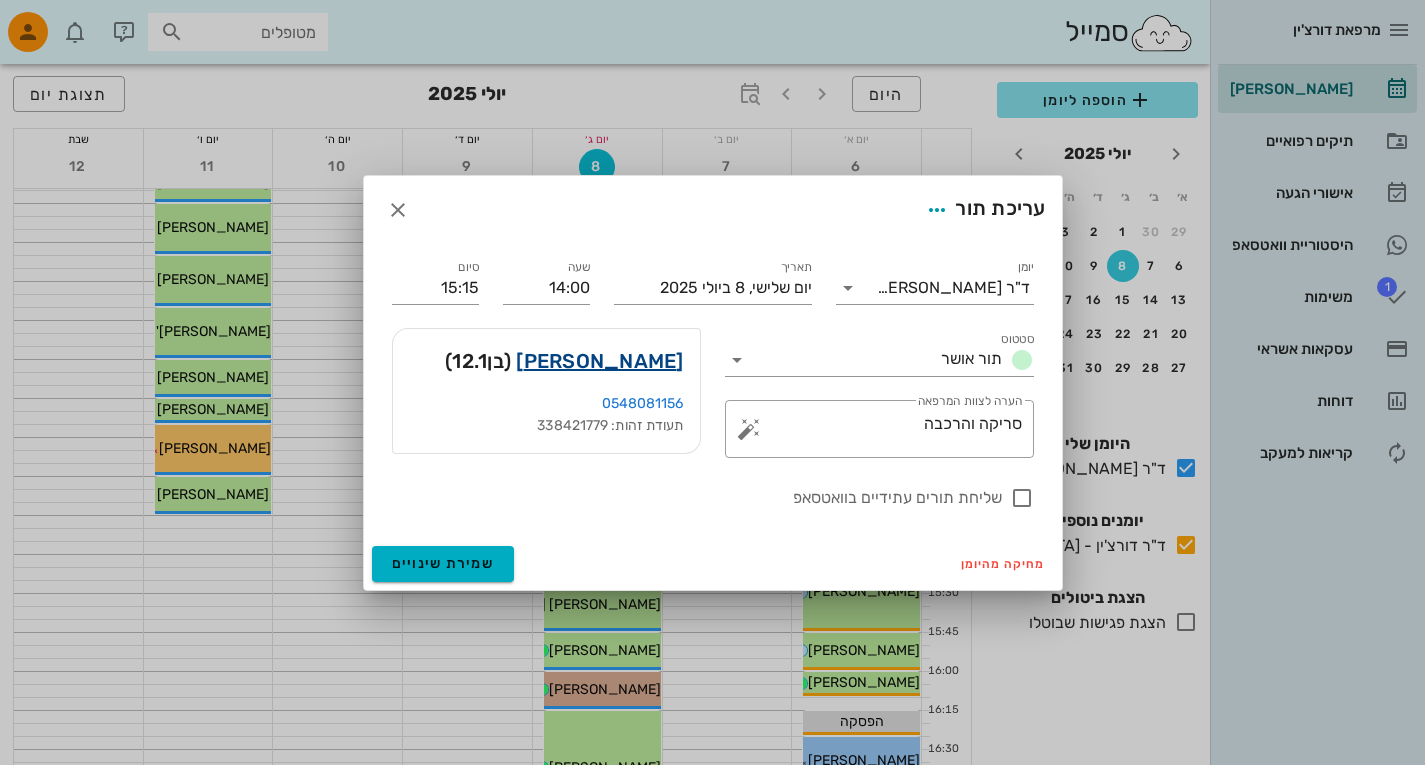 click on "[PERSON_NAME]" at bounding box center (599, 361) 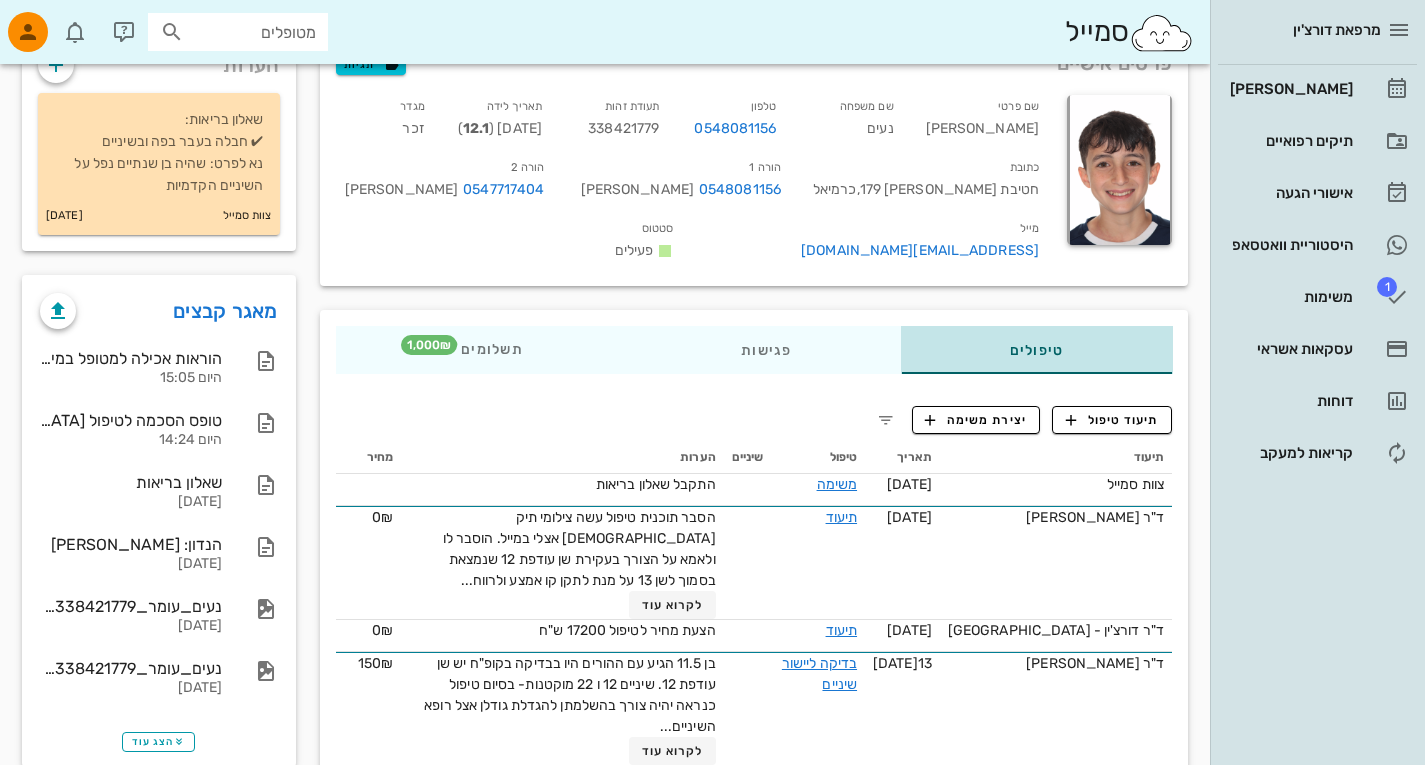 scroll, scrollTop: 149, scrollLeft: 0, axis: vertical 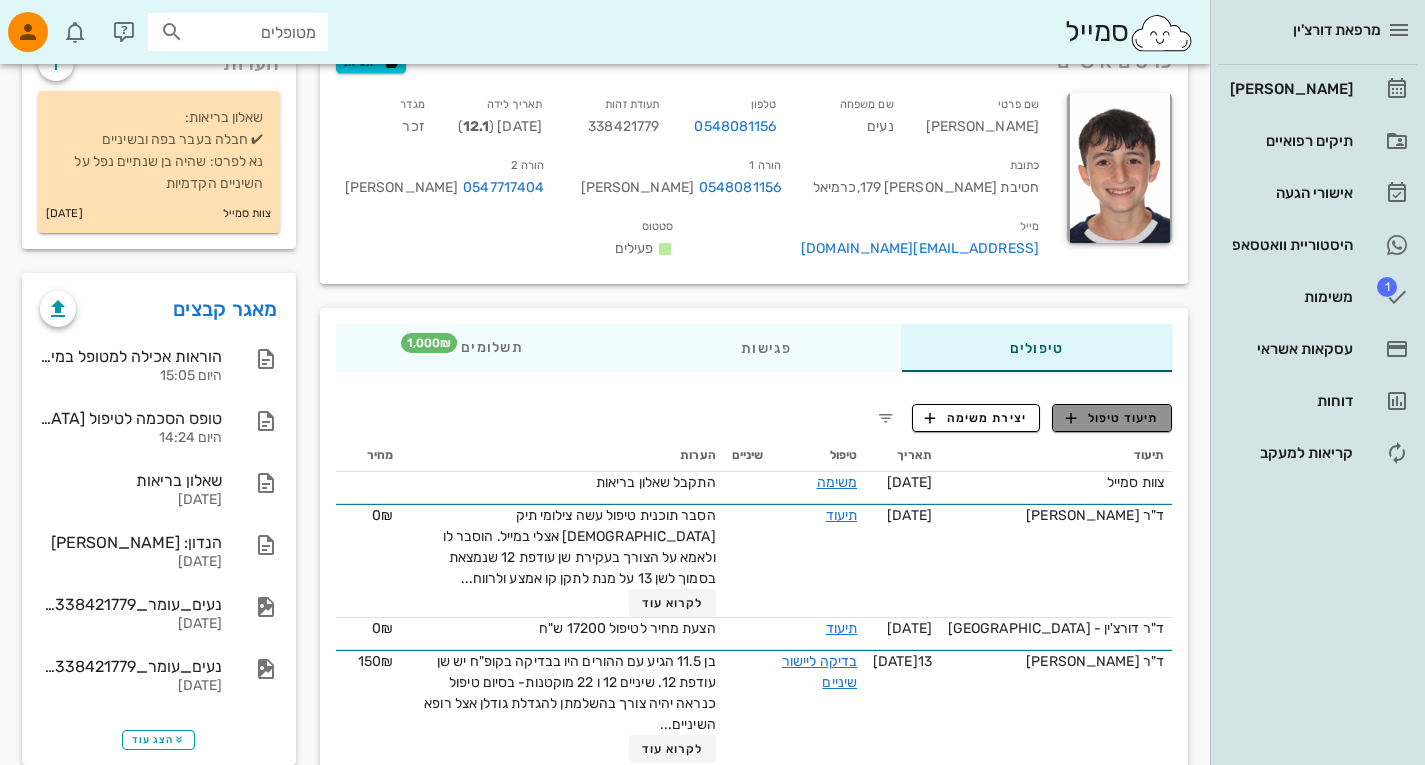 click on "תיעוד טיפול" at bounding box center (1112, 418) 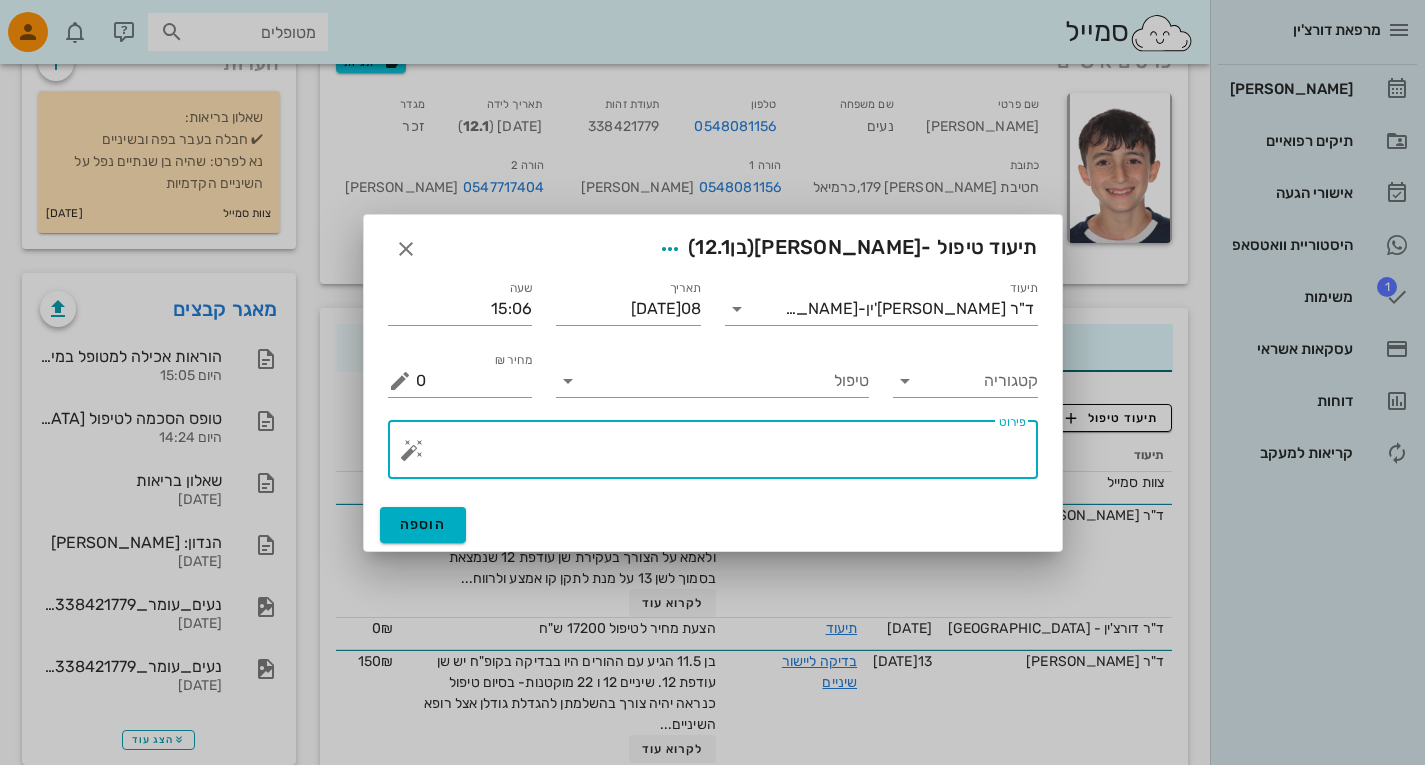 click on "פירוט" at bounding box center [721, 455] 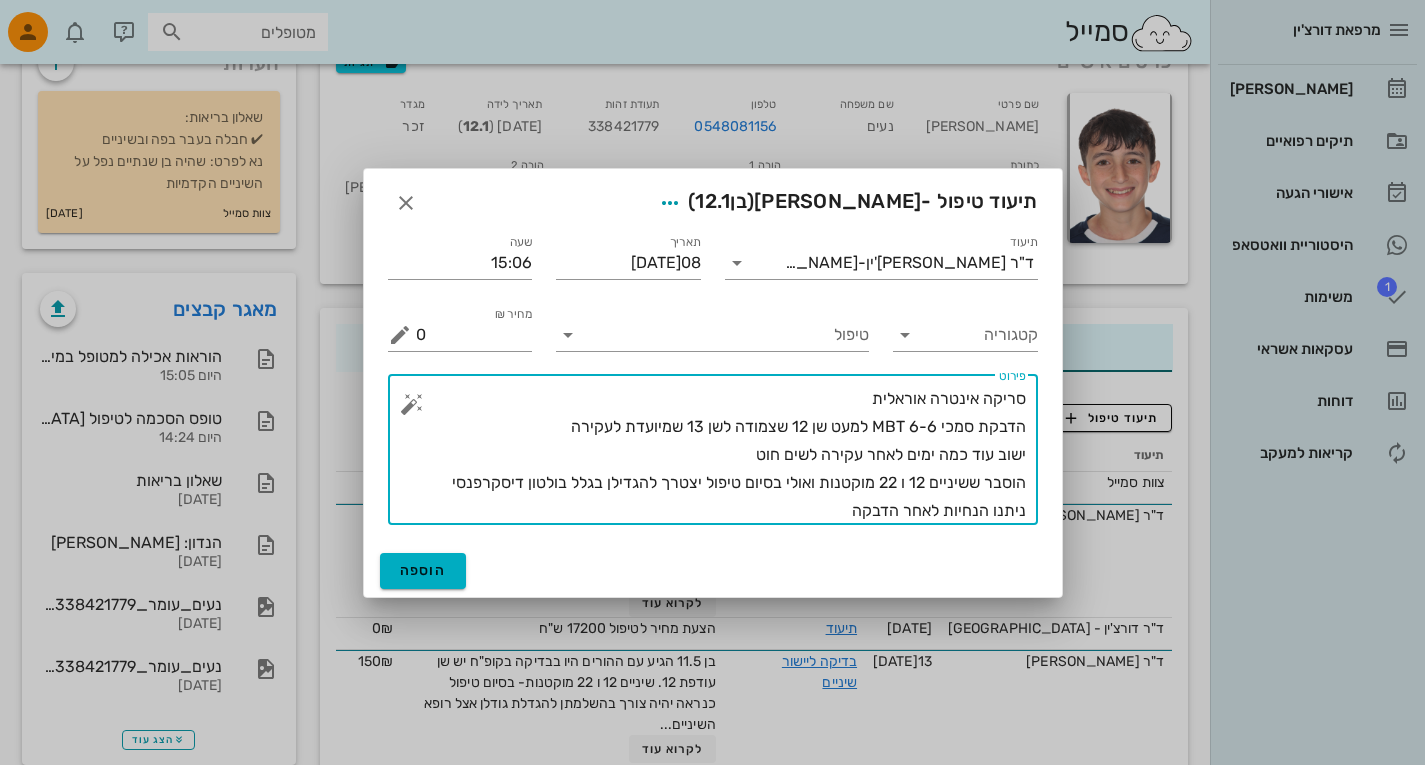 type on "סריקה אינטרה אוראלית
הדבקת סמכי MBT 6-6 למעט שן 12 שצמודה לשן 13 שמיועדת לעקירה
ישוב עוד כמה ימים לאחר עקירה לשים חוט
הוסבר ששיניים 12 ו 22 מוקטנות ואולי בסיום טיפול יצטרך להגדילן בגלל בולטון דיסקרפנסי
ניתנו הנחיות לאחר הדבקה" 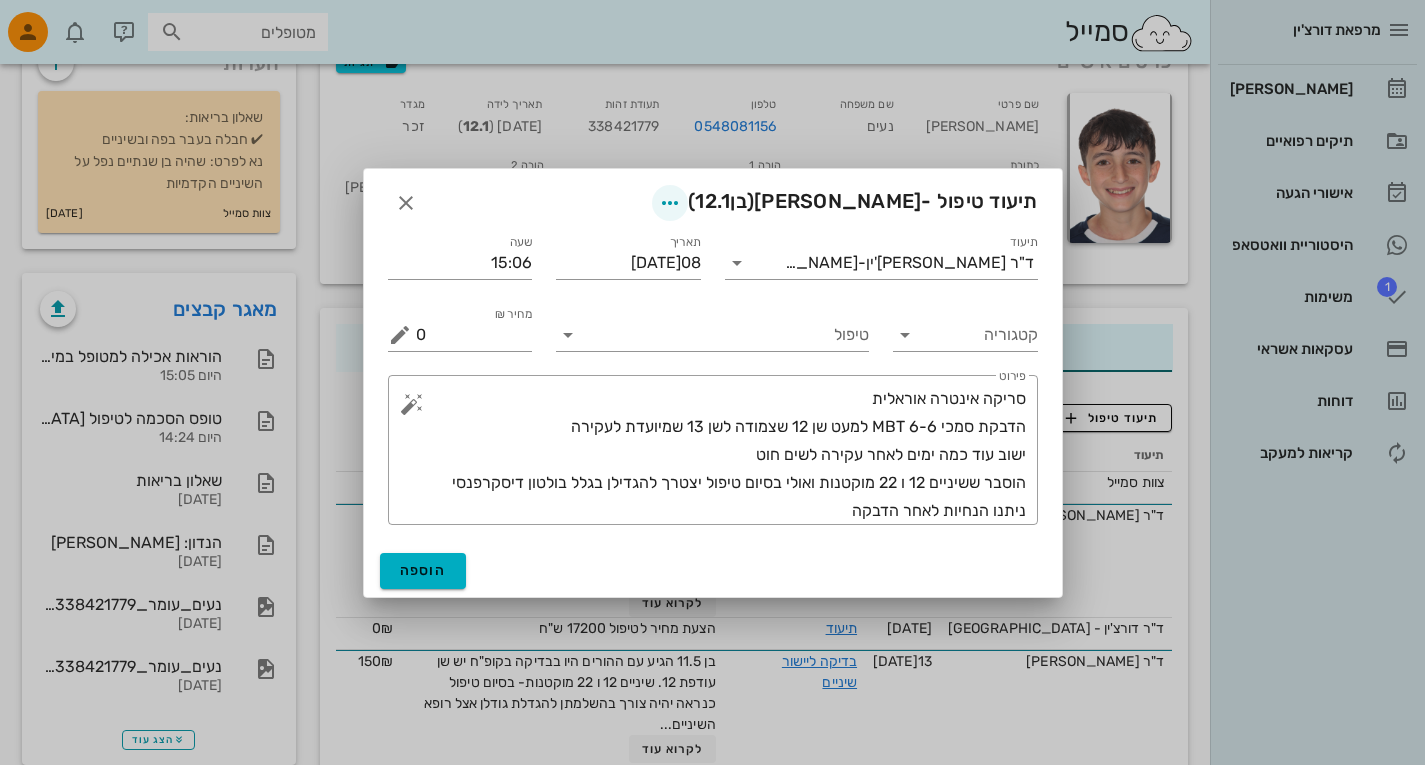 drag, startPoint x: 680, startPoint y: 193, endPoint x: 721, endPoint y: 198, distance: 41.303753 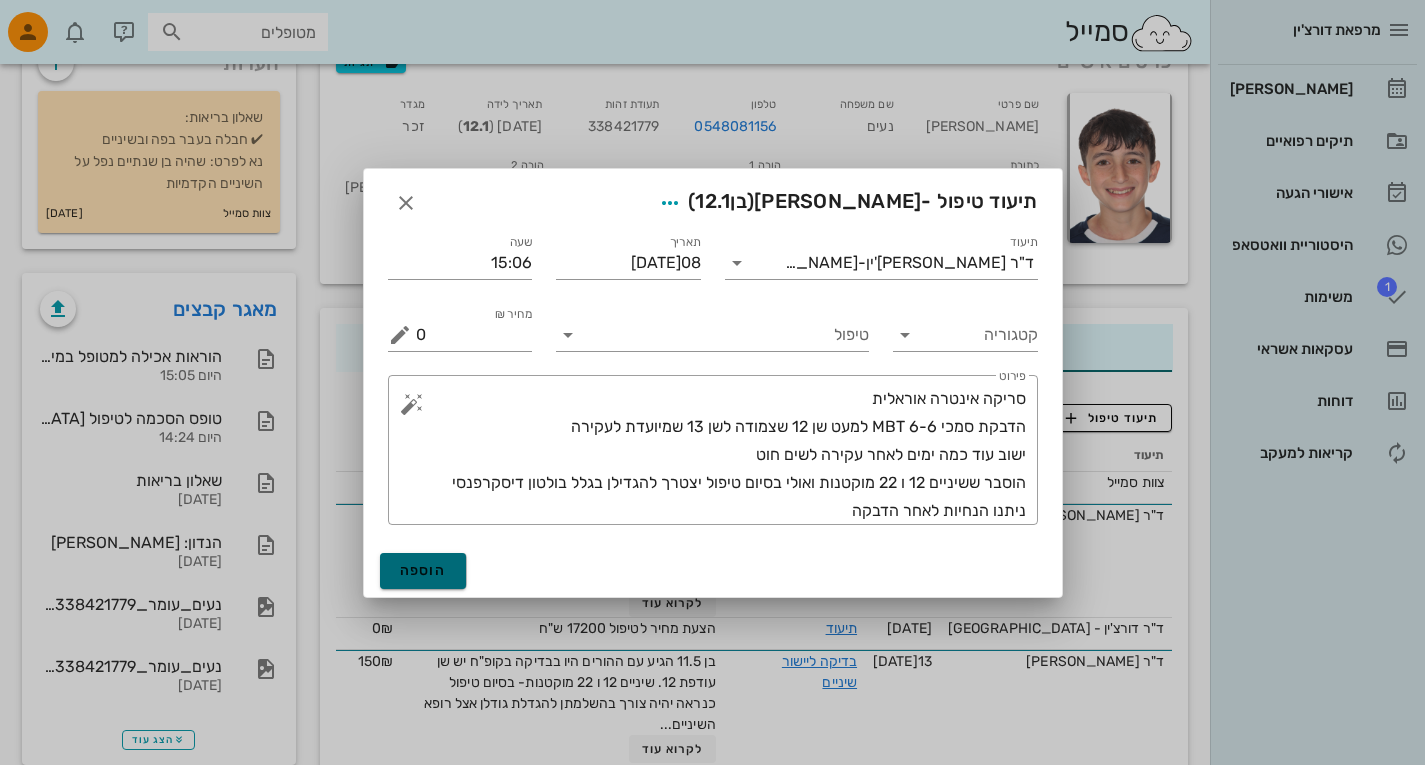 click on "הוספה" at bounding box center (423, 570) 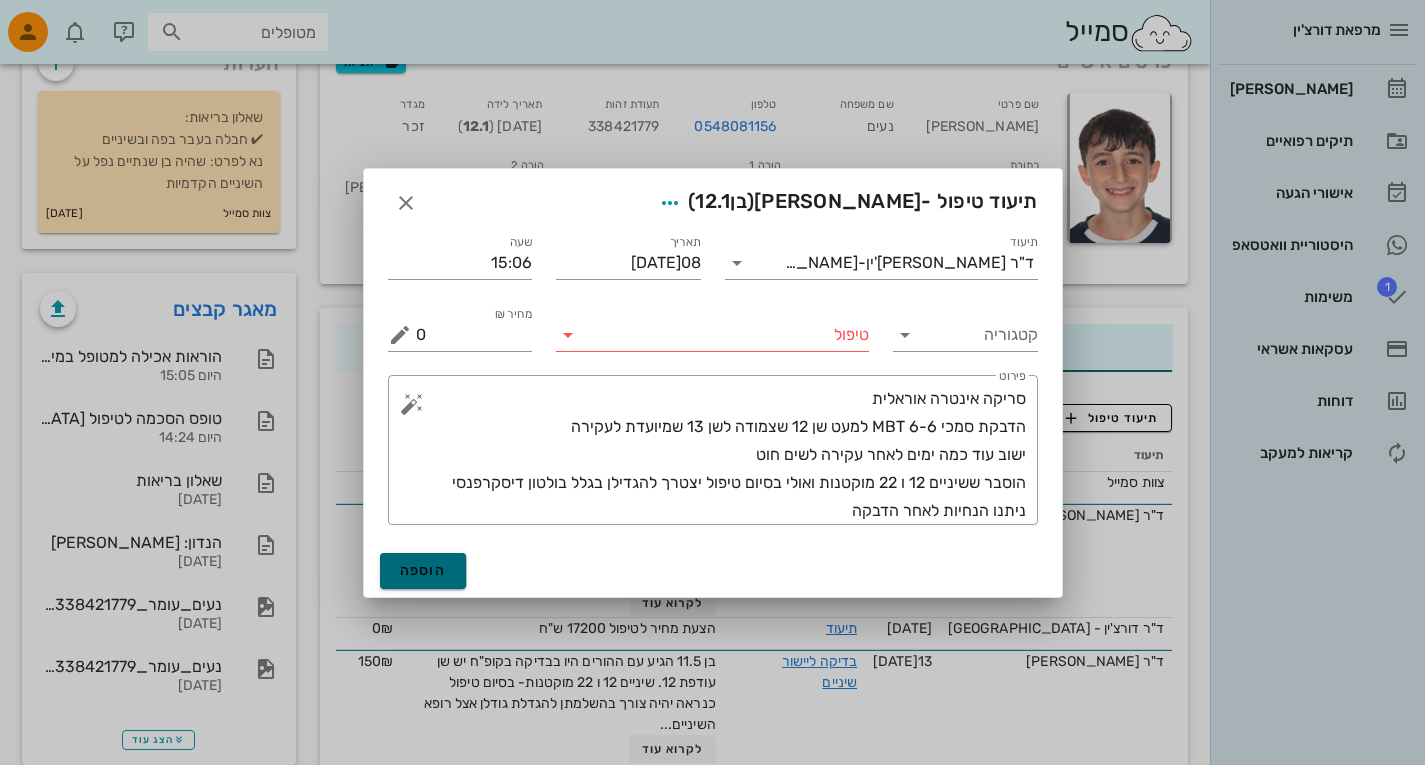 click on "הוספה" at bounding box center (423, 570) 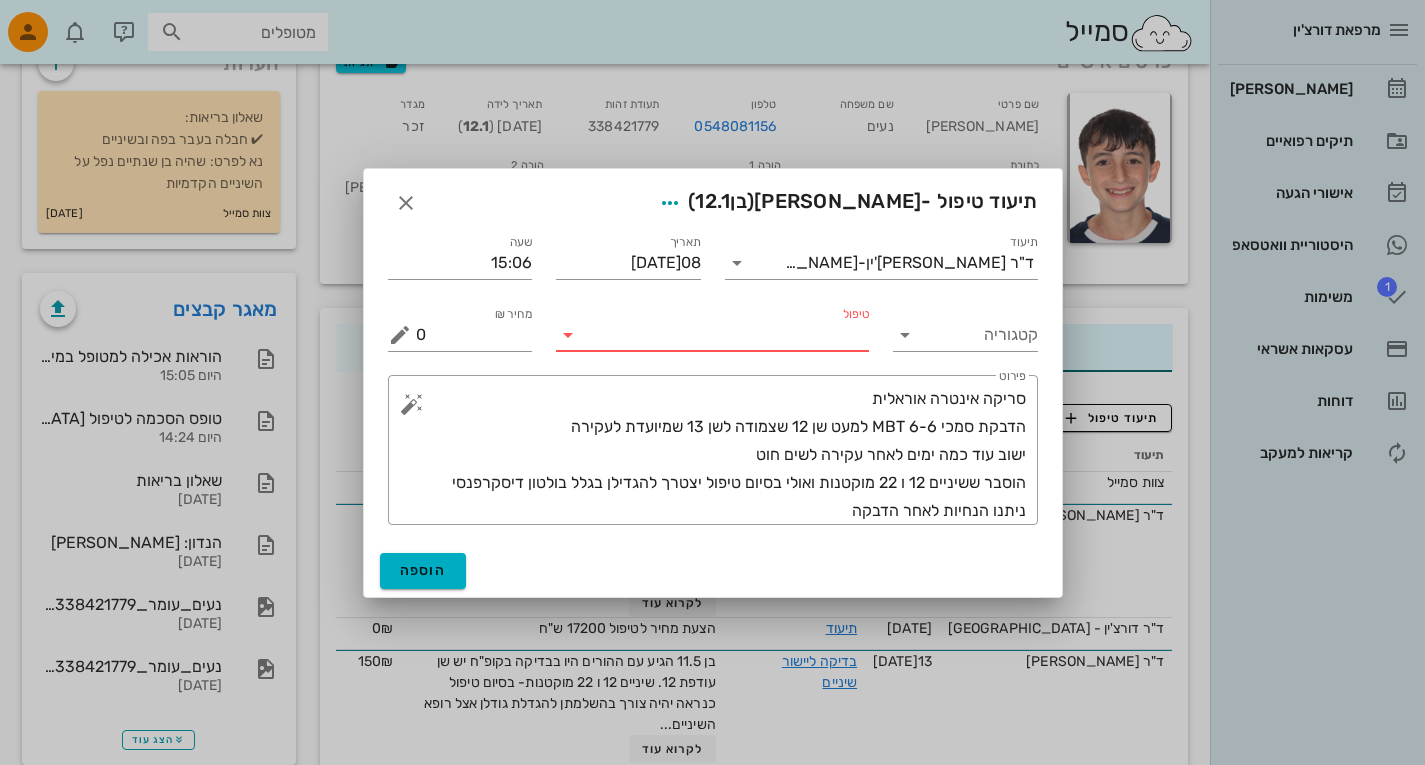 click on "טיפול" at bounding box center [726, 335] 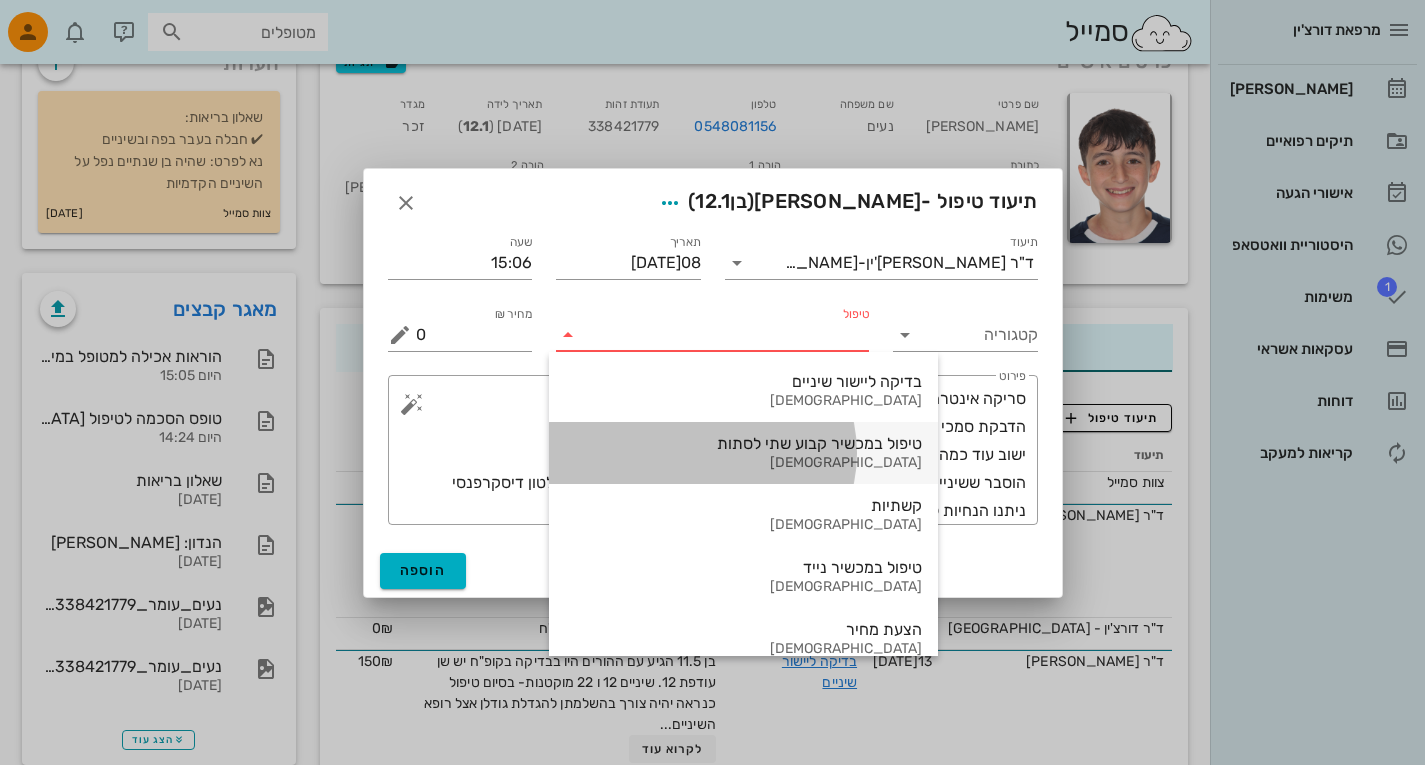 click on "אורתודונטיה" at bounding box center [743, 463] 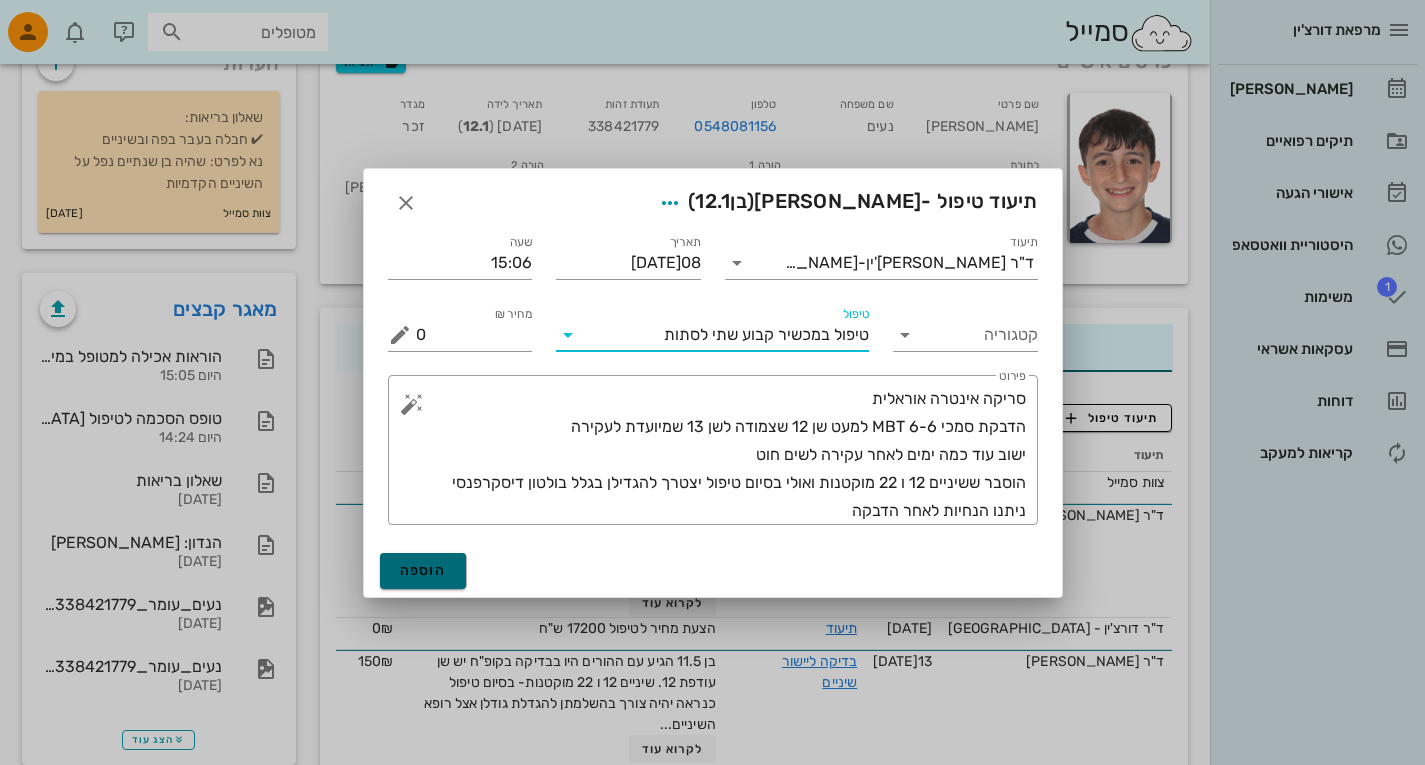 click on "הוספה" at bounding box center [423, 570] 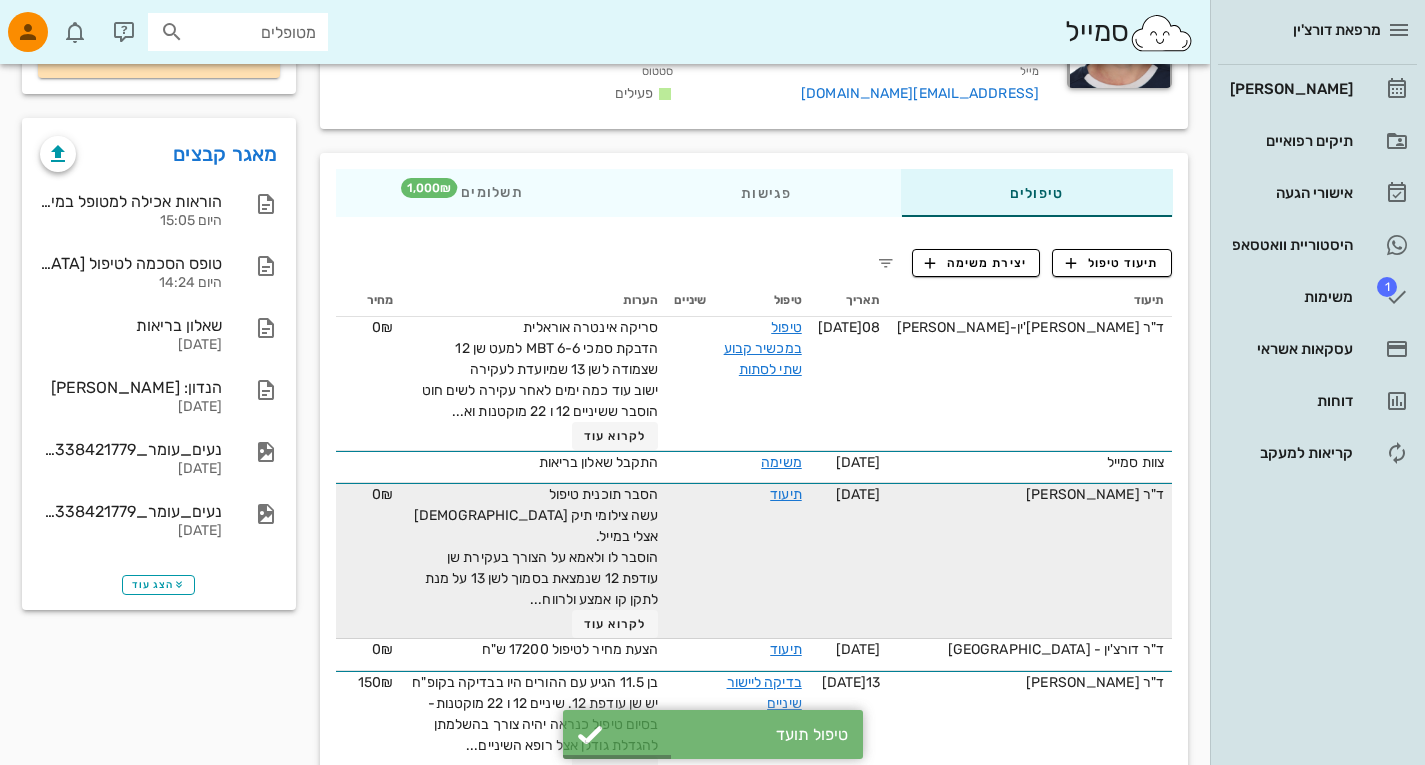 scroll, scrollTop: 330, scrollLeft: 0, axis: vertical 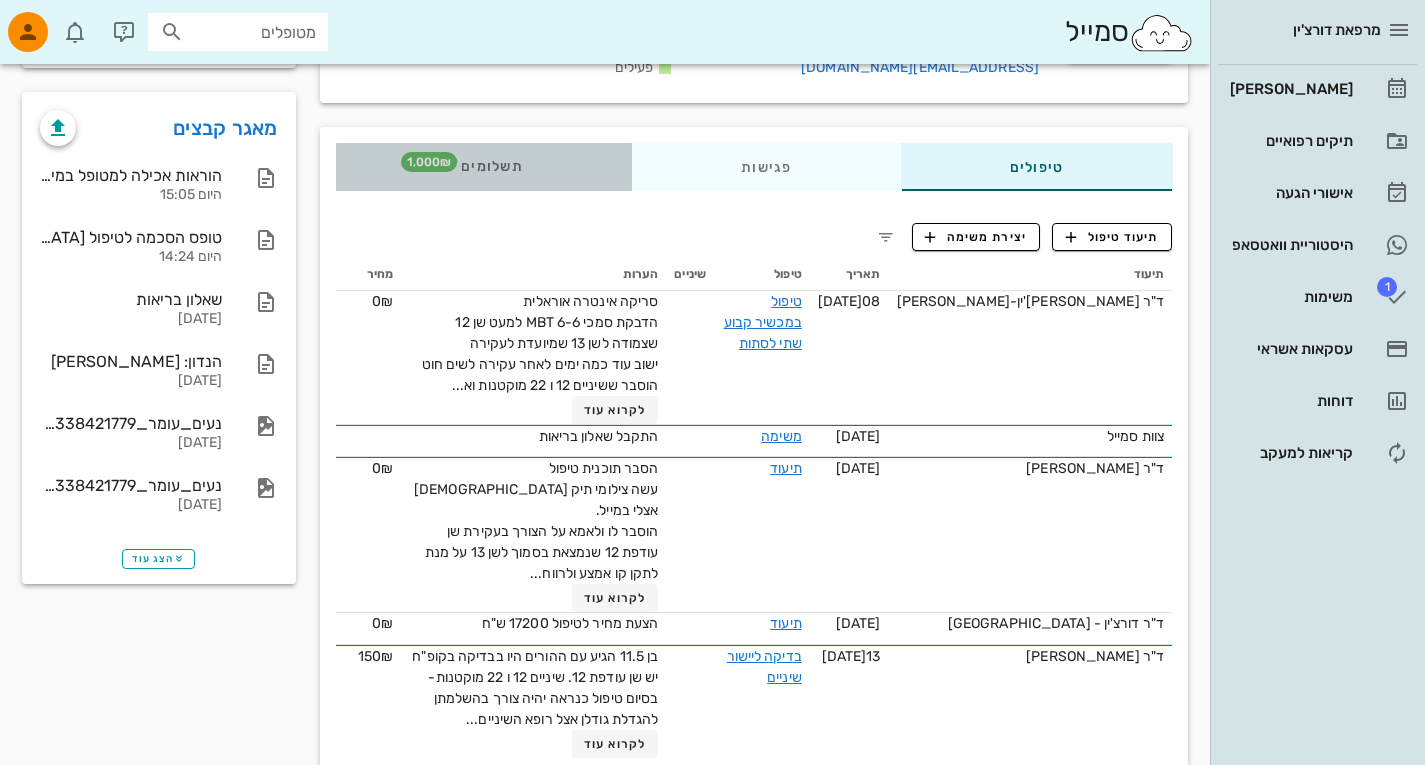 click on "תשלומים
1,000₪" at bounding box center (484, 167) 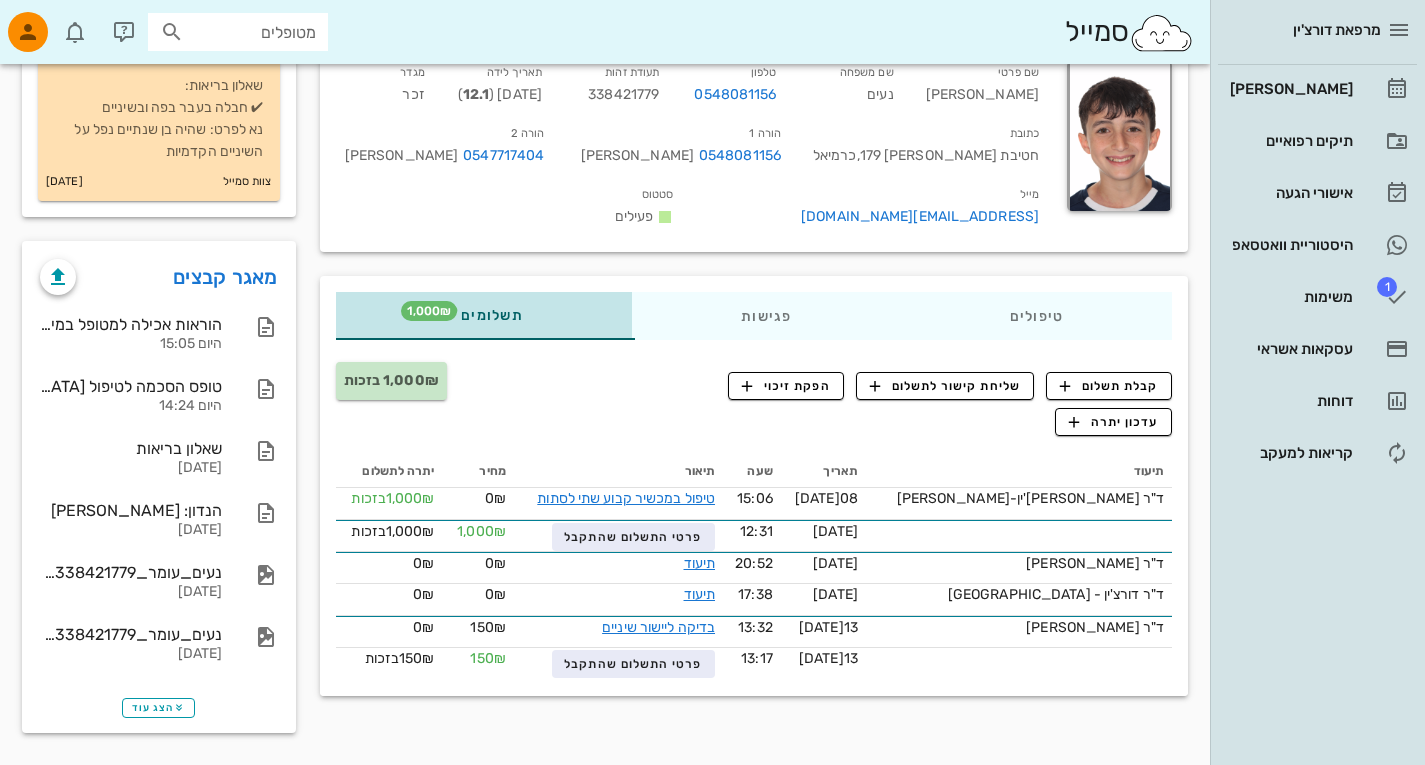 scroll, scrollTop: 180, scrollLeft: 0, axis: vertical 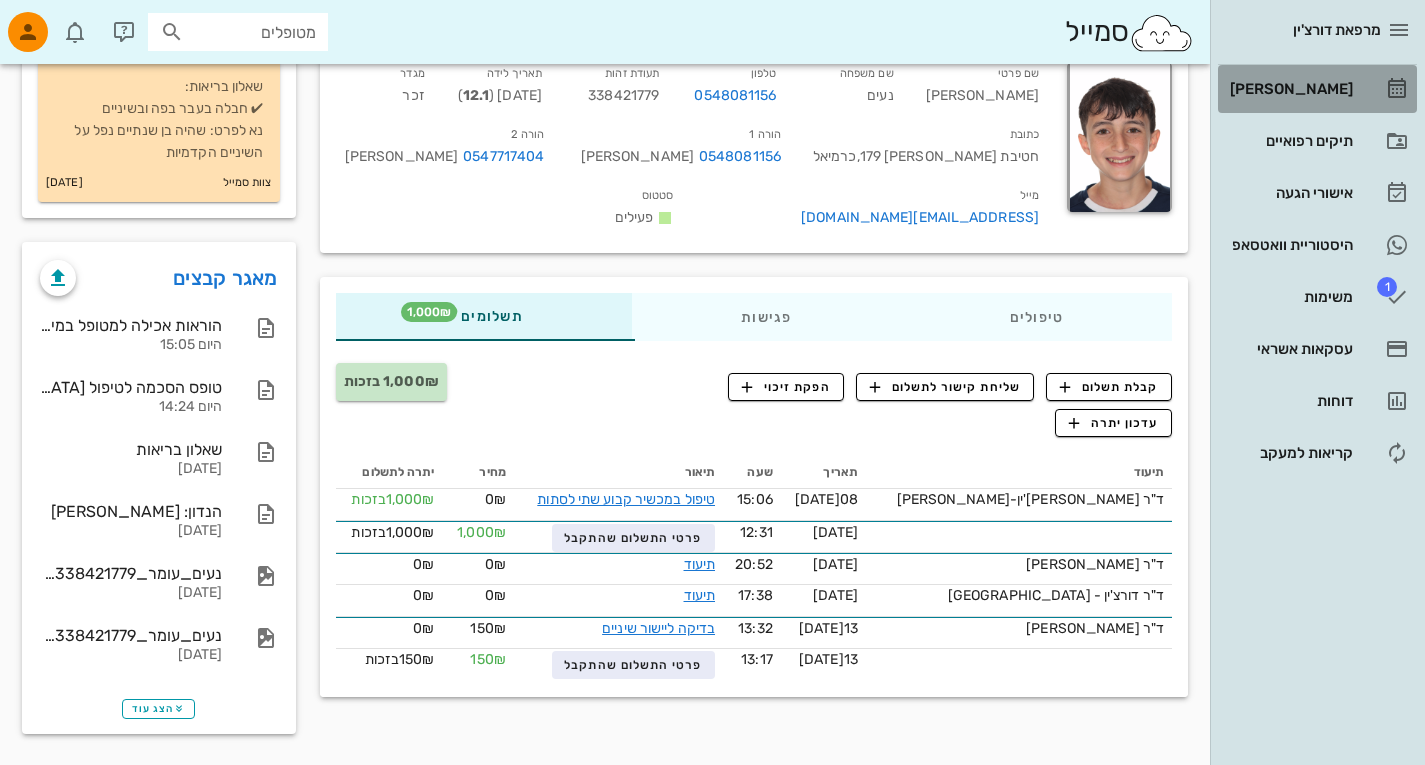 click on "[PERSON_NAME]" at bounding box center [1289, 89] 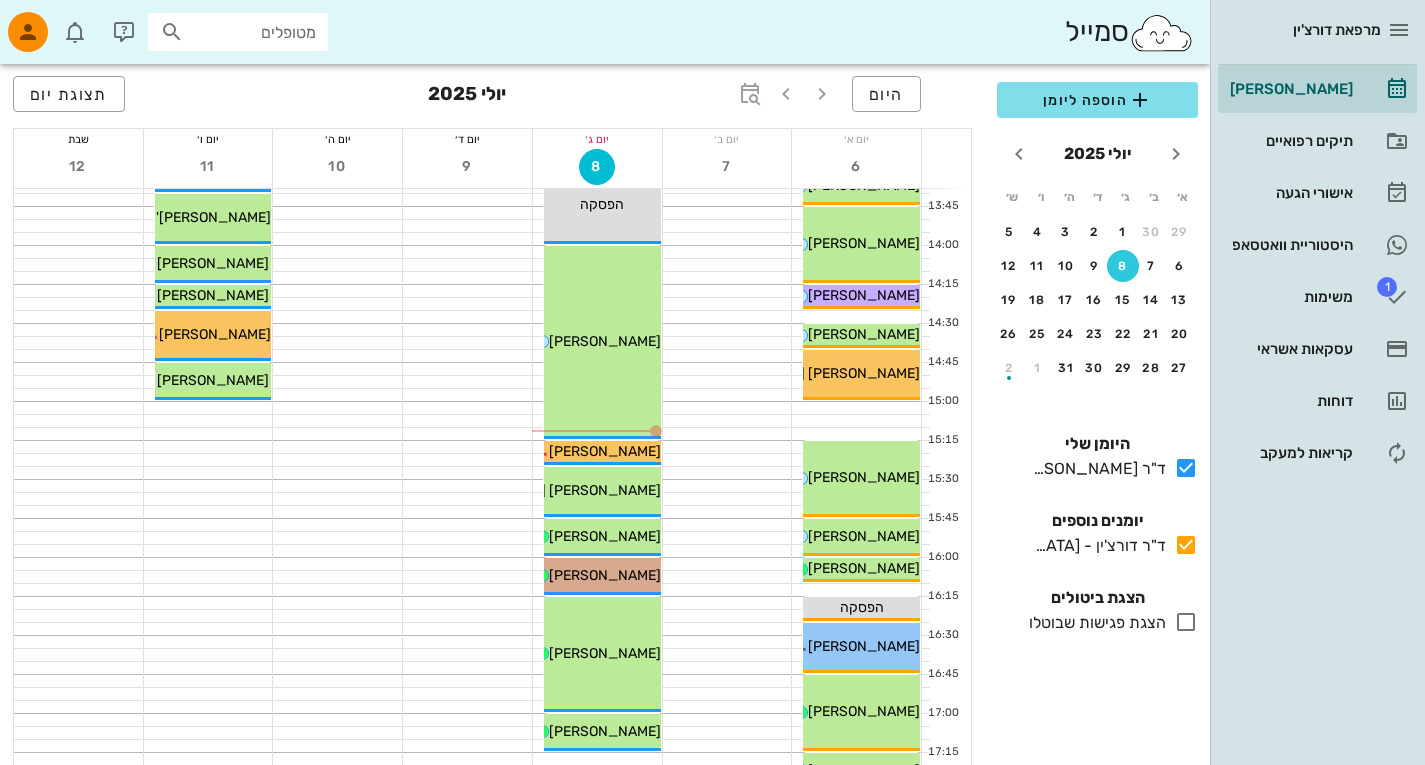 scroll, scrollTop: 1608, scrollLeft: 0, axis: vertical 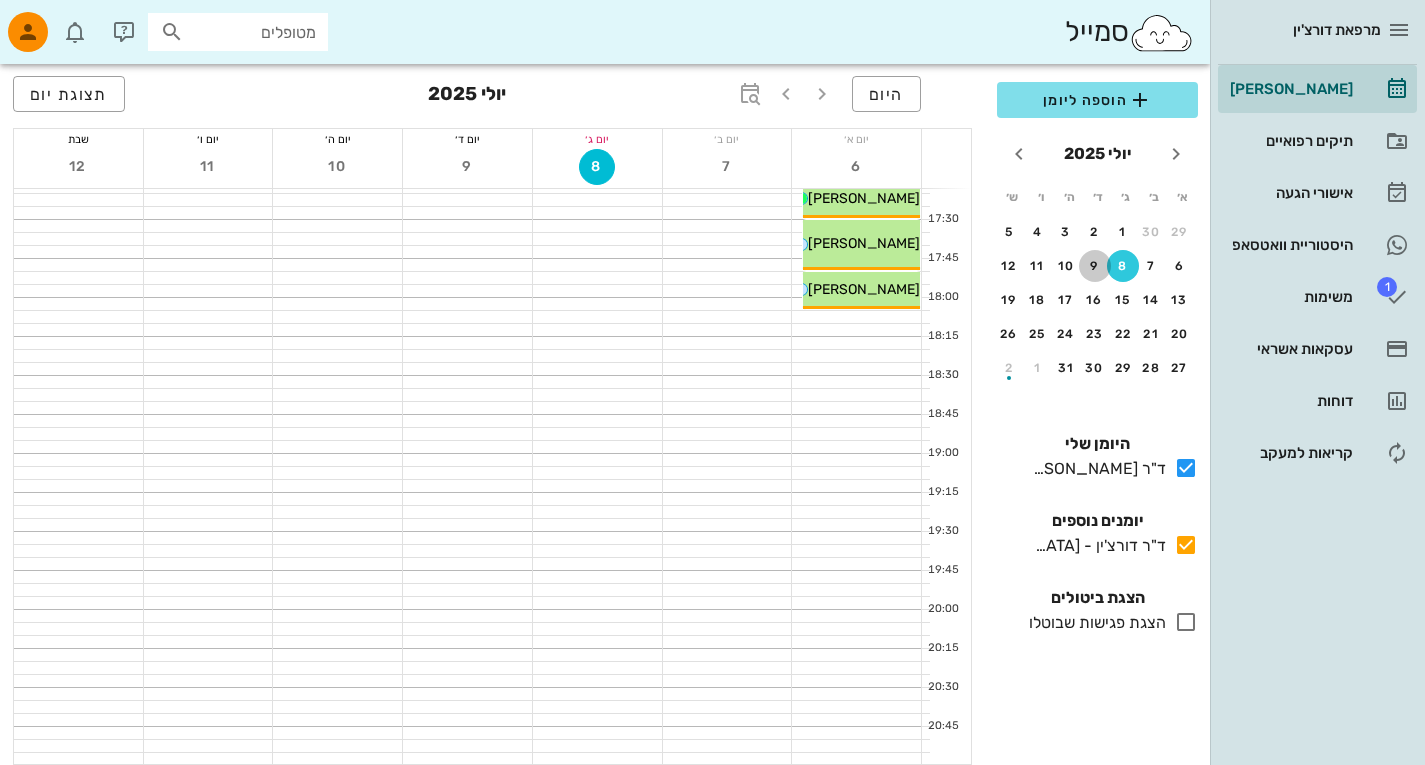click on "9" at bounding box center [1095, 266] 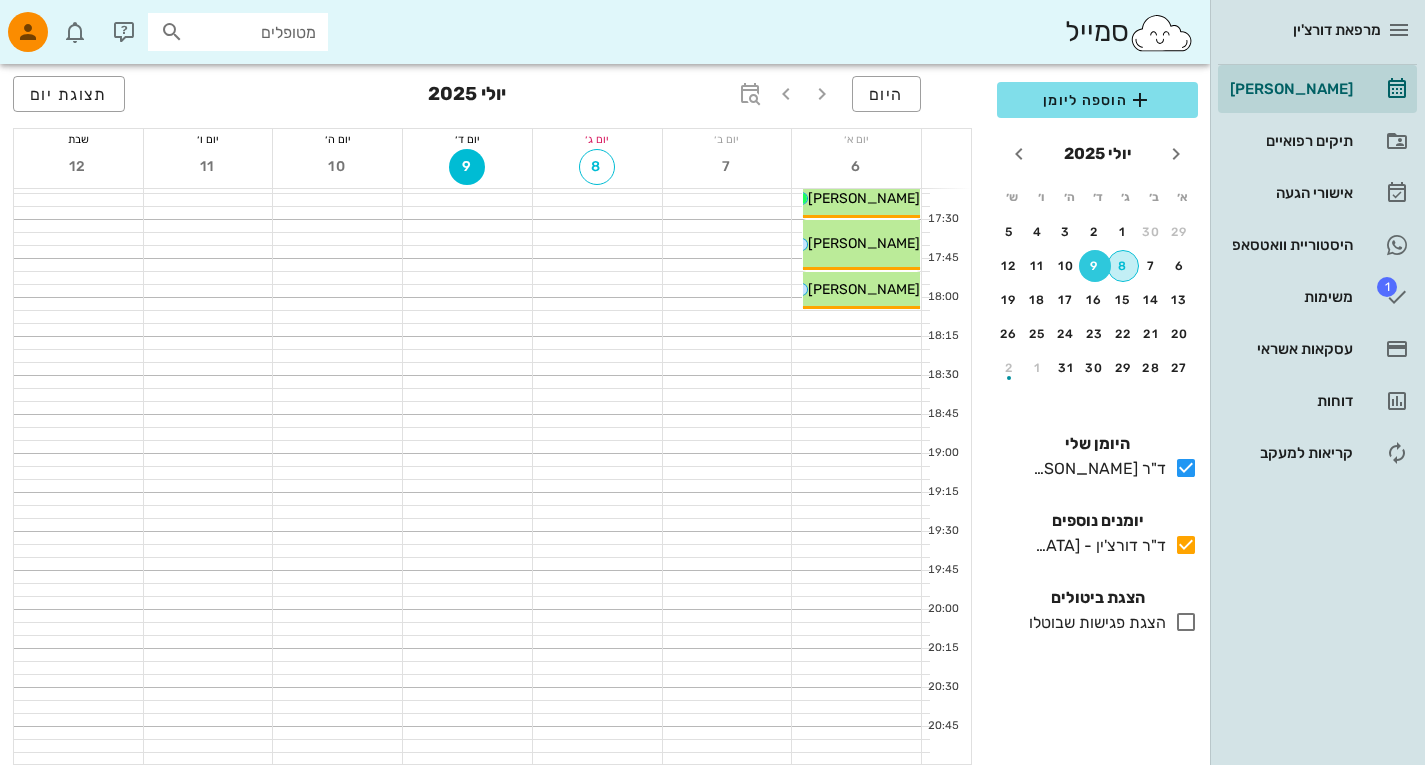 click on "8" at bounding box center (1123, 266) 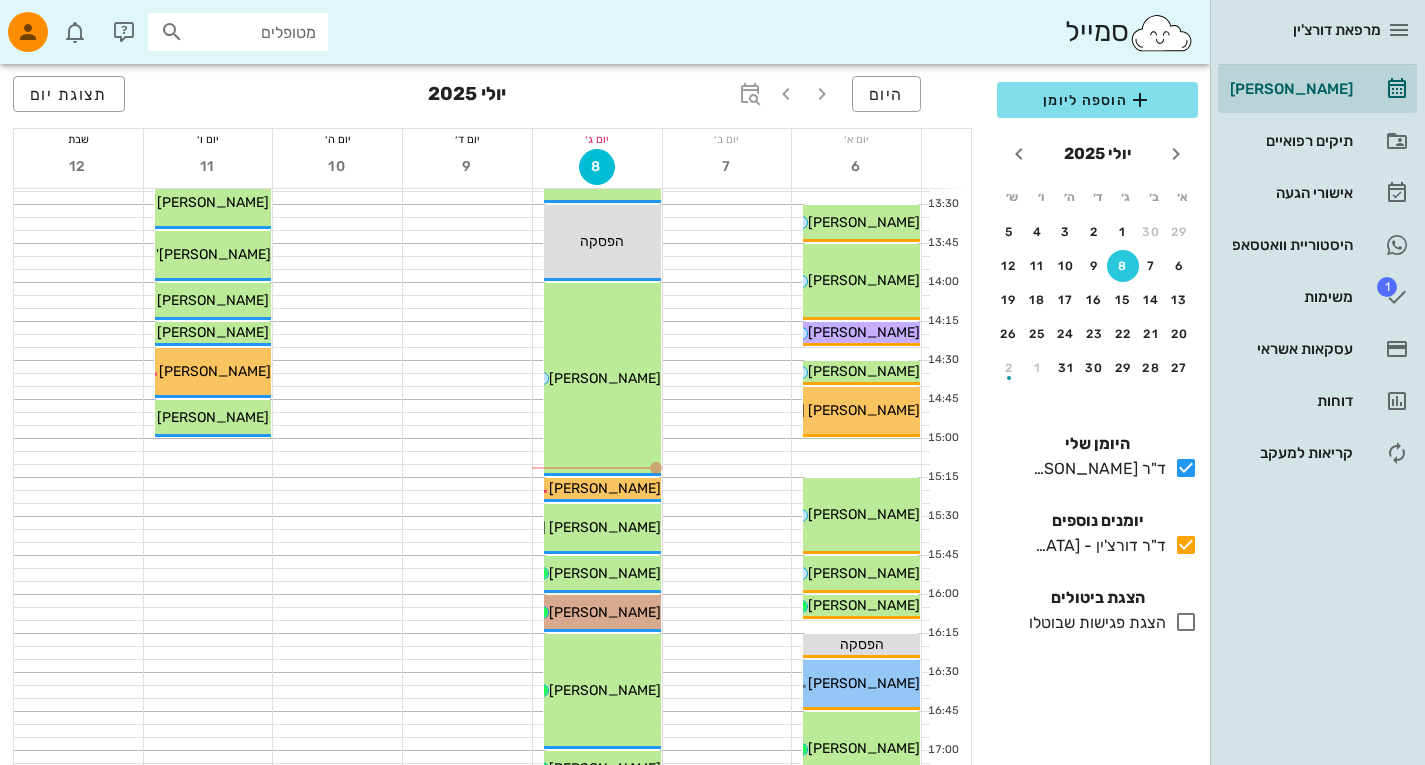 scroll, scrollTop: 1003, scrollLeft: 0, axis: vertical 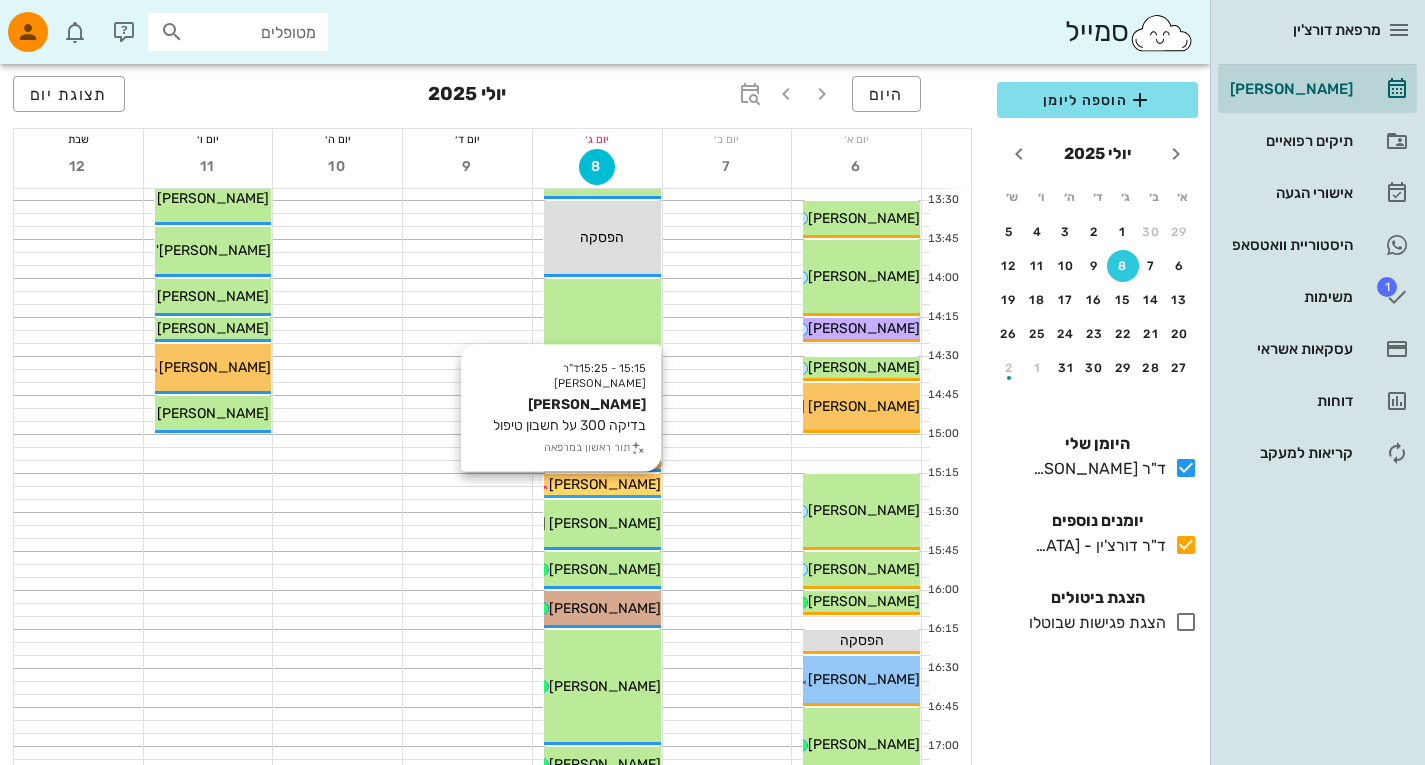 click on "[PERSON_NAME]" at bounding box center [605, 484] 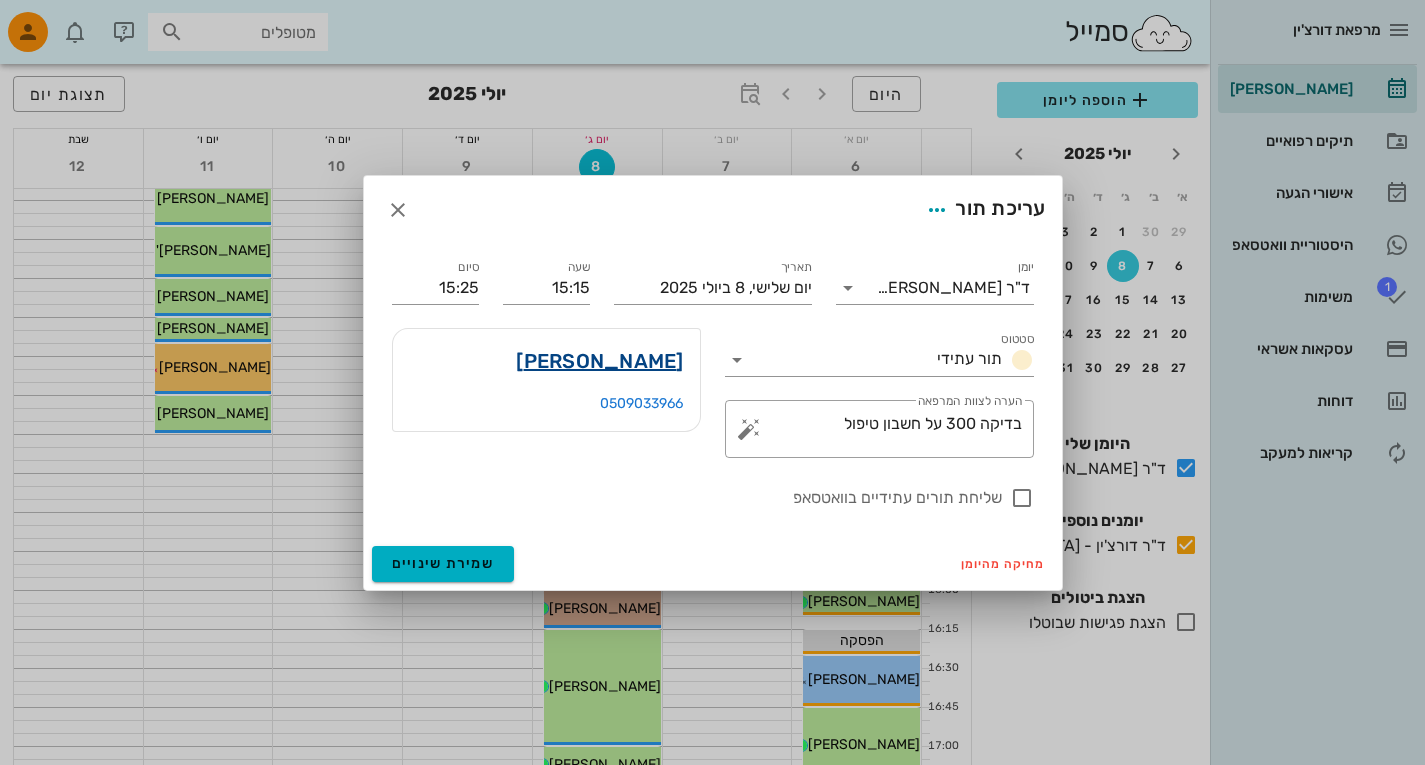 click on "אורי
אורבך" at bounding box center (599, 361) 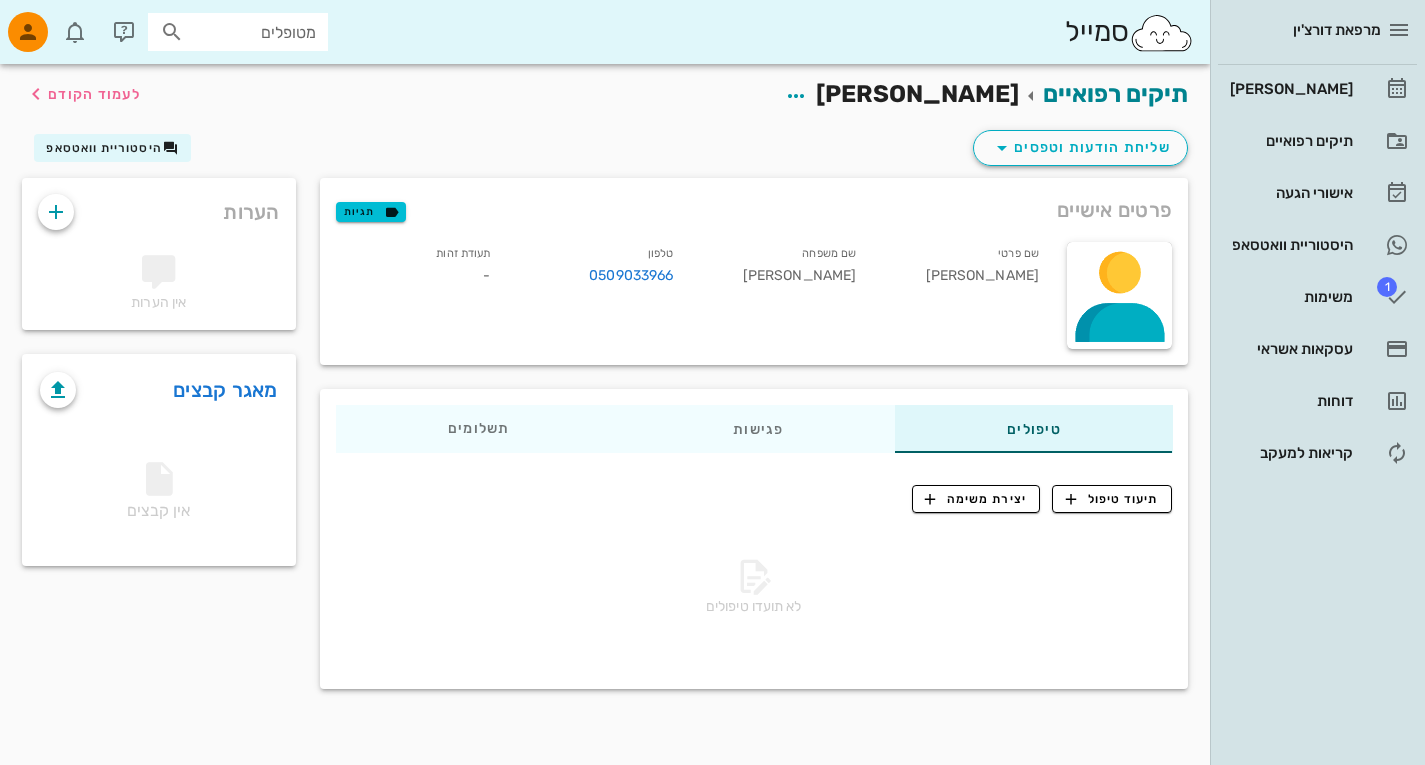 click on "מטופלים" at bounding box center (238, 32) 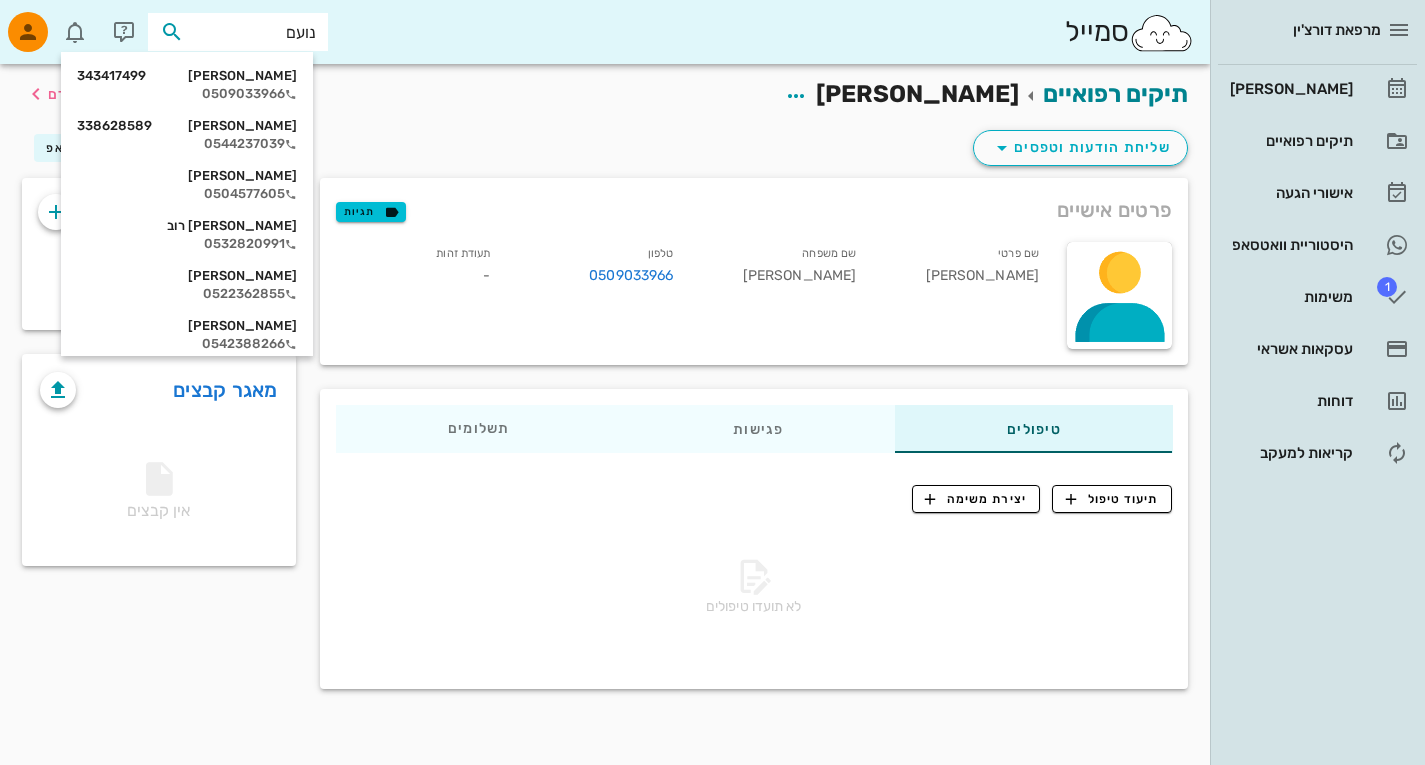 type on "נועם" 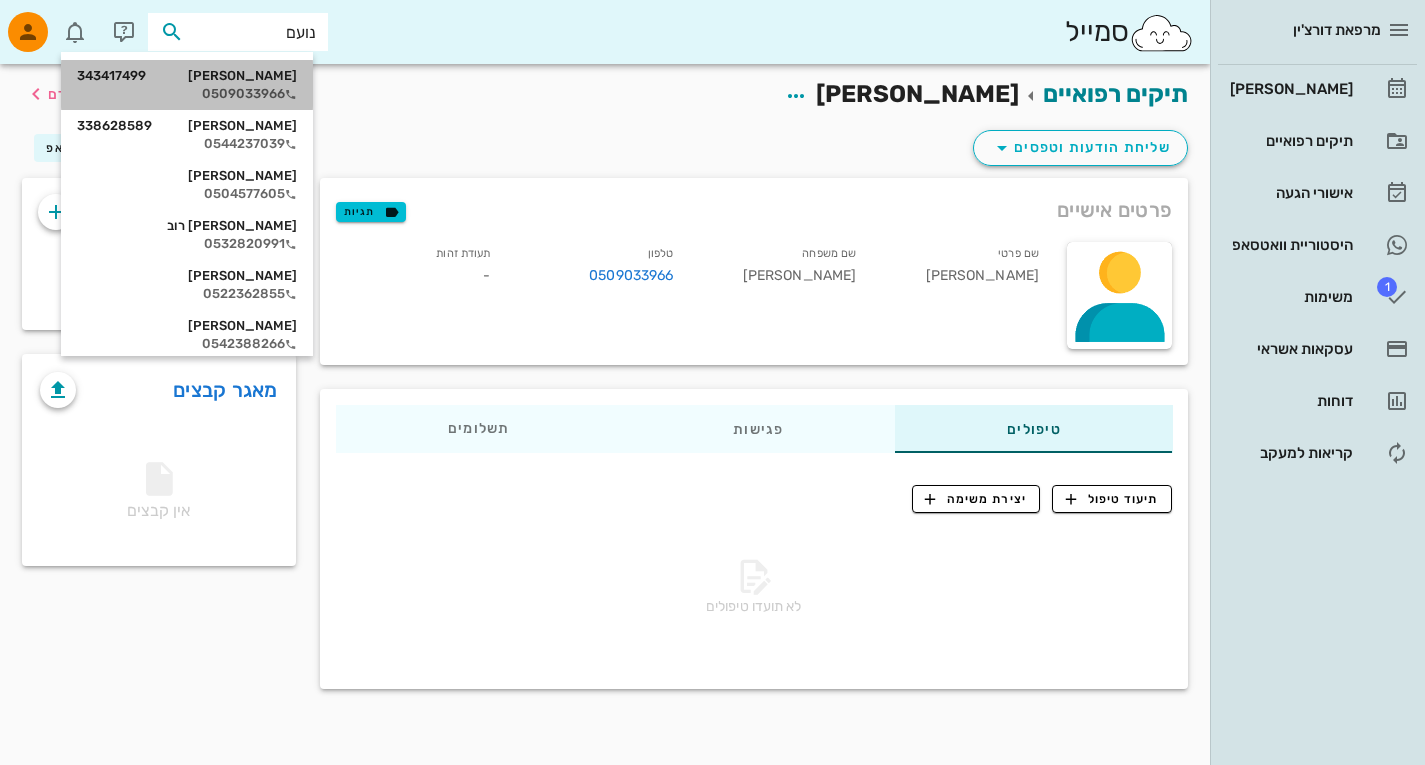 click on "נועם אורבך  343417499
0509033966" at bounding box center (187, 85) 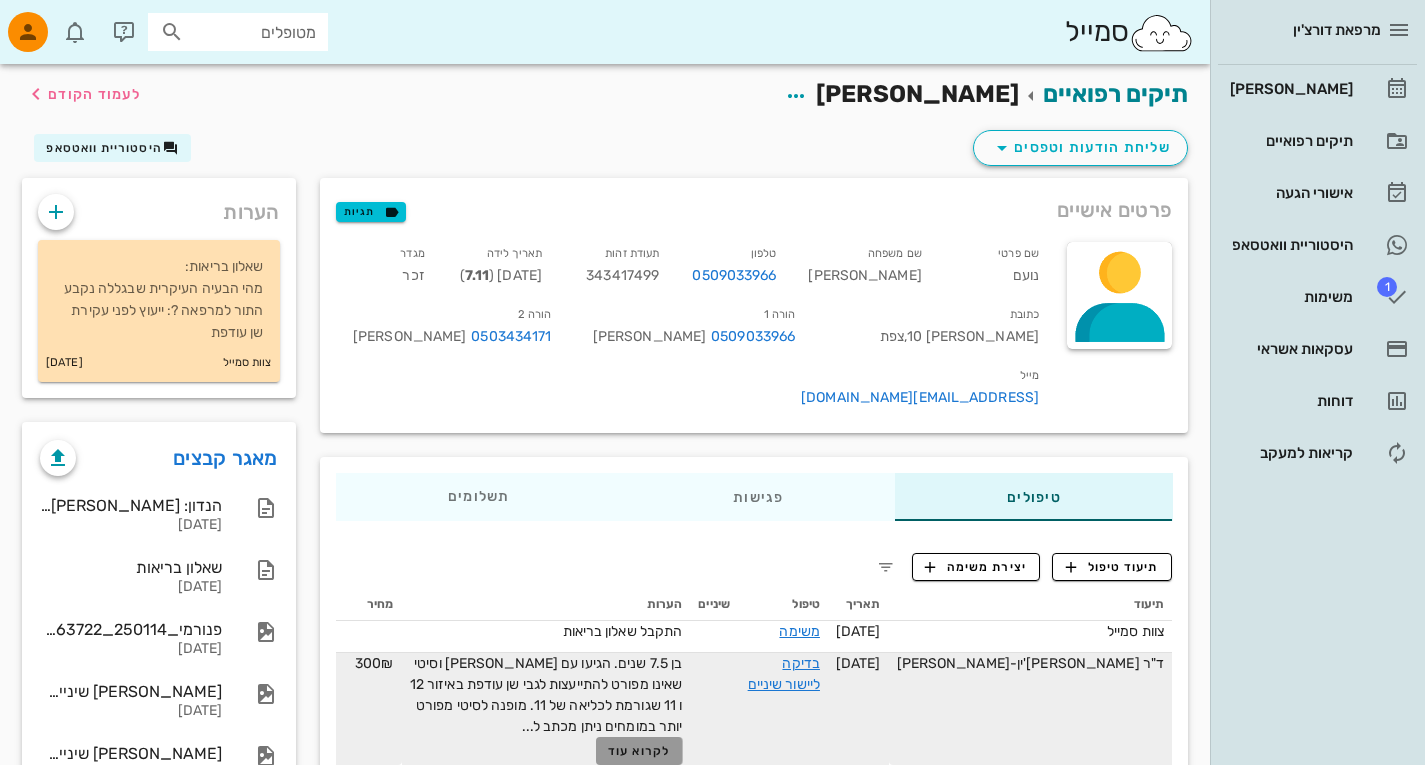 click on "לקרוא עוד" at bounding box center (639, 751) 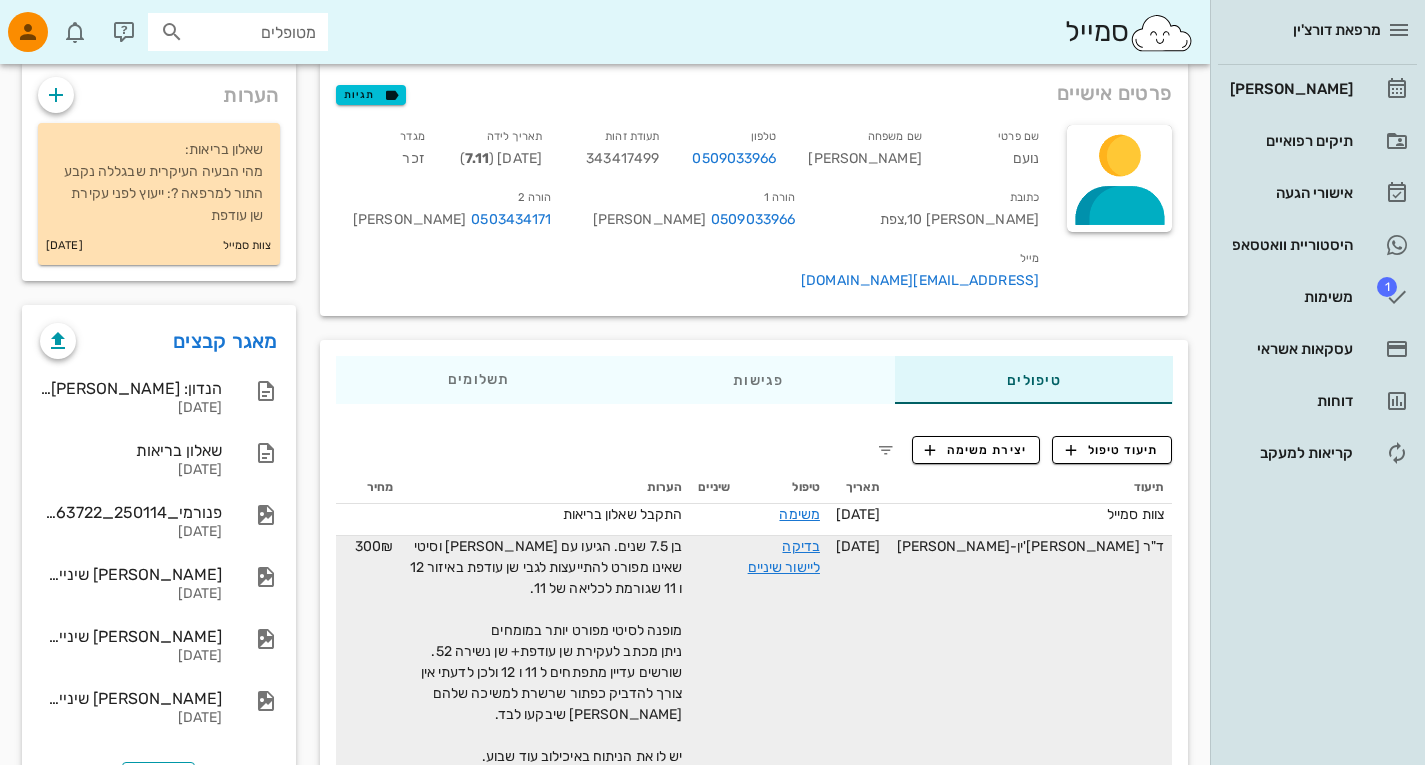 scroll, scrollTop: 118, scrollLeft: 0, axis: vertical 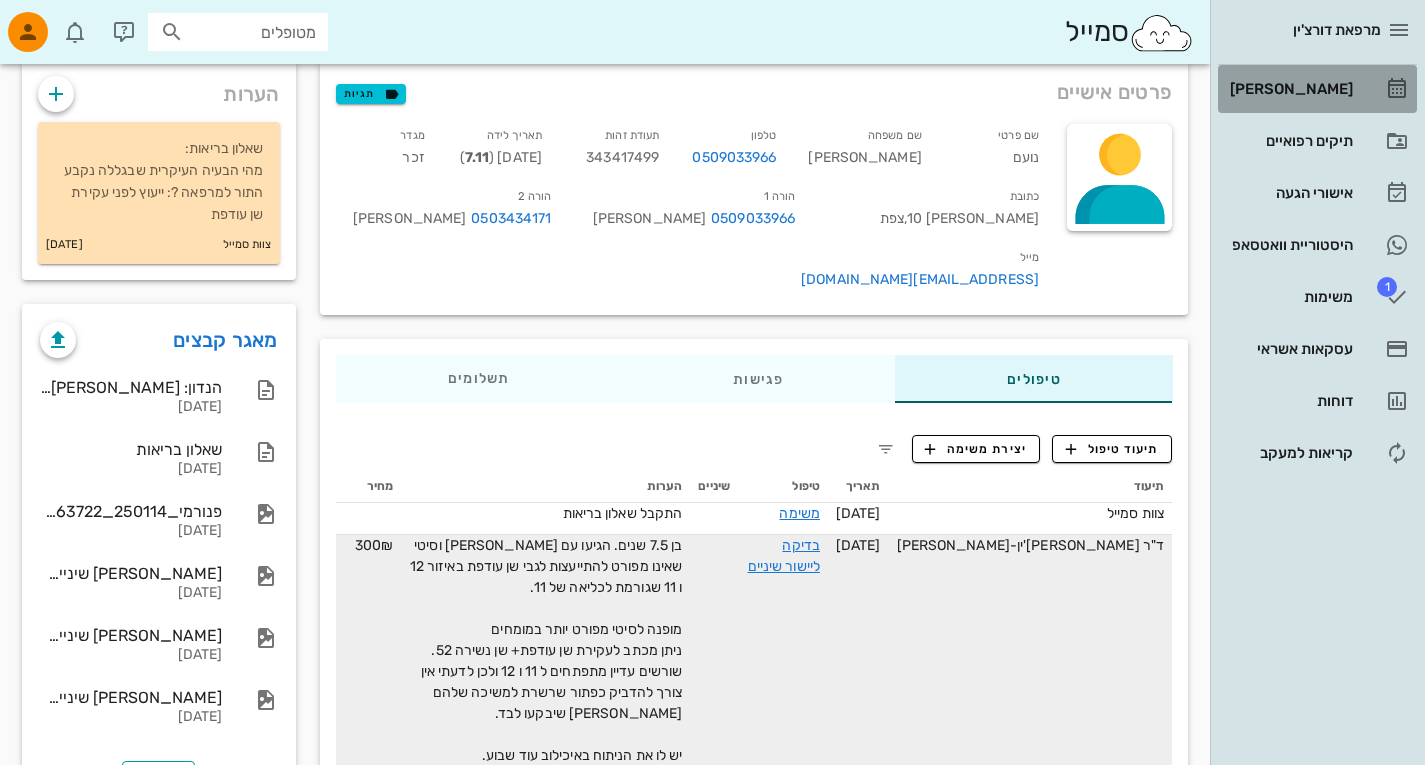 click on "[PERSON_NAME]" at bounding box center [1289, 89] 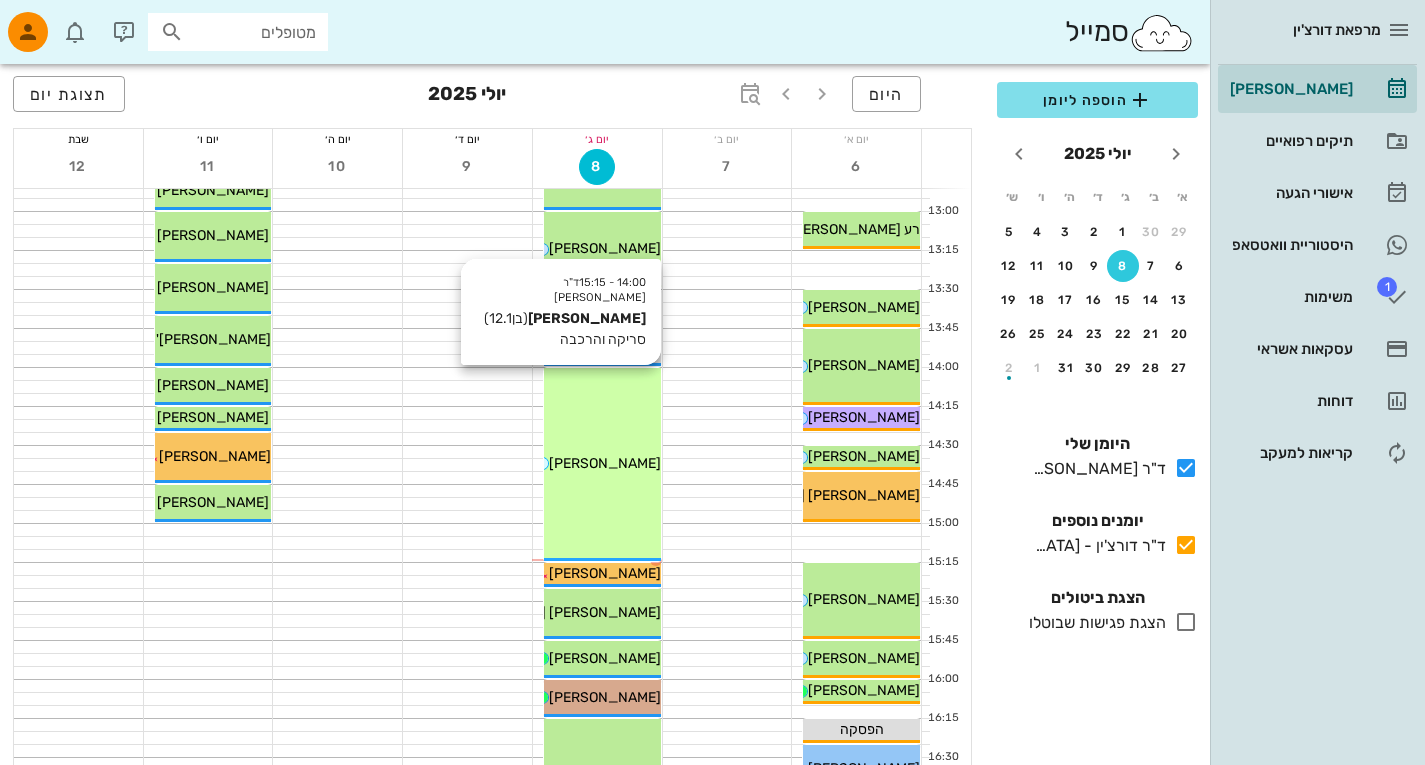 scroll, scrollTop: 915, scrollLeft: 0, axis: vertical 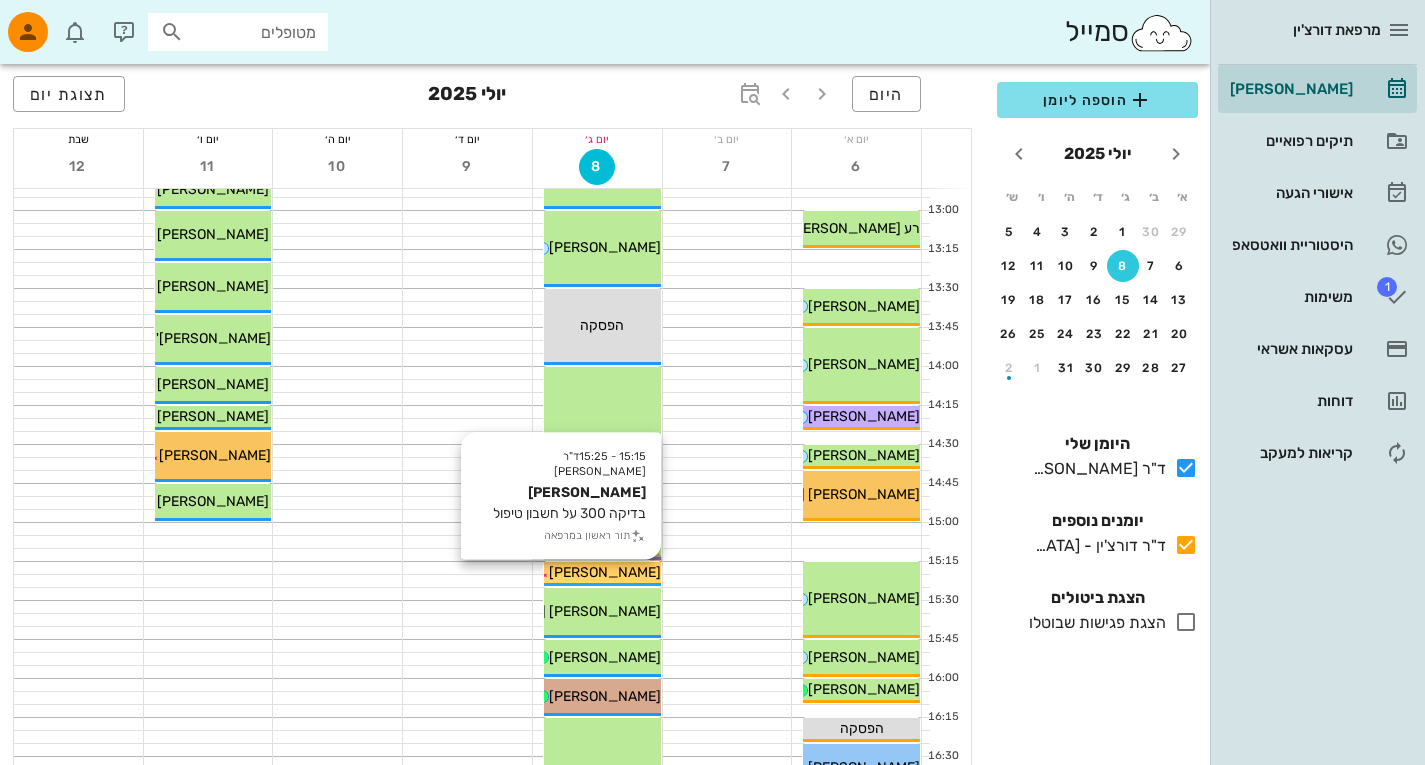 click on "[PERSON_NAME]" at bounding box center [605, 572] 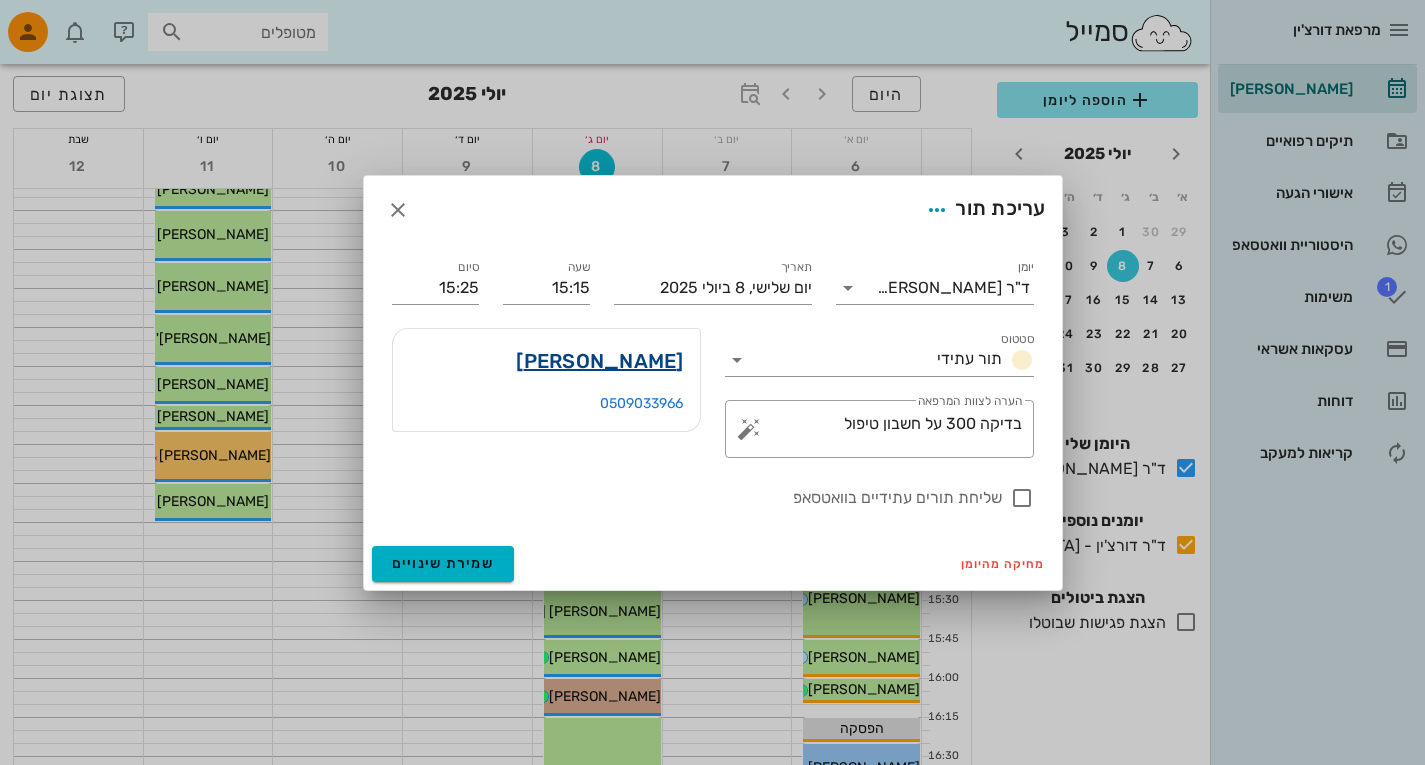 drag, startPoint x: 657, startPoint y: 340, endPoint x: 649, endPoint y: 358, distance: 19.697716 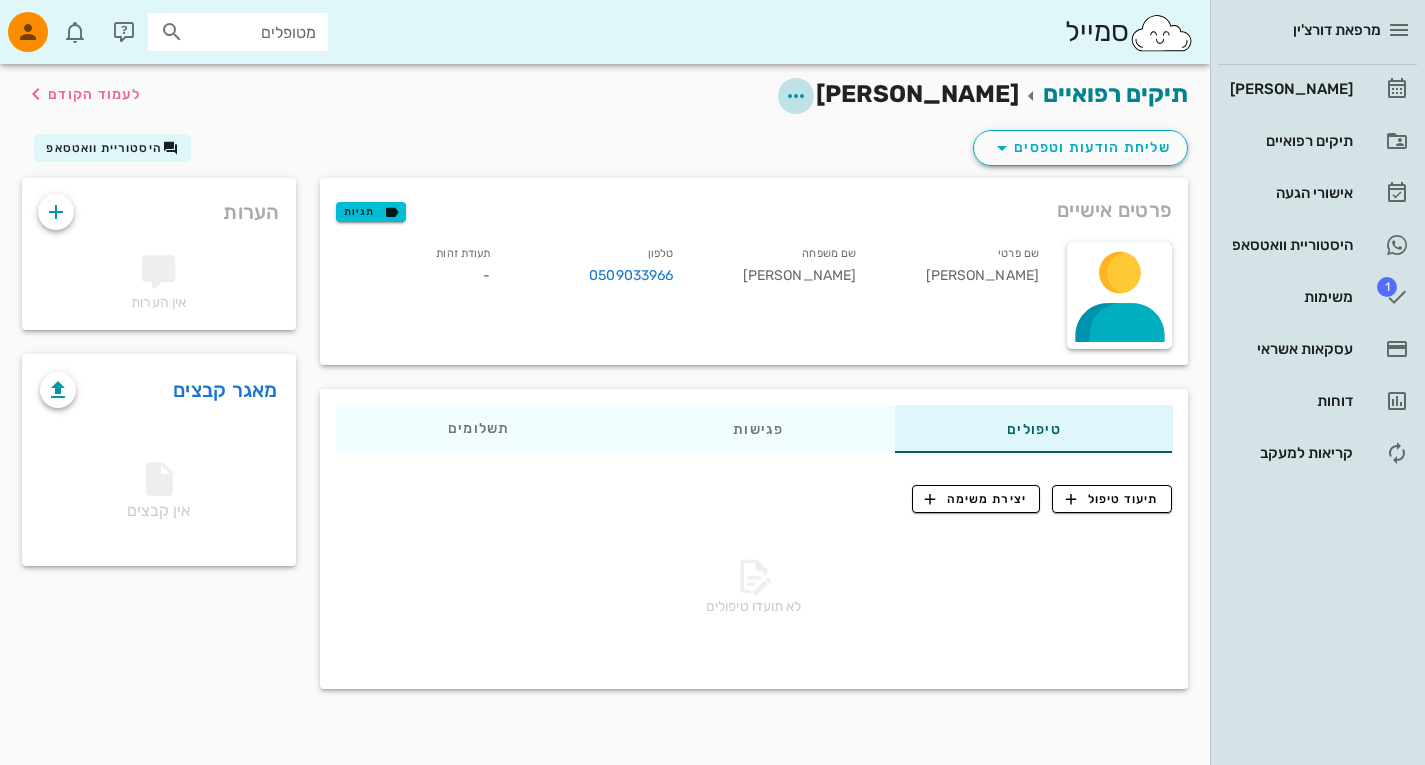 click at bounding box center (796, 96) 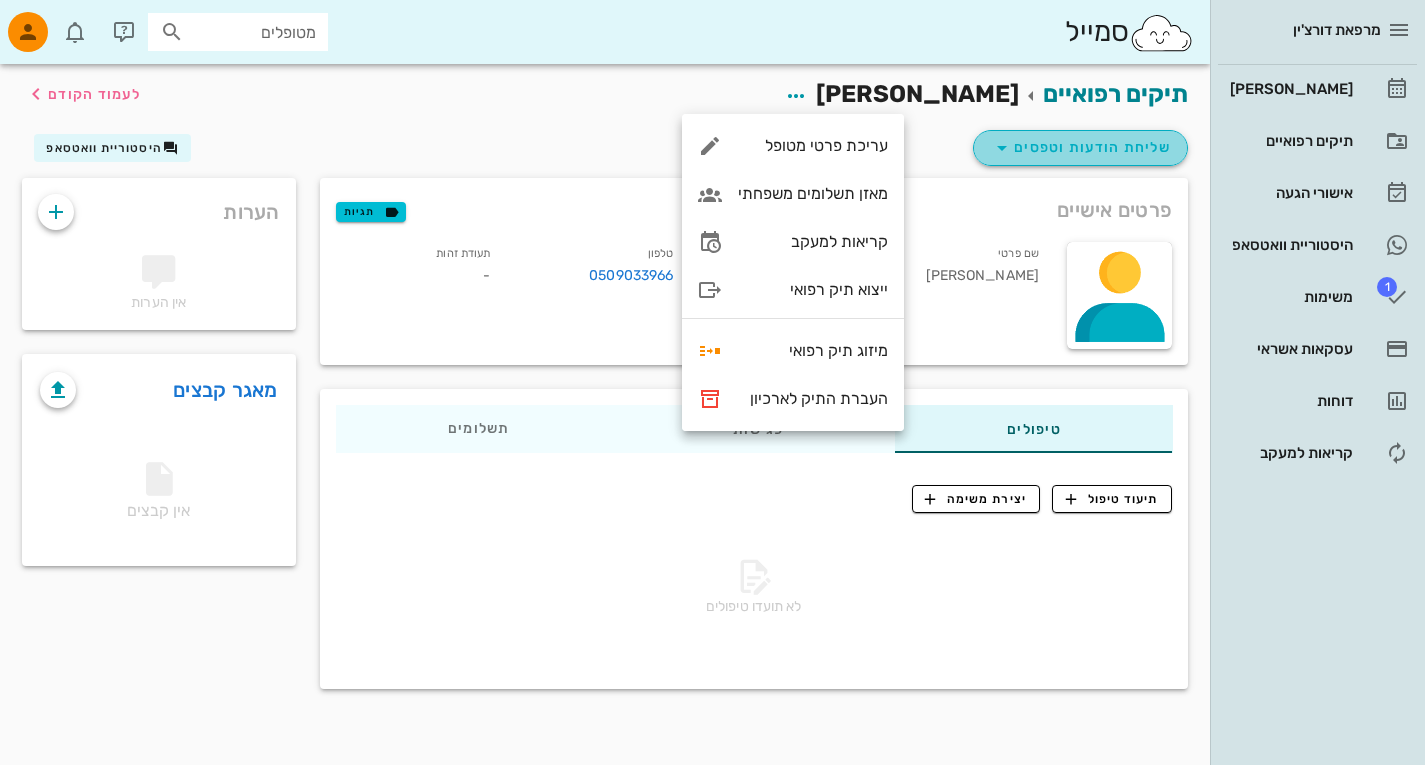 click on "שליחת הודעות וטפסים" at bounding box center [1080, 148] 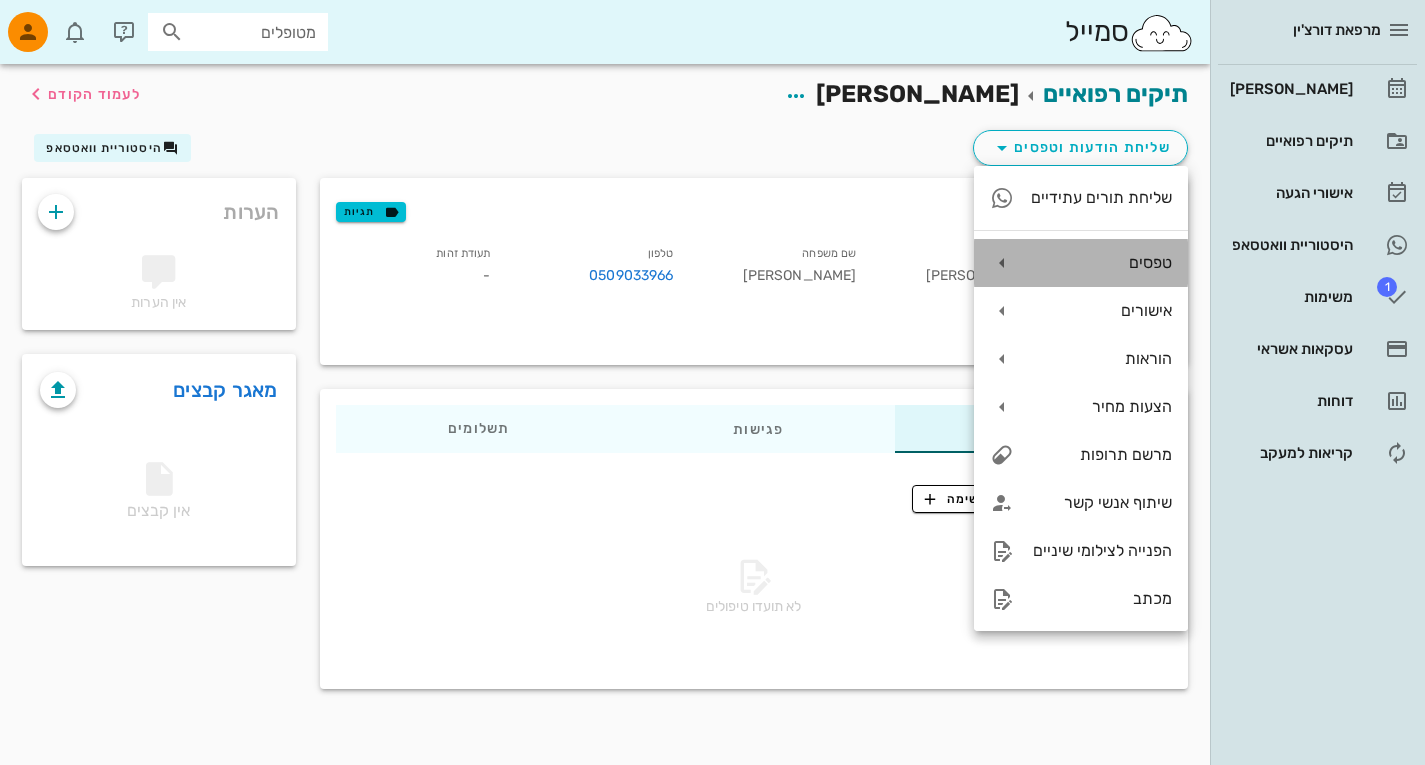click at bounding box center [1002, 263] 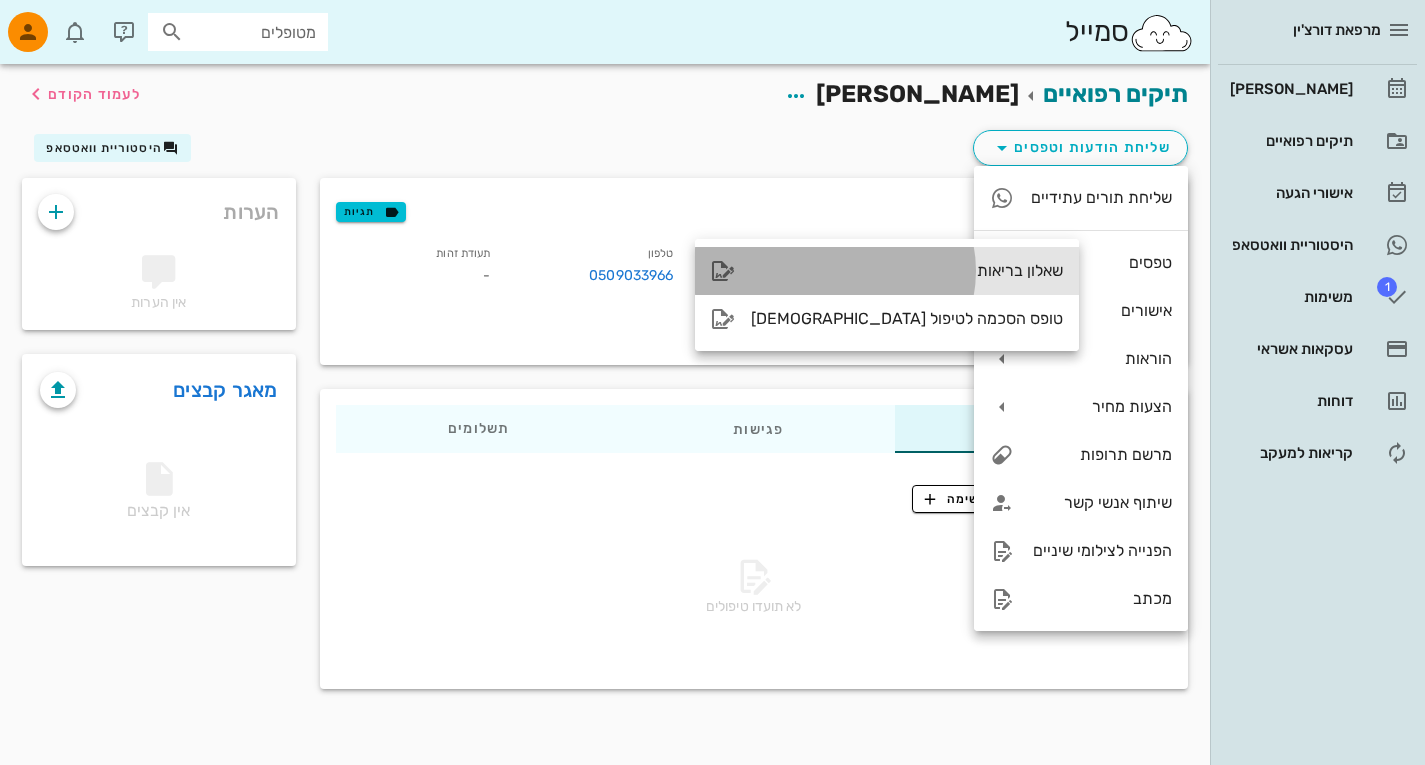 click on "שאלון בריאות" at bounding box center (907, 270) 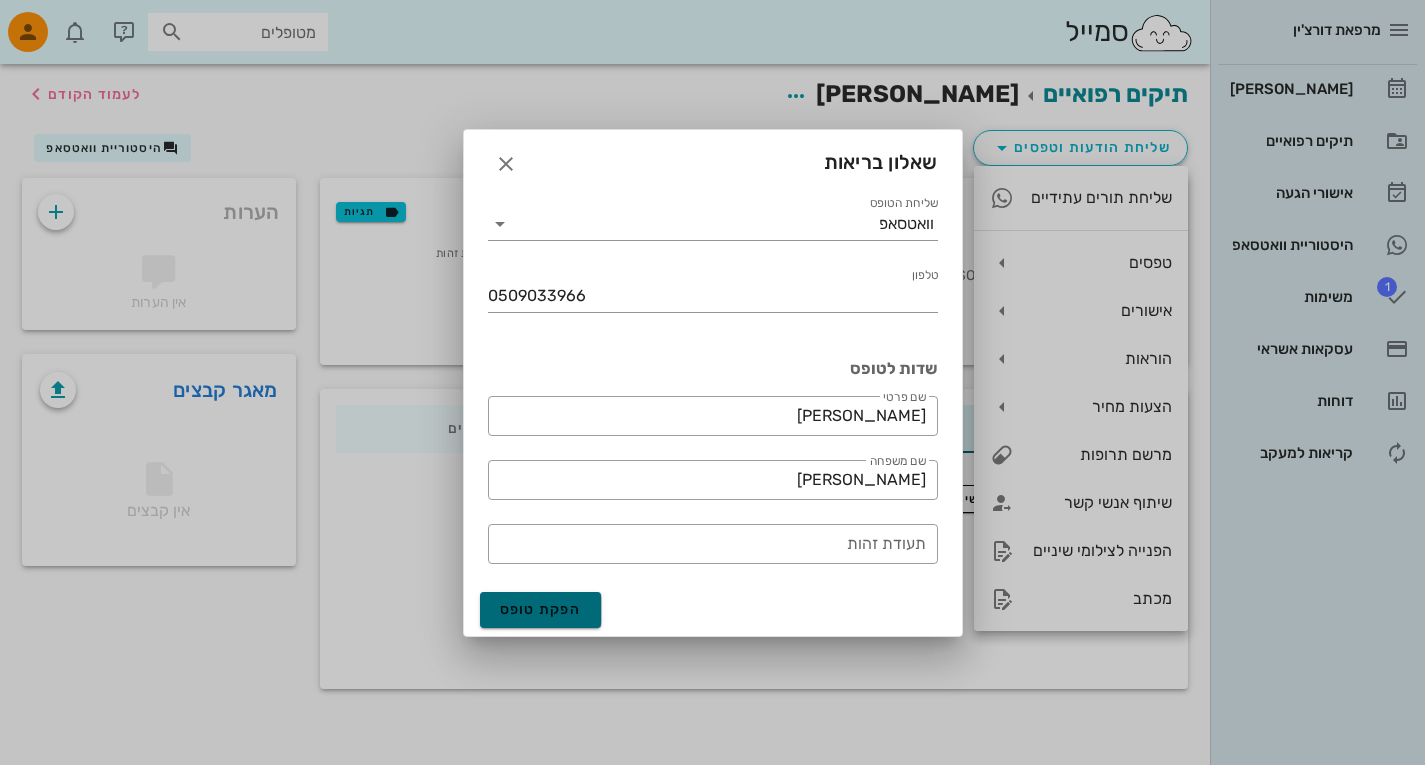 click on "הפקת טופס" at bounding box center [541, 610] 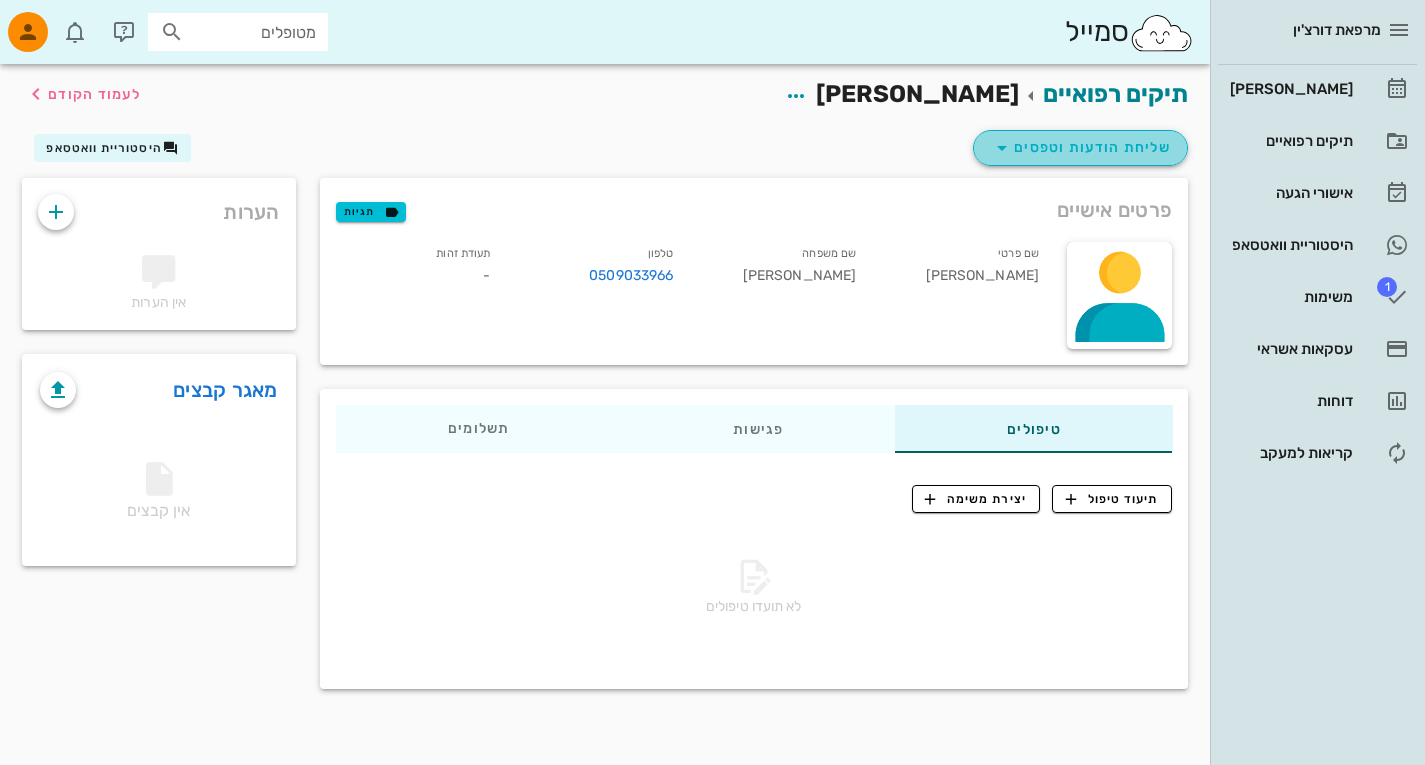 click on "שליחת הודעות וטפסים" at bounding box center (1080, 148) 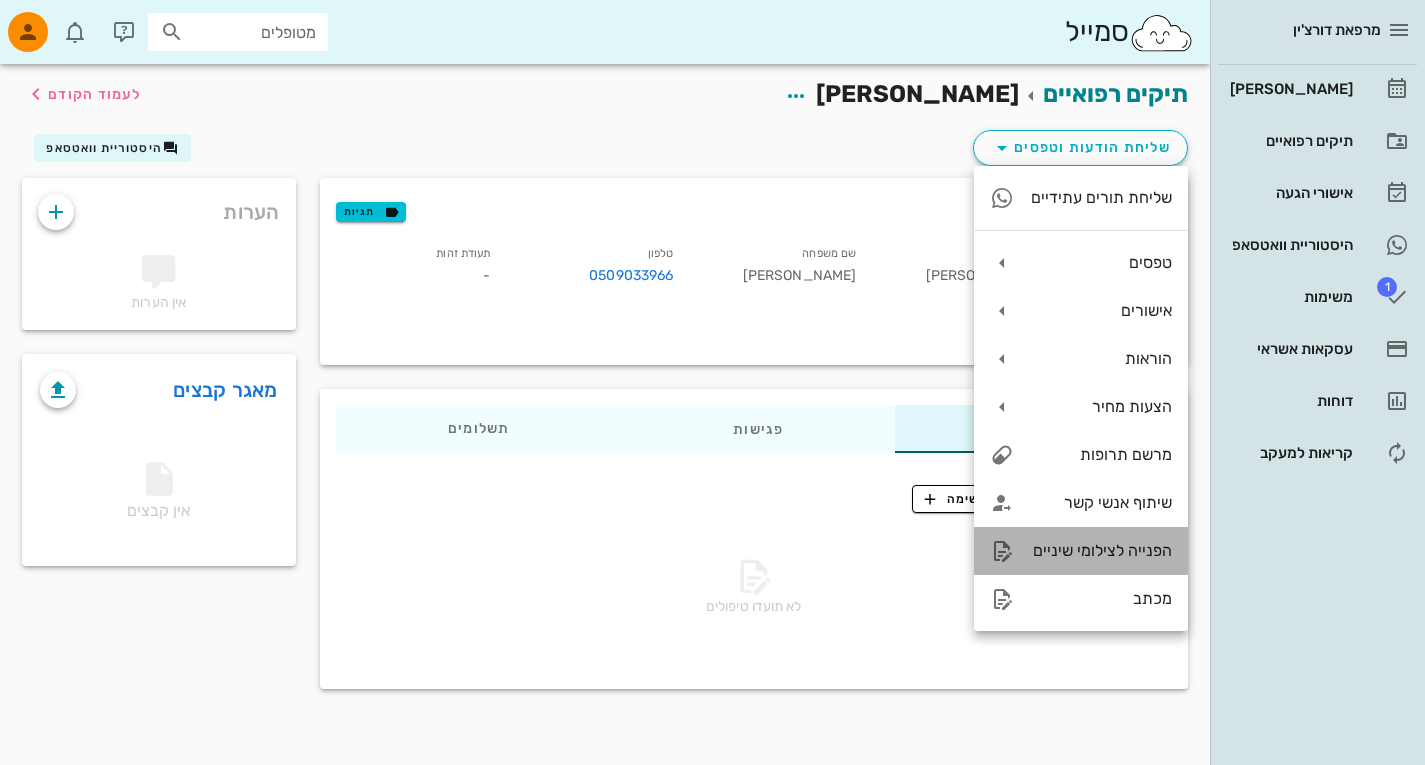 click on "הפנייה לצילומי שיניים" at bounding box center (1081, 551) 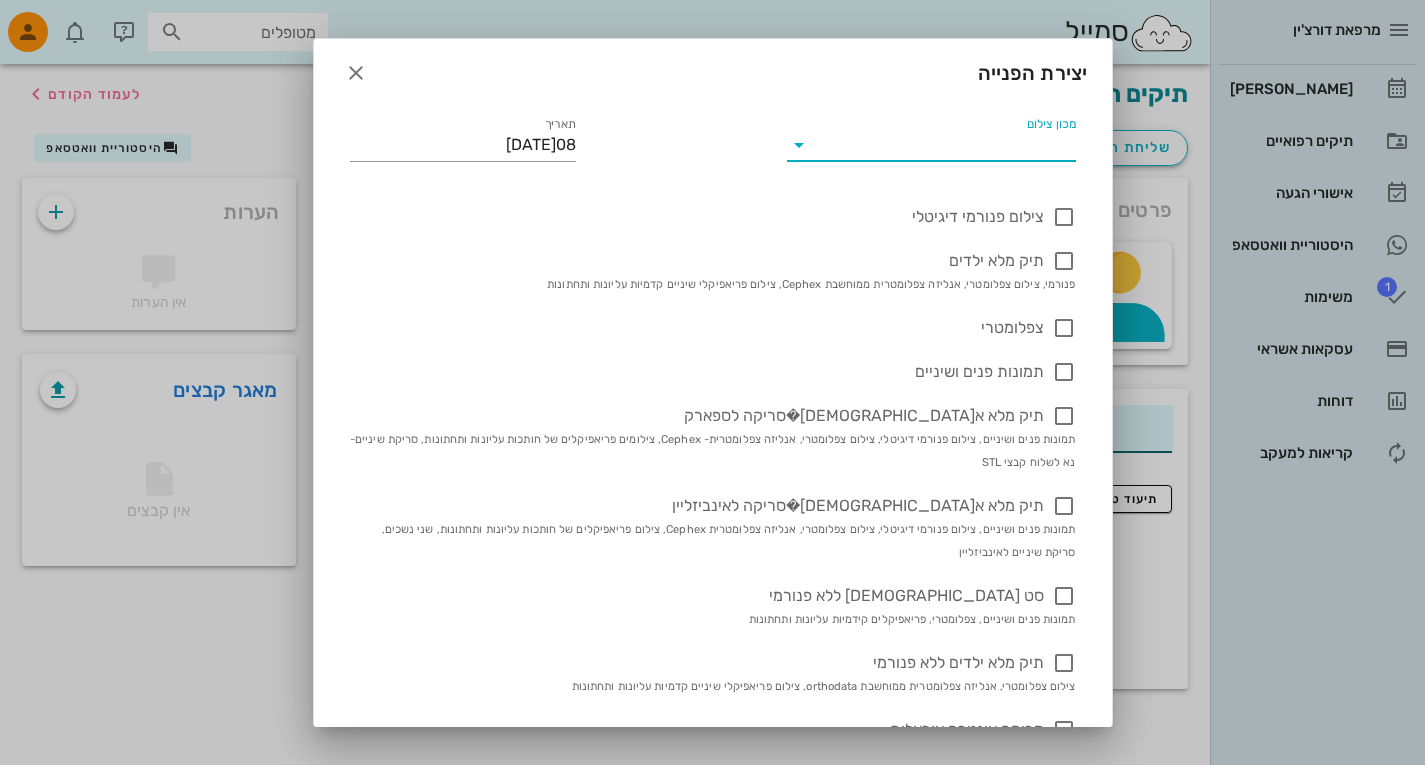 click on "מכון צילום" at bounding box center (947, 145) 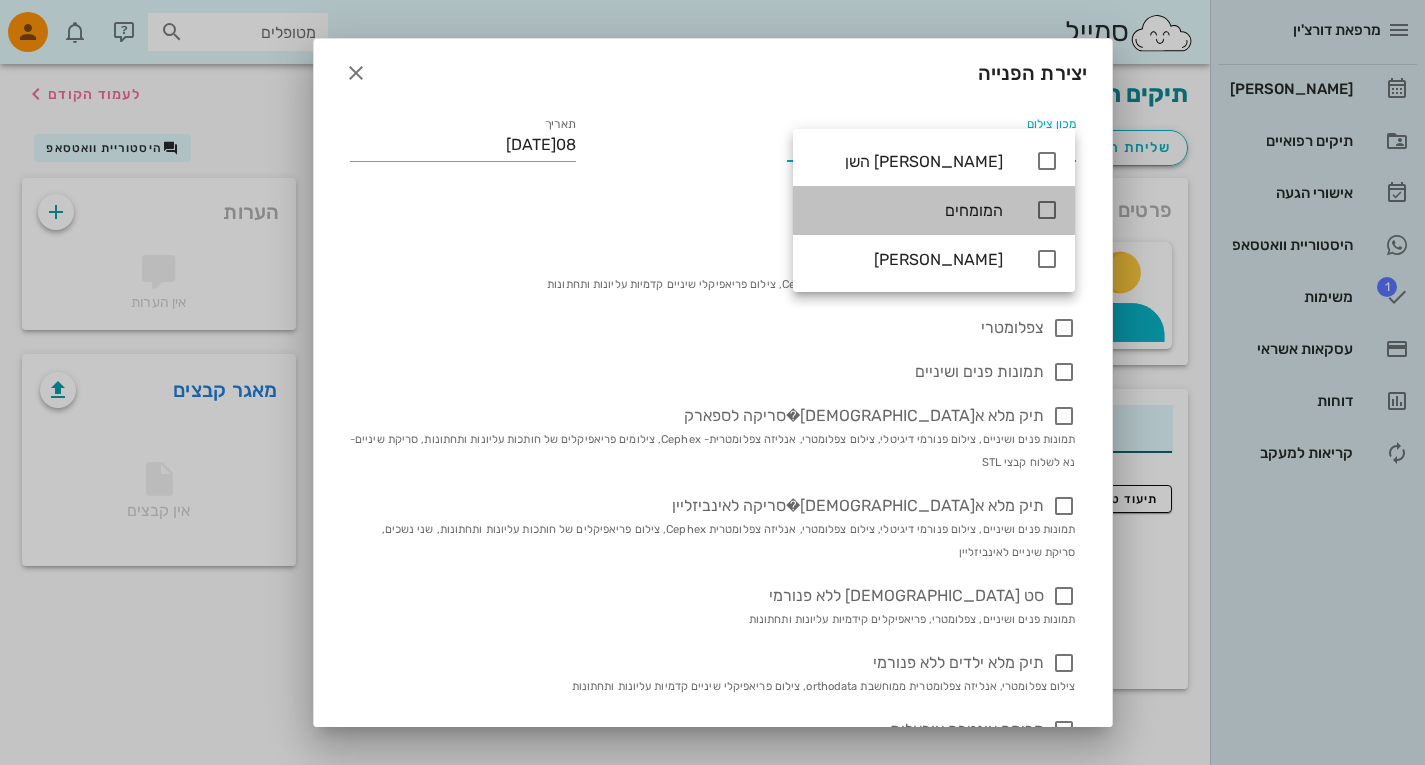 click at bounding box center [1047, 210] 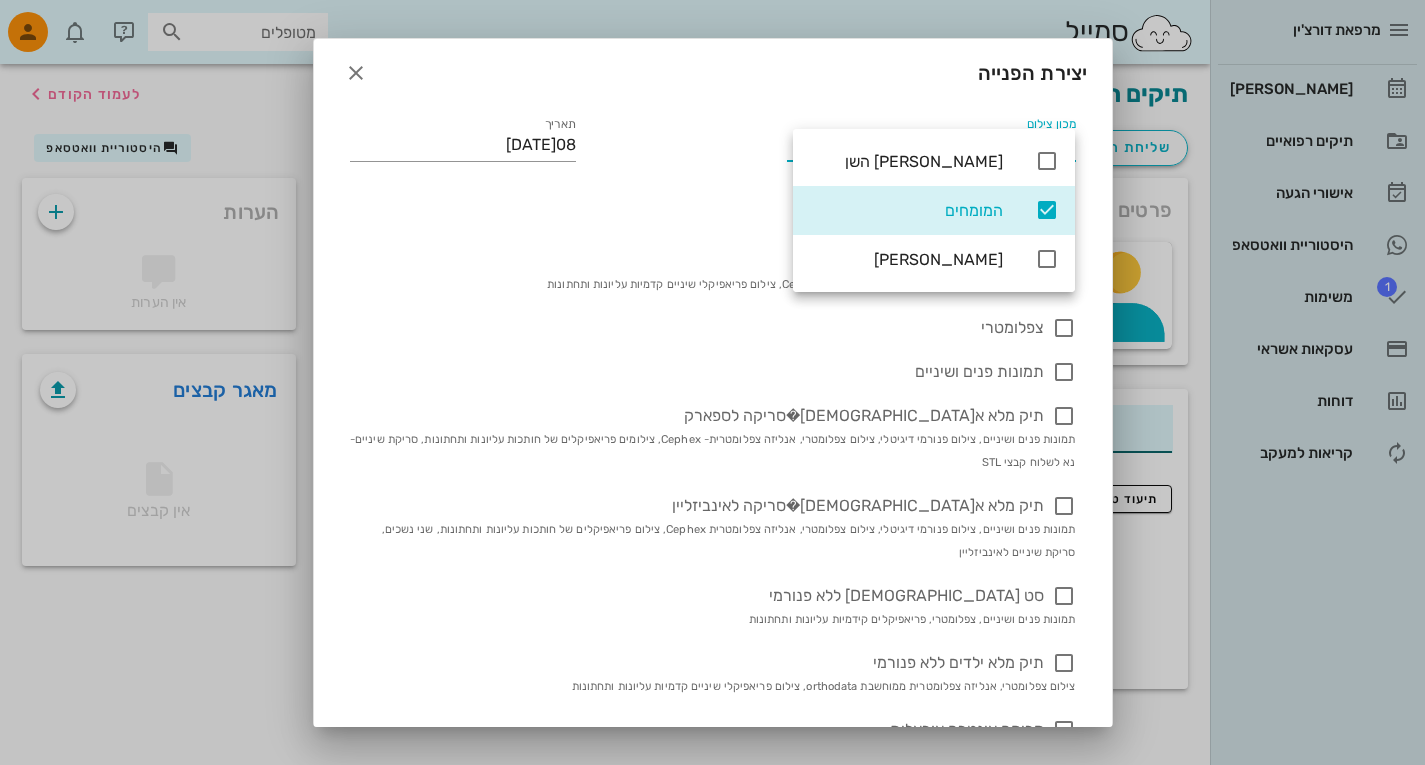 click on "מכון צילום המומחים תאריך 08-07-2025 צילום פנורמי דיגיטלי תיק מלא ילדים פנורמי, צילום צפלומטרי, אנליזה צפלומטרית ממוחשבת Cephex, צילום פריאפיקלי שיניים קדמיות עליונות ותחתונות צפלומטרי תמונות פנים ושיניים תיק מלא אורתודונטי וסריקה לספארק תמונות פנים ושיניים, צילום פנורמי דיגיטלי, צילום צפלומטרי, אנליזה צפלומטרית- Cephex, צילומים פריאפיקלים של חותכות עליונות ותחתונות, סריקת שיניים- נא לשלוח קבצי STL תיק מלא אורתודונטי וסריקה לאינביזליין סט אורתודונטי ללא פנורמי תמונות פנים ושיניים, צפלומטרי, פריאפיקלים קידמיות עליונות ותחתונות תיק מלא ילדים ללא פנורמי צילומי נשך X4 ​" at bounding box center (713, 736) 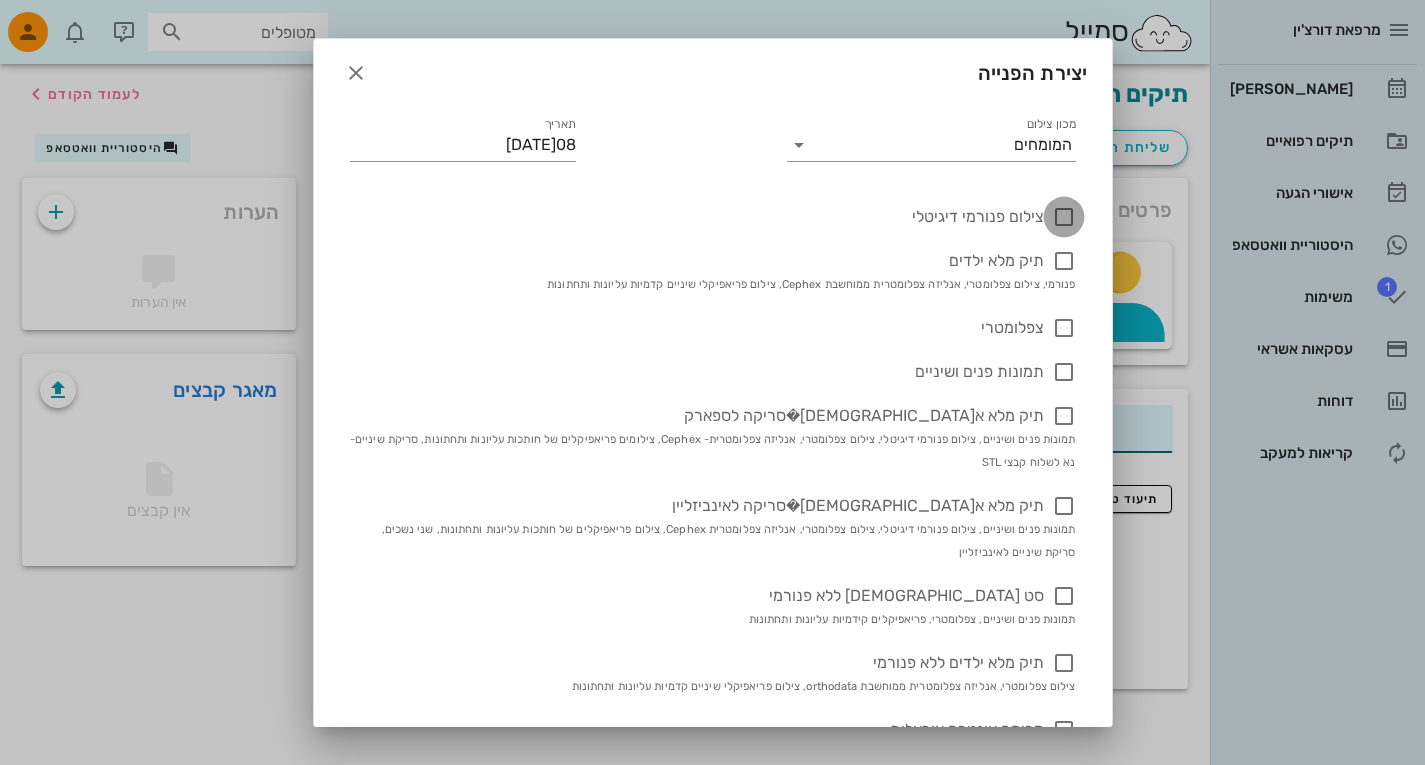 click at bounding box center (1064, 217) 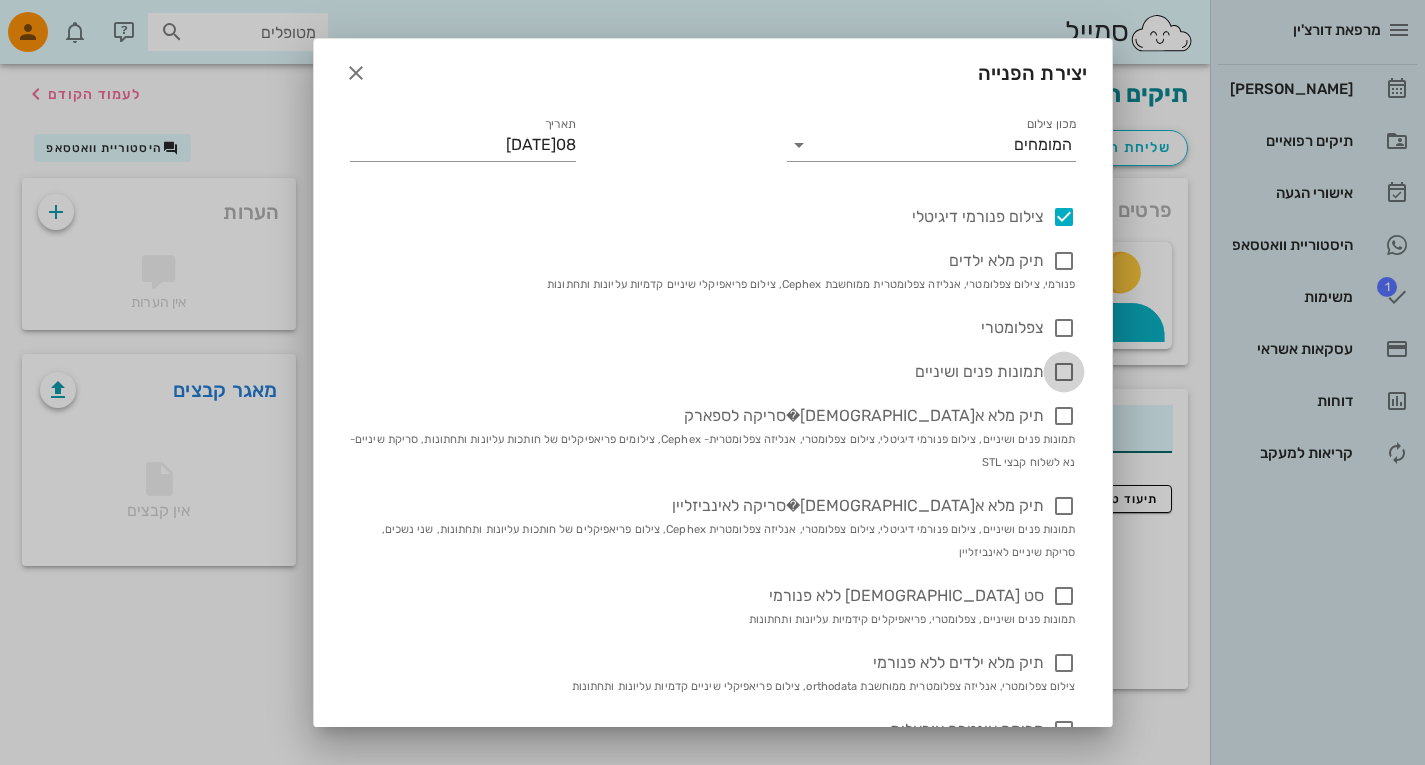 click at bounding box center (1064, 372) 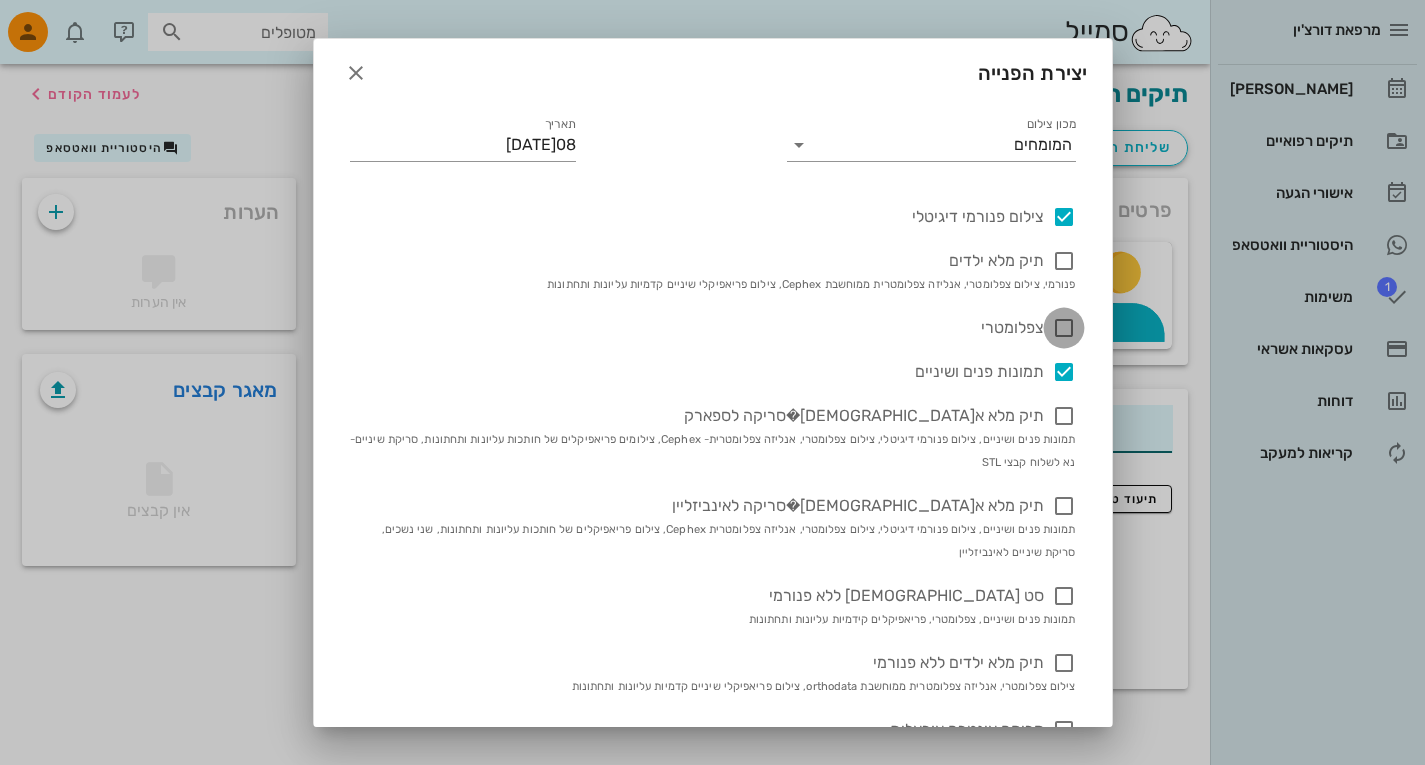 click at bounding box center [1064, 328] 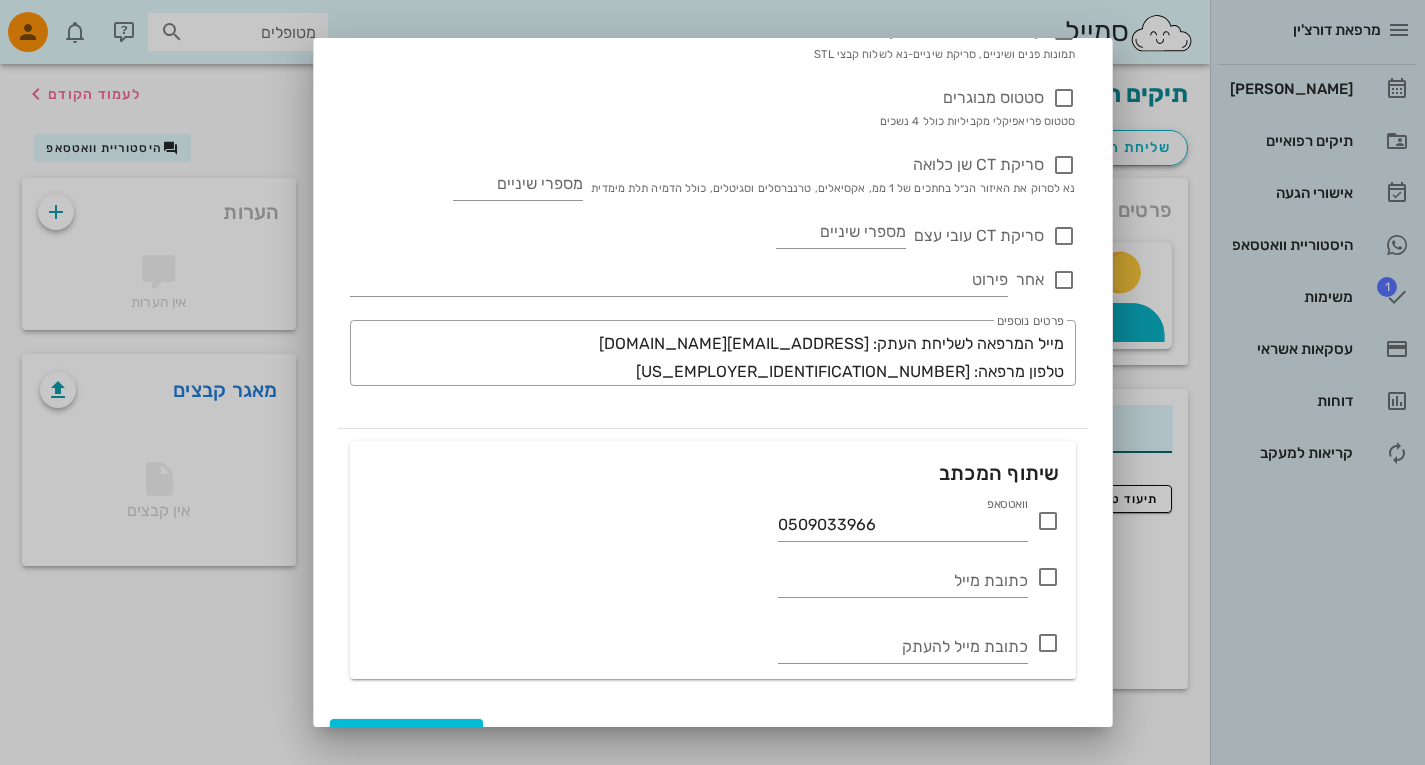 scroll, scrollTop: 973, scrollLeft: 0, axis: vertical 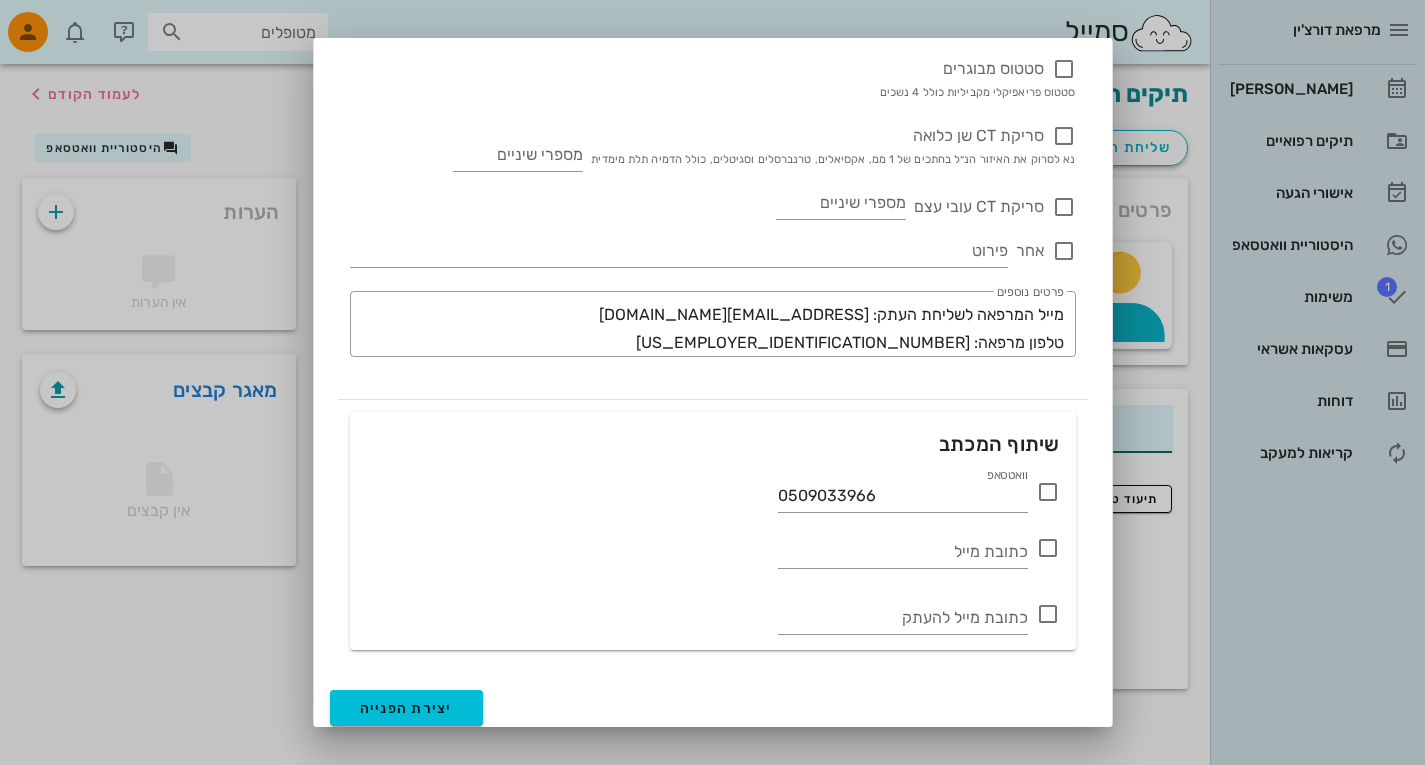 click at bounding box center (1048, 492) 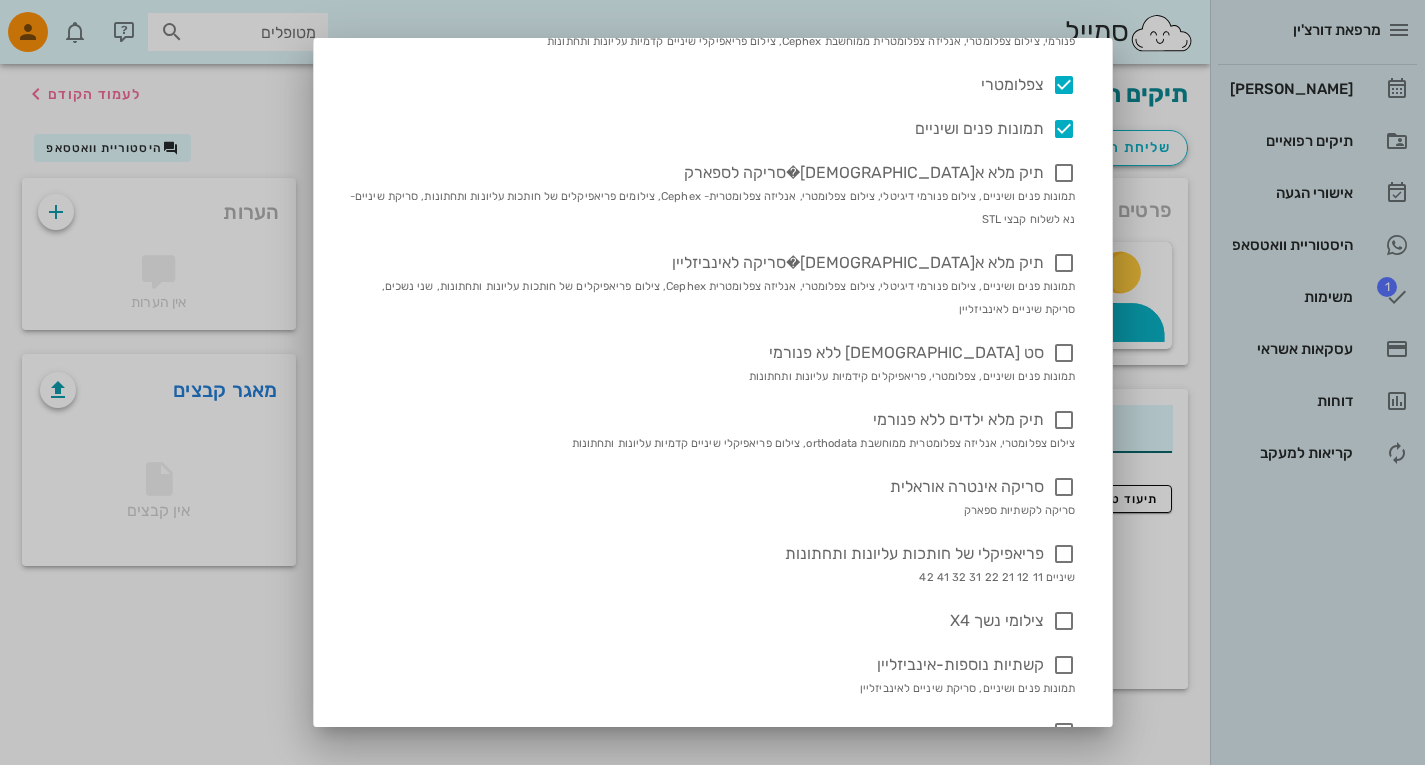 scroll, scrollTop: 243, scrollLeft: 0, axis: vertical 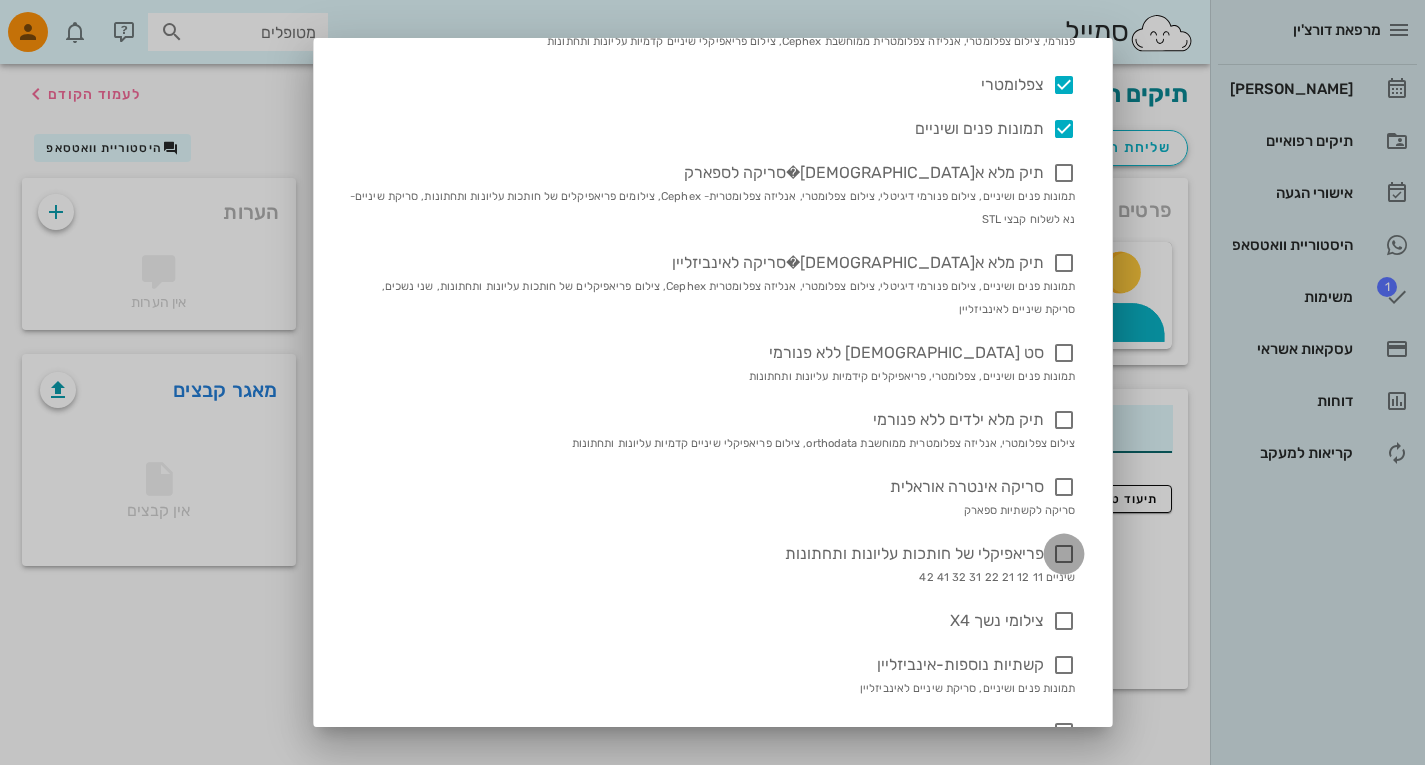 click at bounding box center [1064, 554] 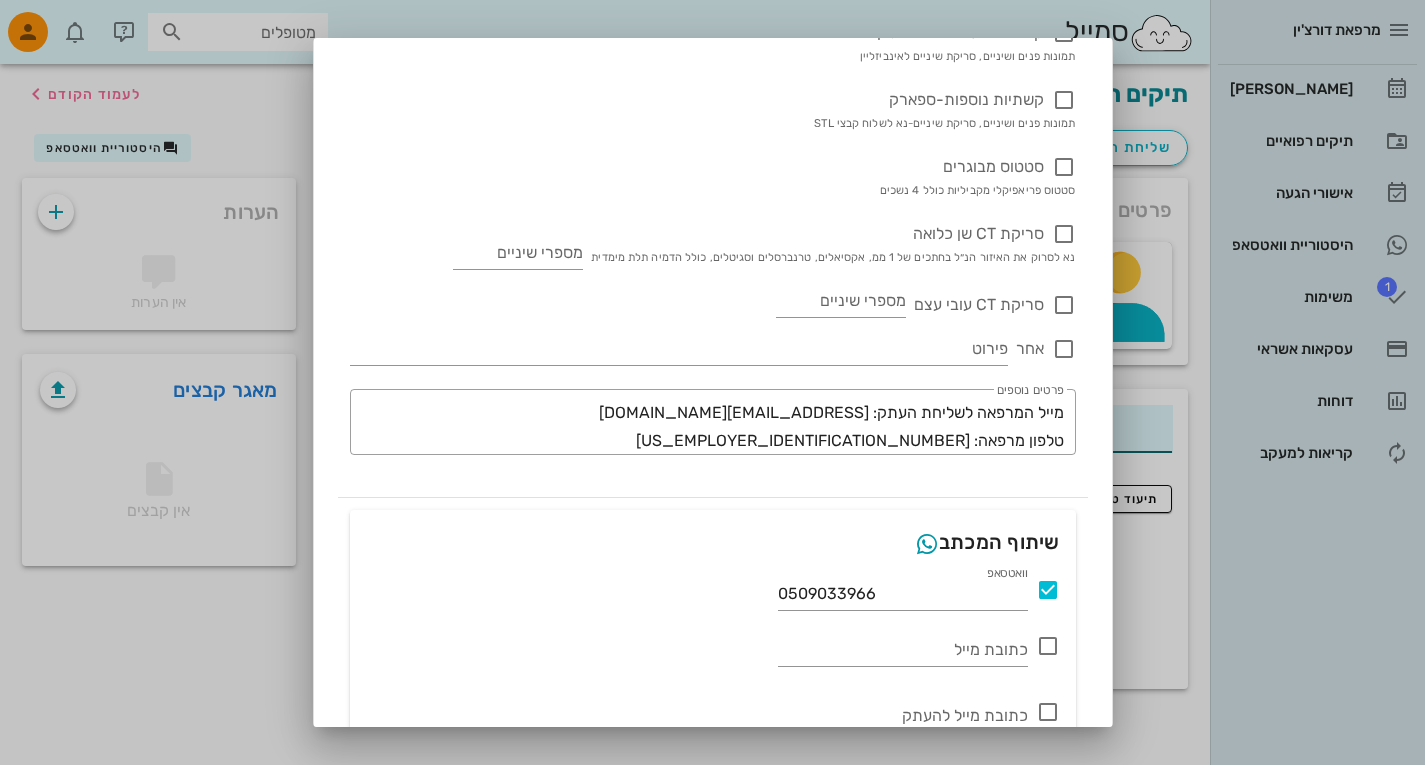 scroll, scrollTop: 981, scrollLeft: 0, axis: vertical 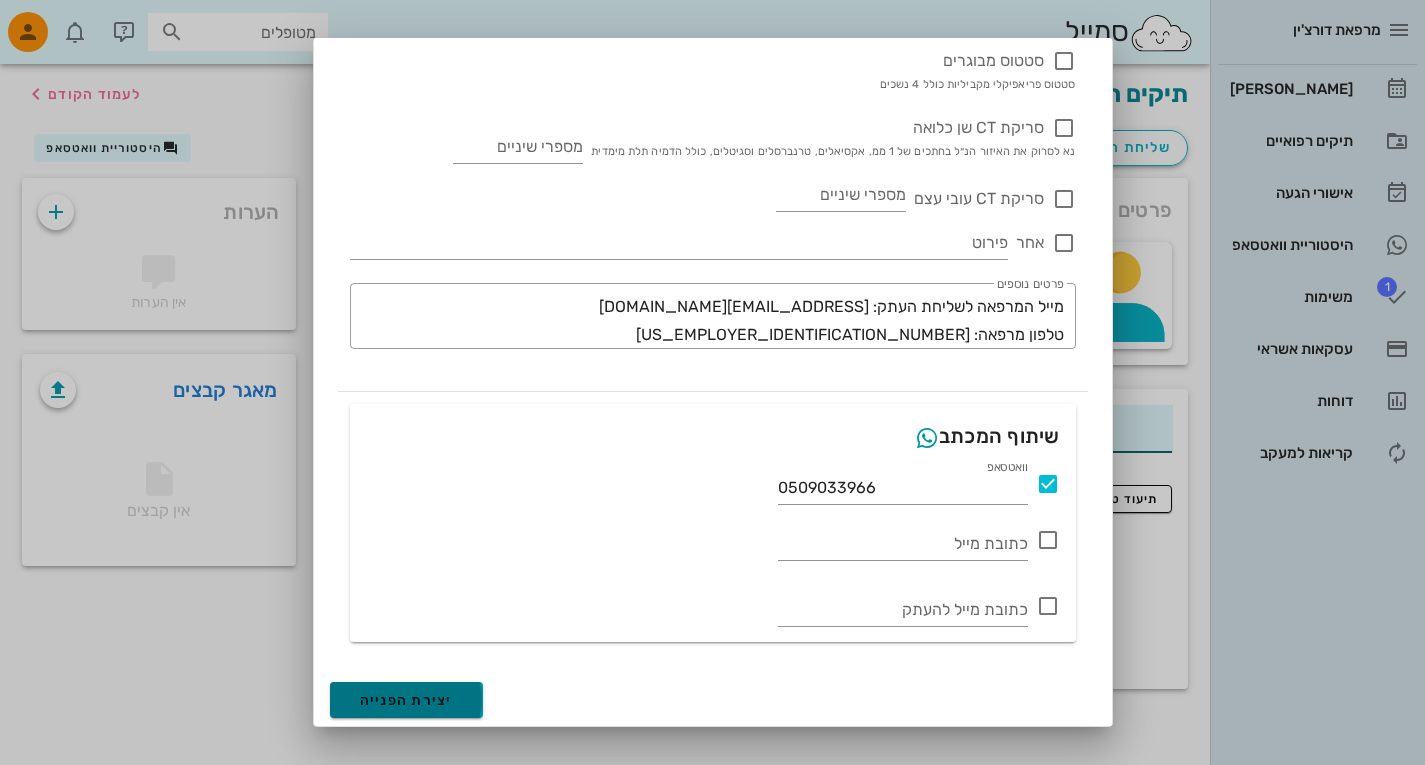 click on "יצירת הפנייה" at bounding box center (406, 700) 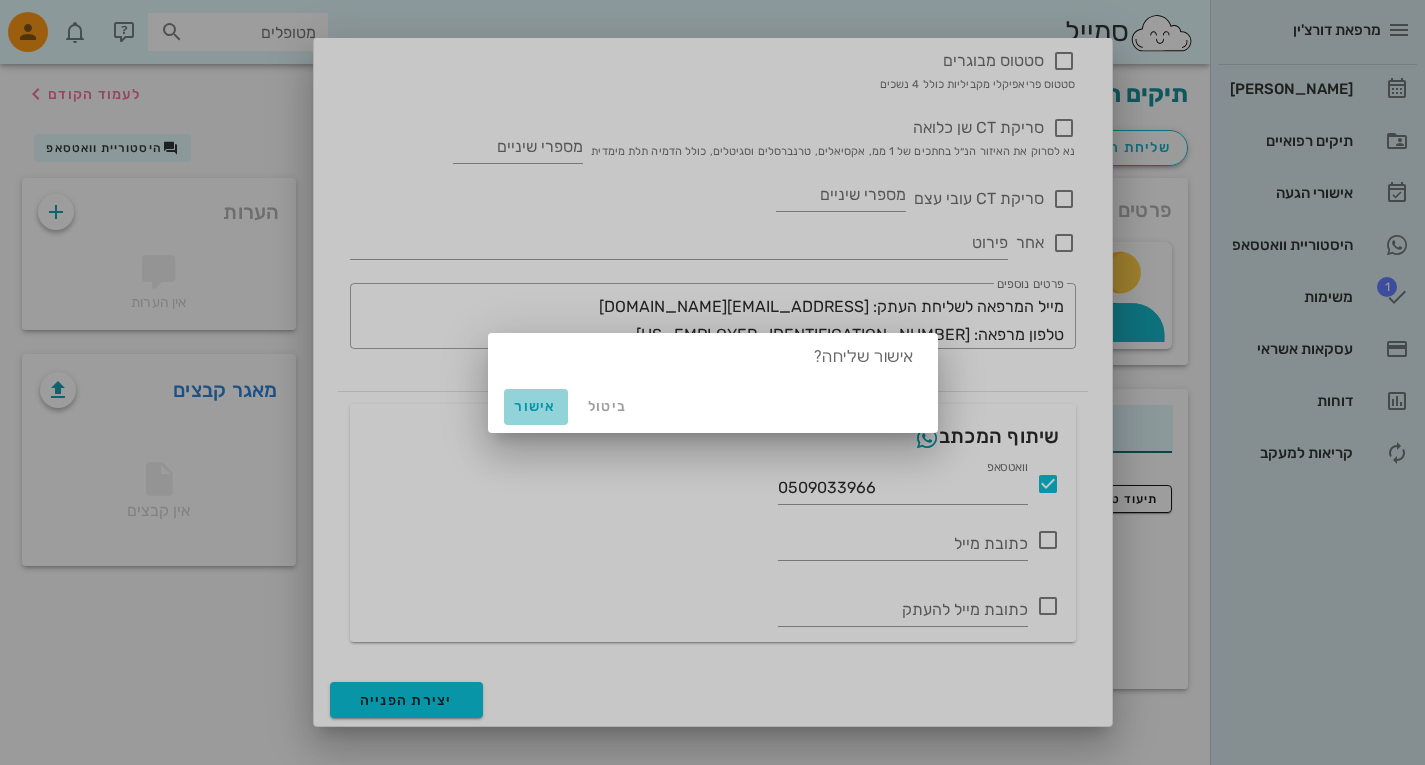 click on "אישור" at bounding box center (536, 406) 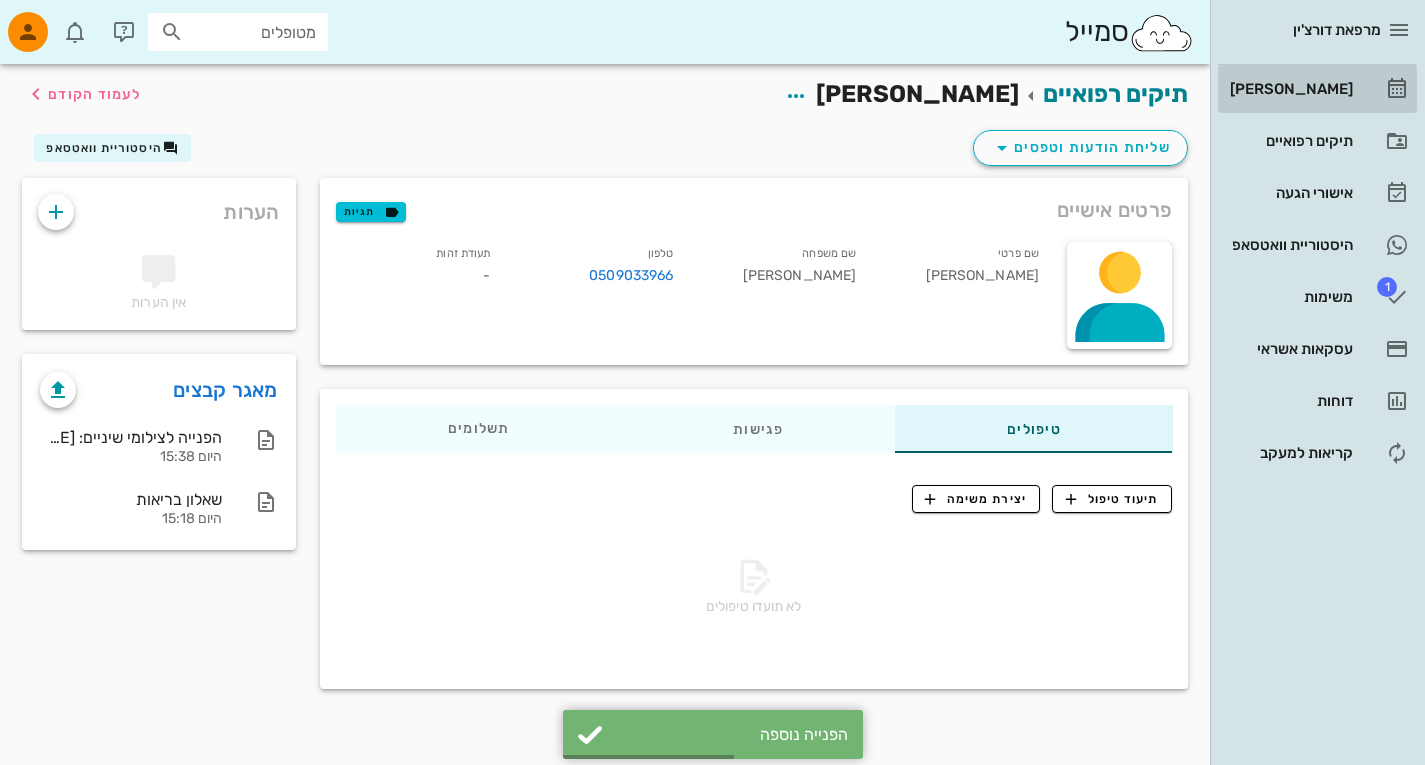 click on "[PERSON_NAME]" at bounding box center [1289, 89] 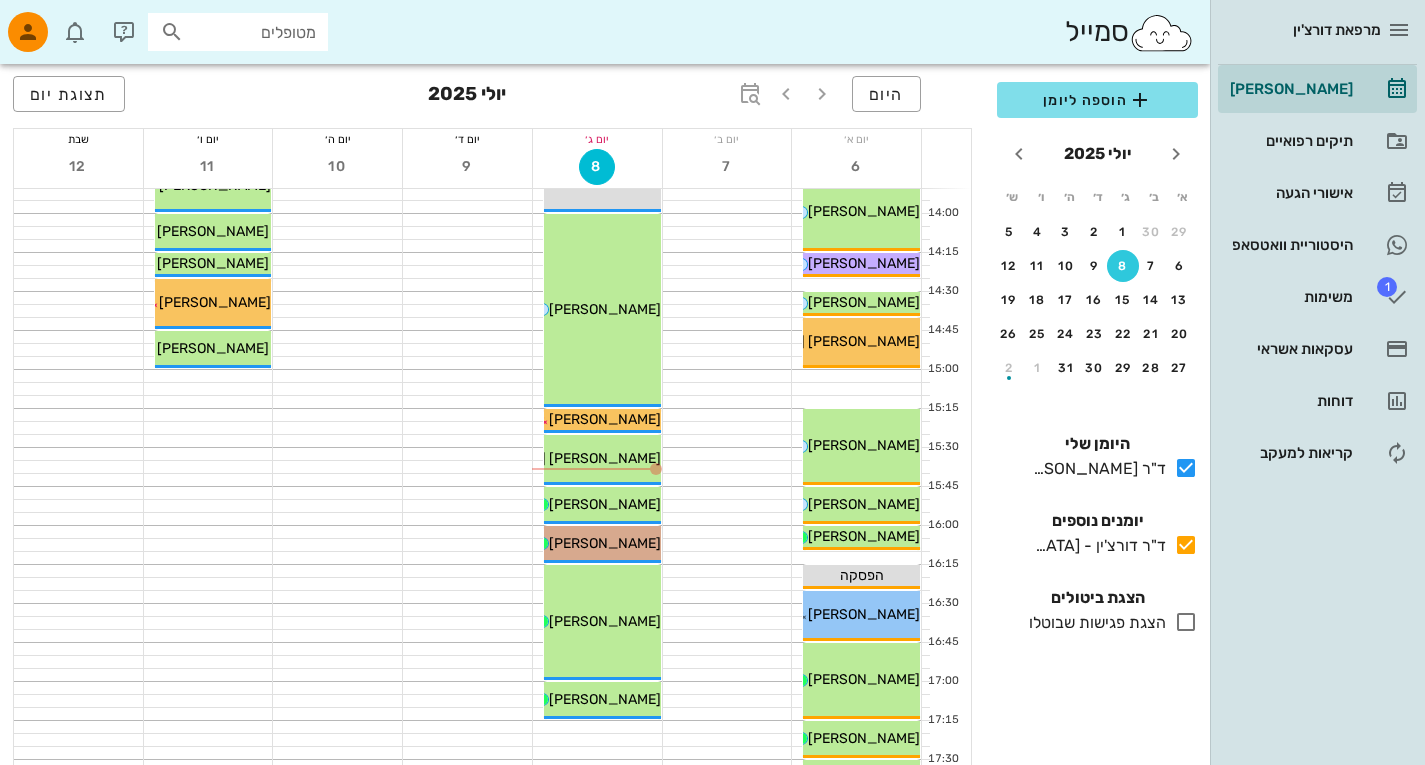 scroll, scrollTop: 1076, scrollLeft: 0, axis: vertical 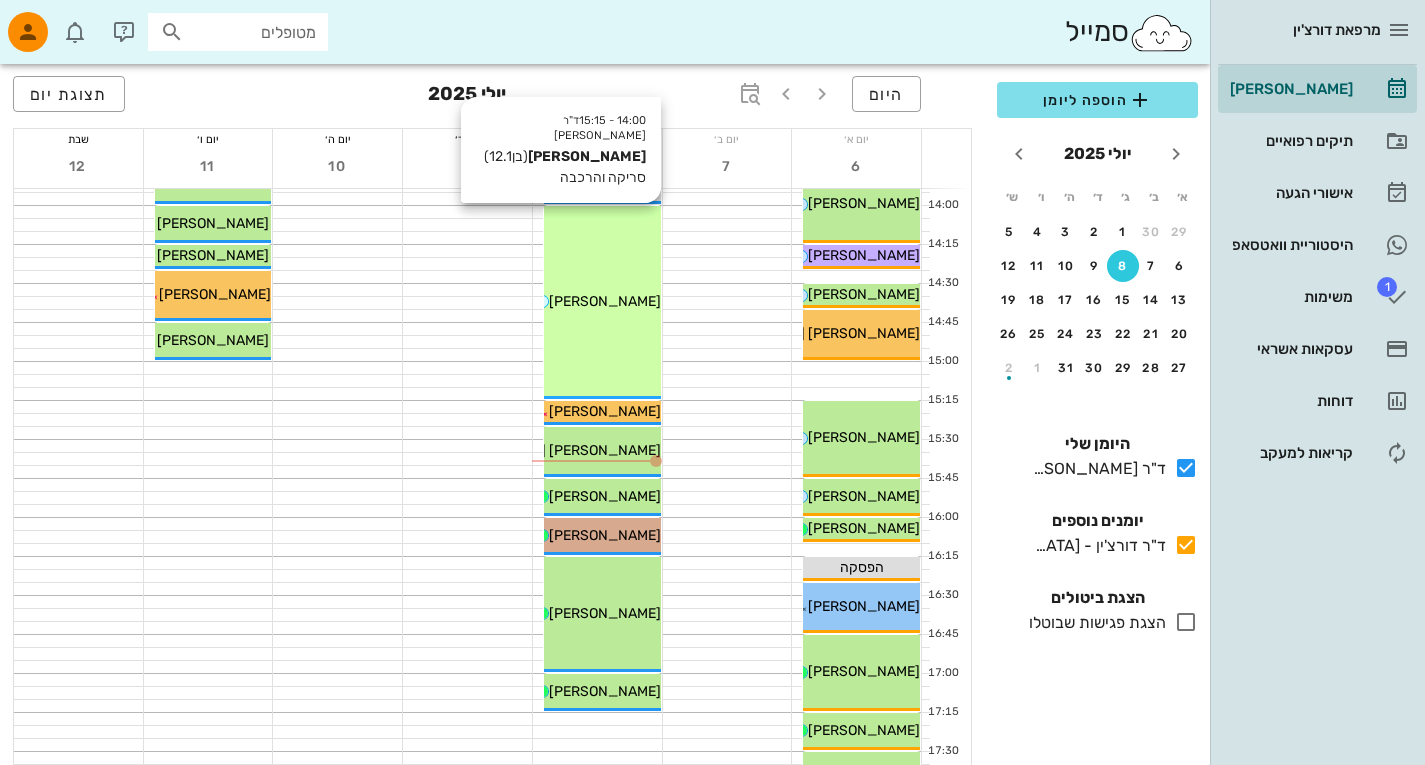 click on "14:00
- 15:15
ד"ר [PERSON_NAME]
(בן
12.1 )
סריקה והרכבה
[PERSON_NAME]" at bounding box center (602, 302) 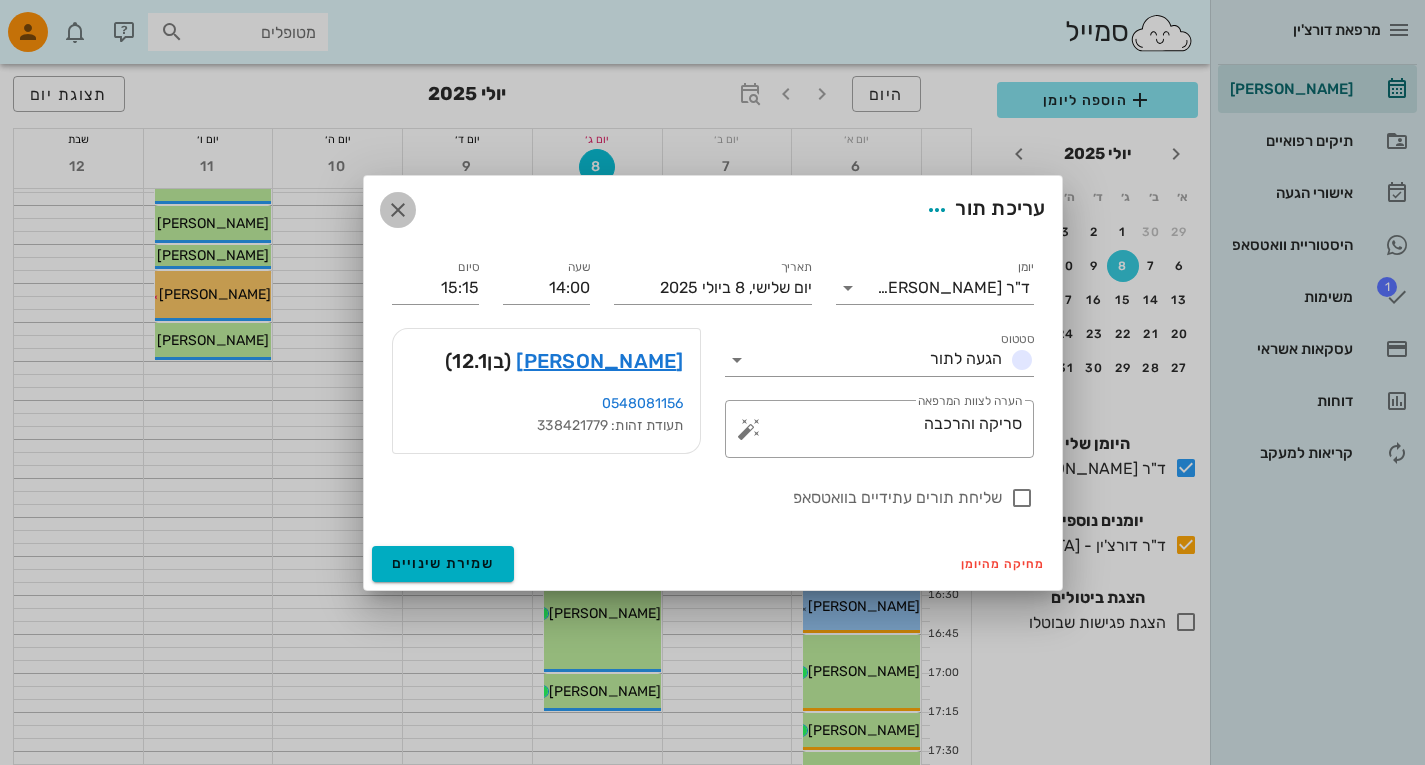 click at bounding box center (398, 210) 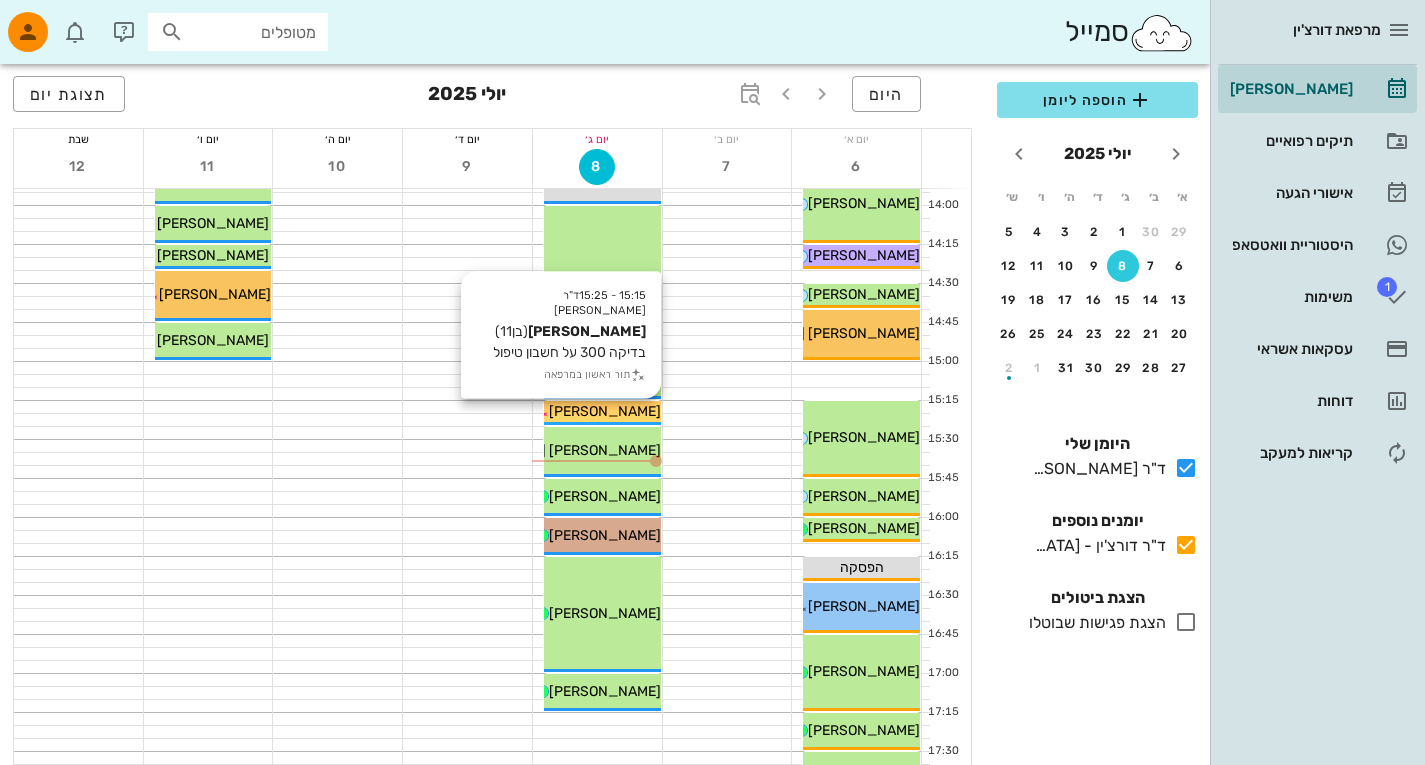 click on "[PERSON_NAME]" at bounding box center [605, 411] 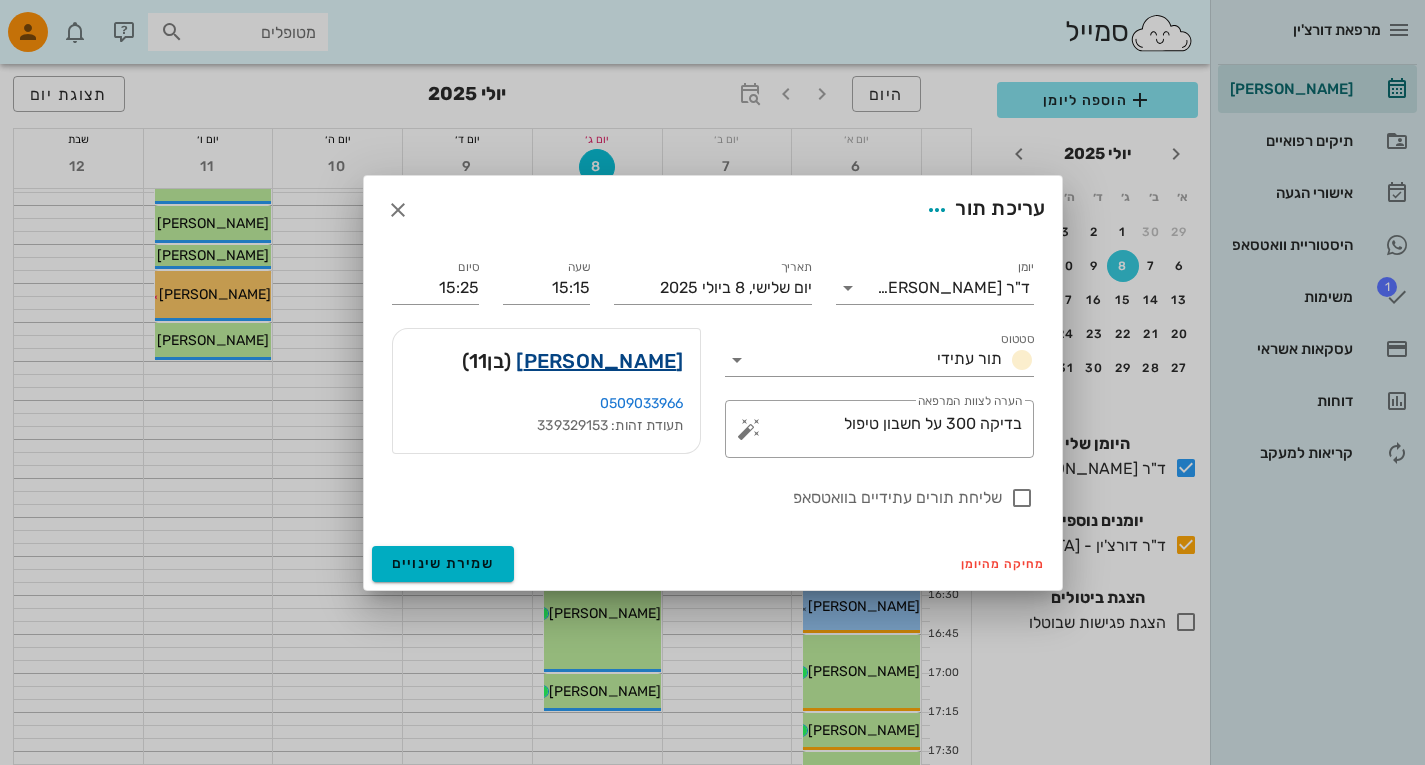 click on "אורי
אורבך" at bounding box center [599, 361] 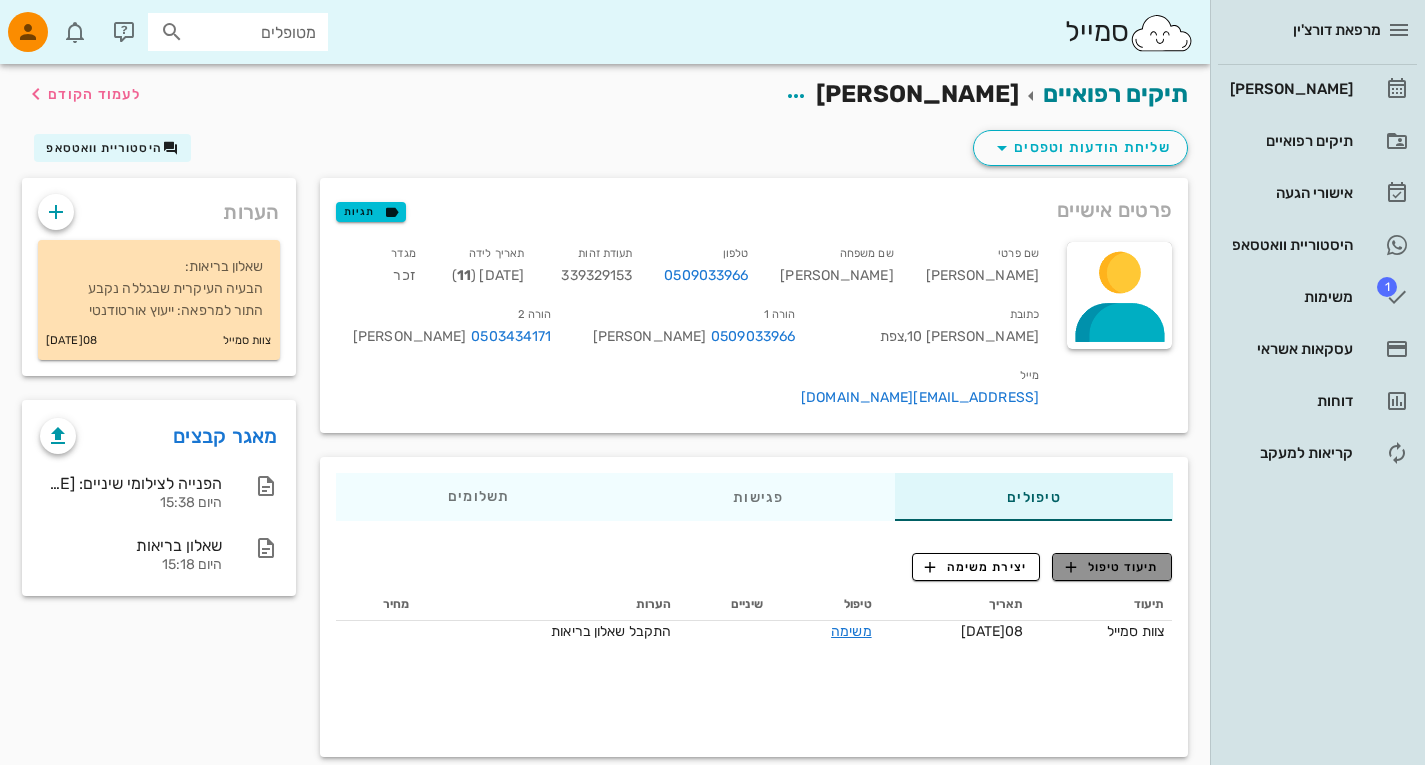 click on "תיעוד טיפול" at bounding box center (1112, 567) 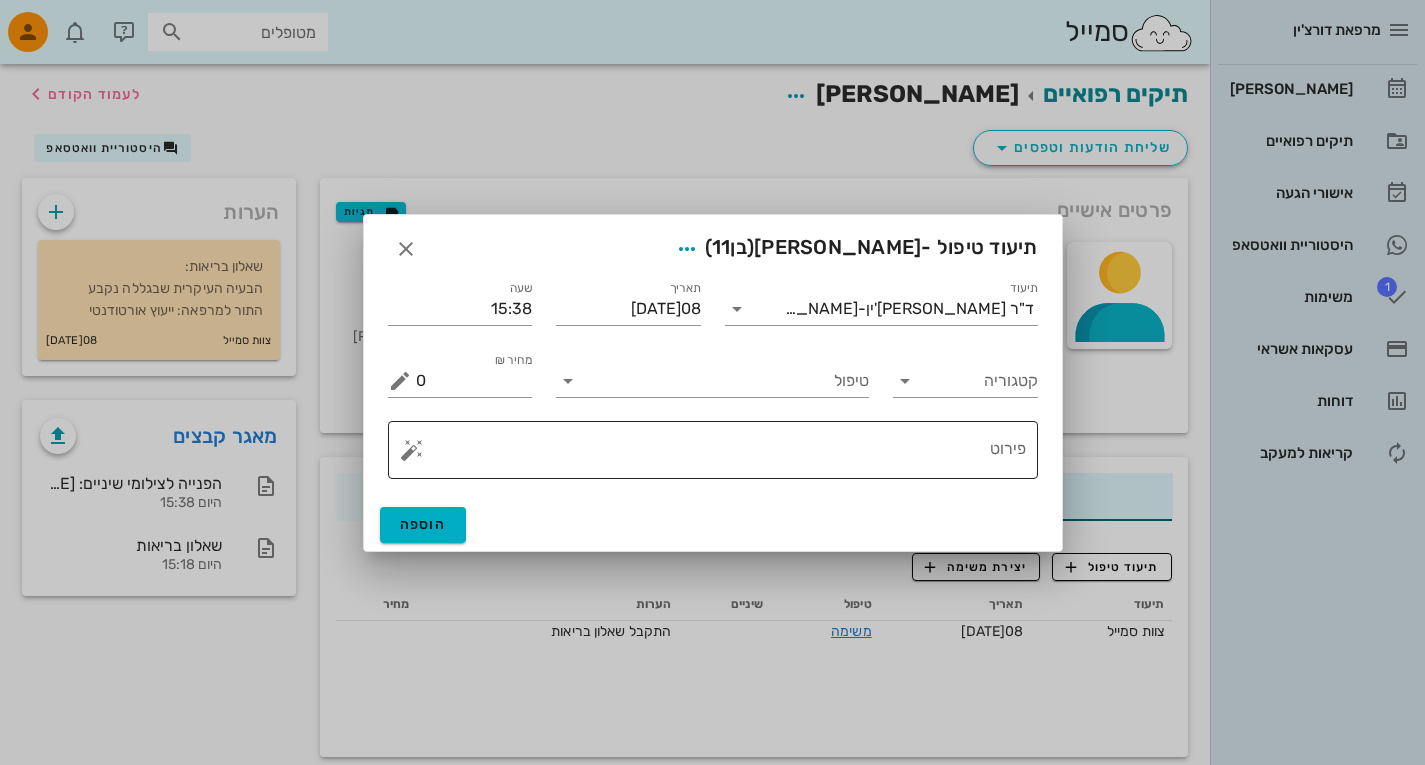 click on "​ פירוט" at bounding box center (713, 450) 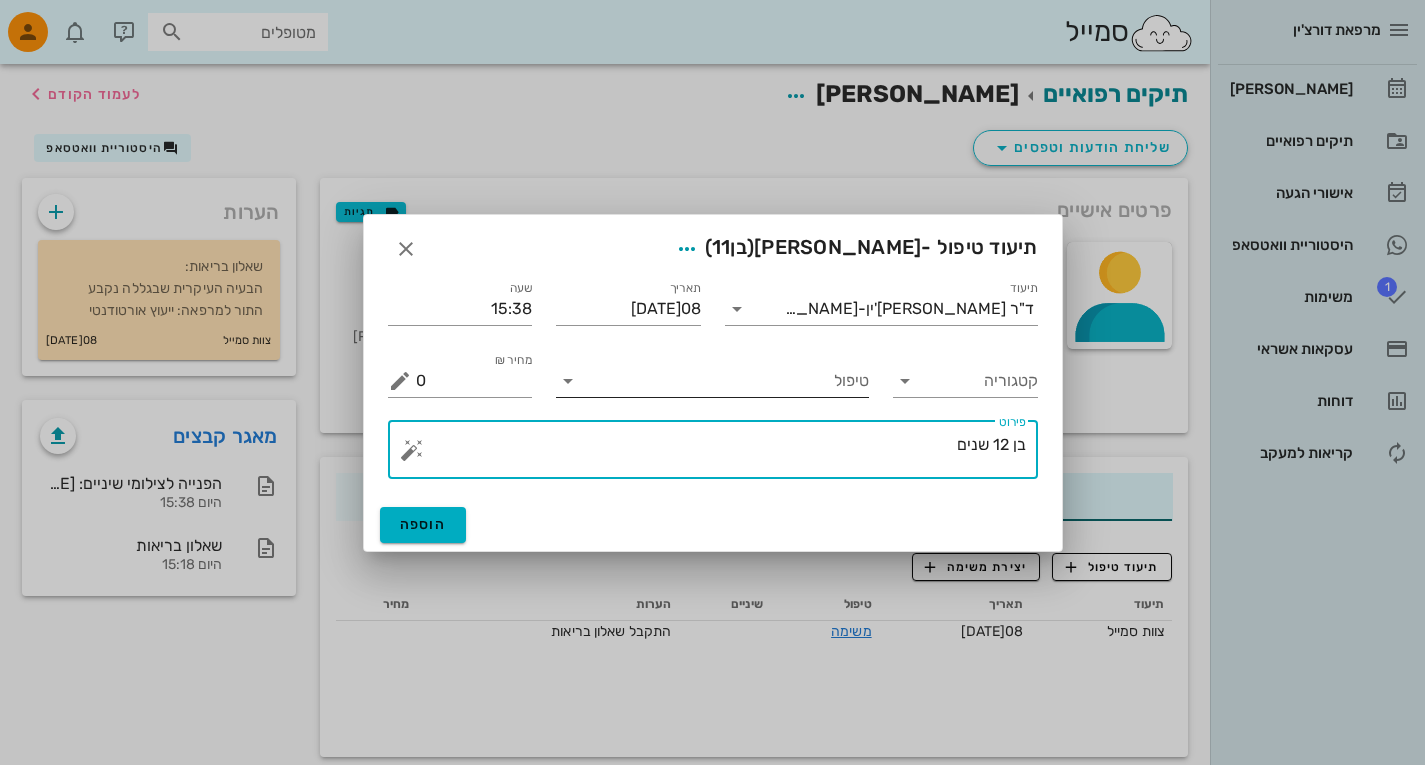 type on "בן 12 שנים" 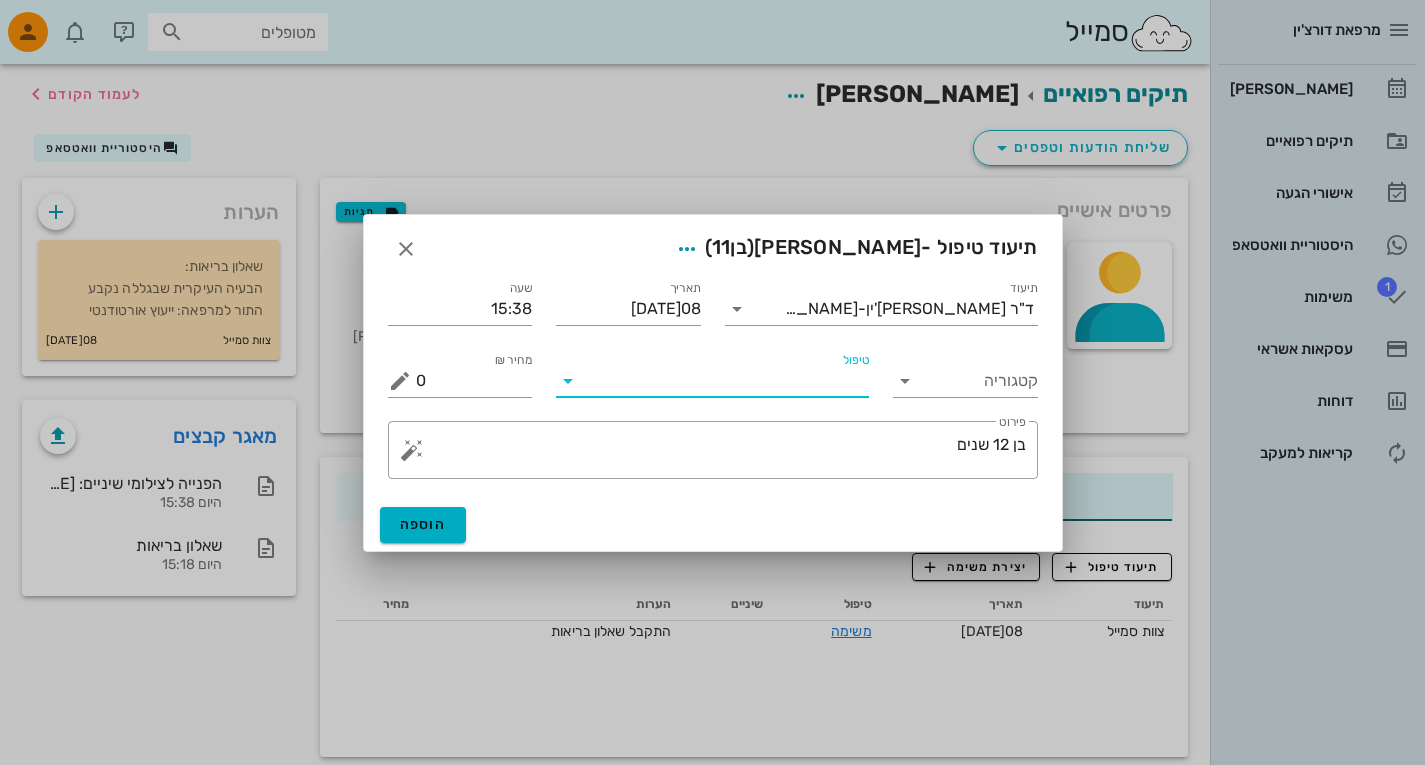 click on "טיפול" at bounding box center [726, 381] 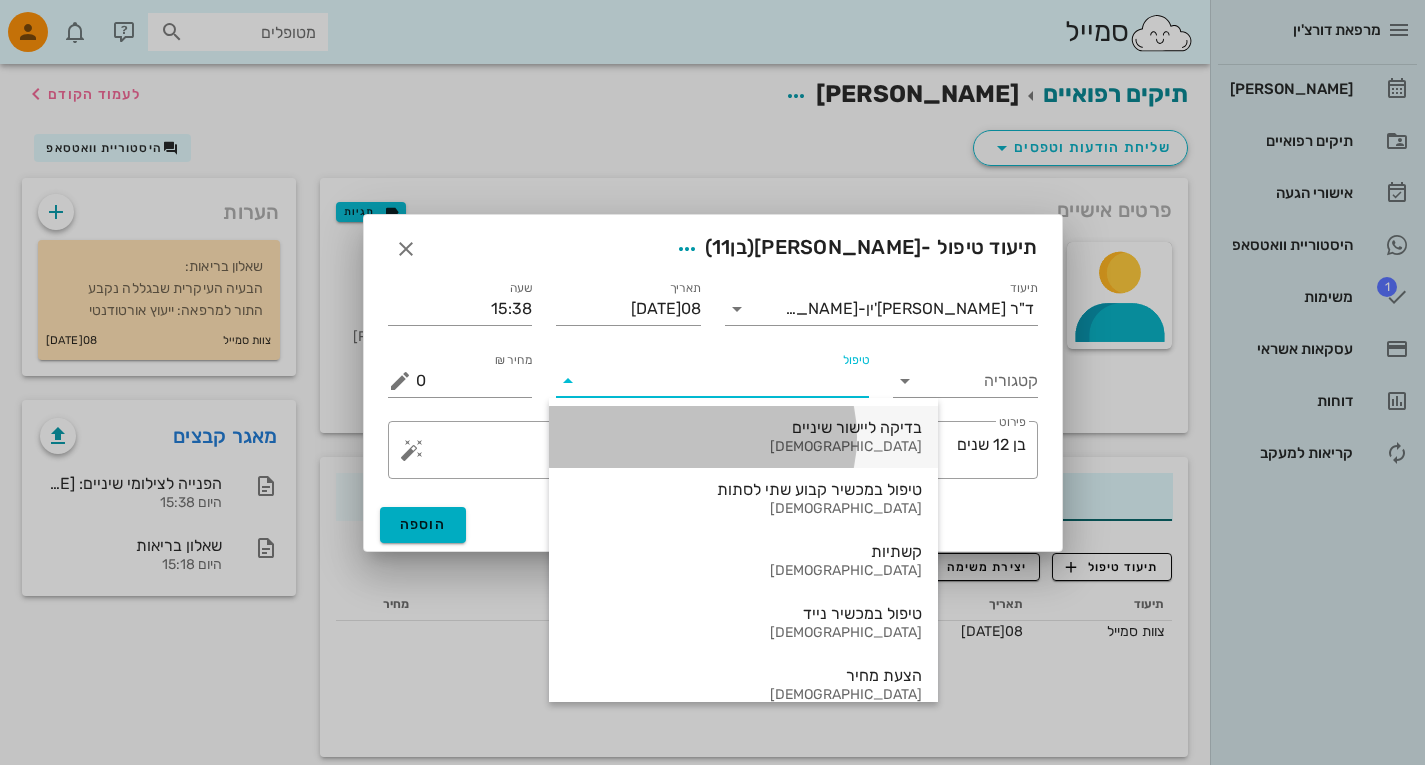 click on "בדיקה ליישור שיניים
אורתודונטיה" at bounding box center [743, 437] 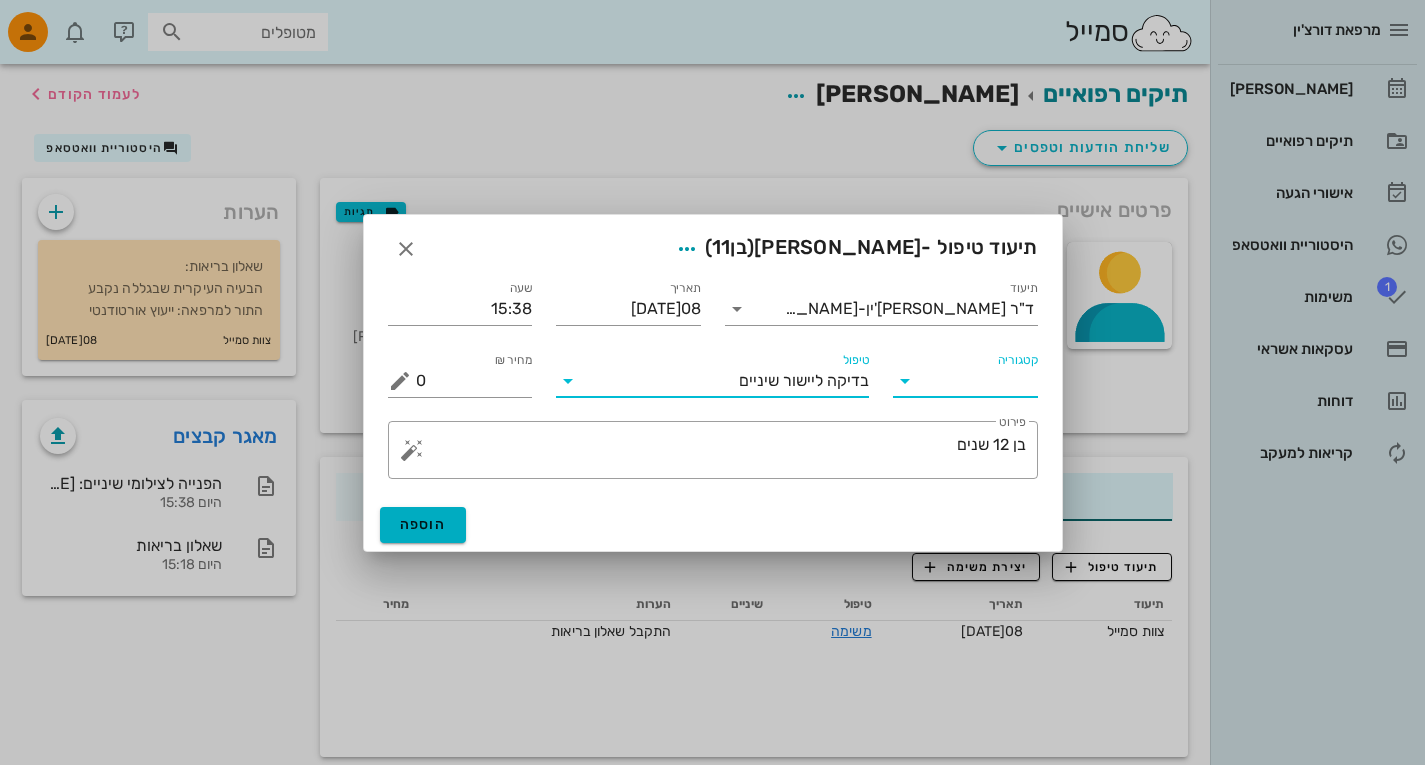 click on "קטגוריה" at bounding box center (981, 381) 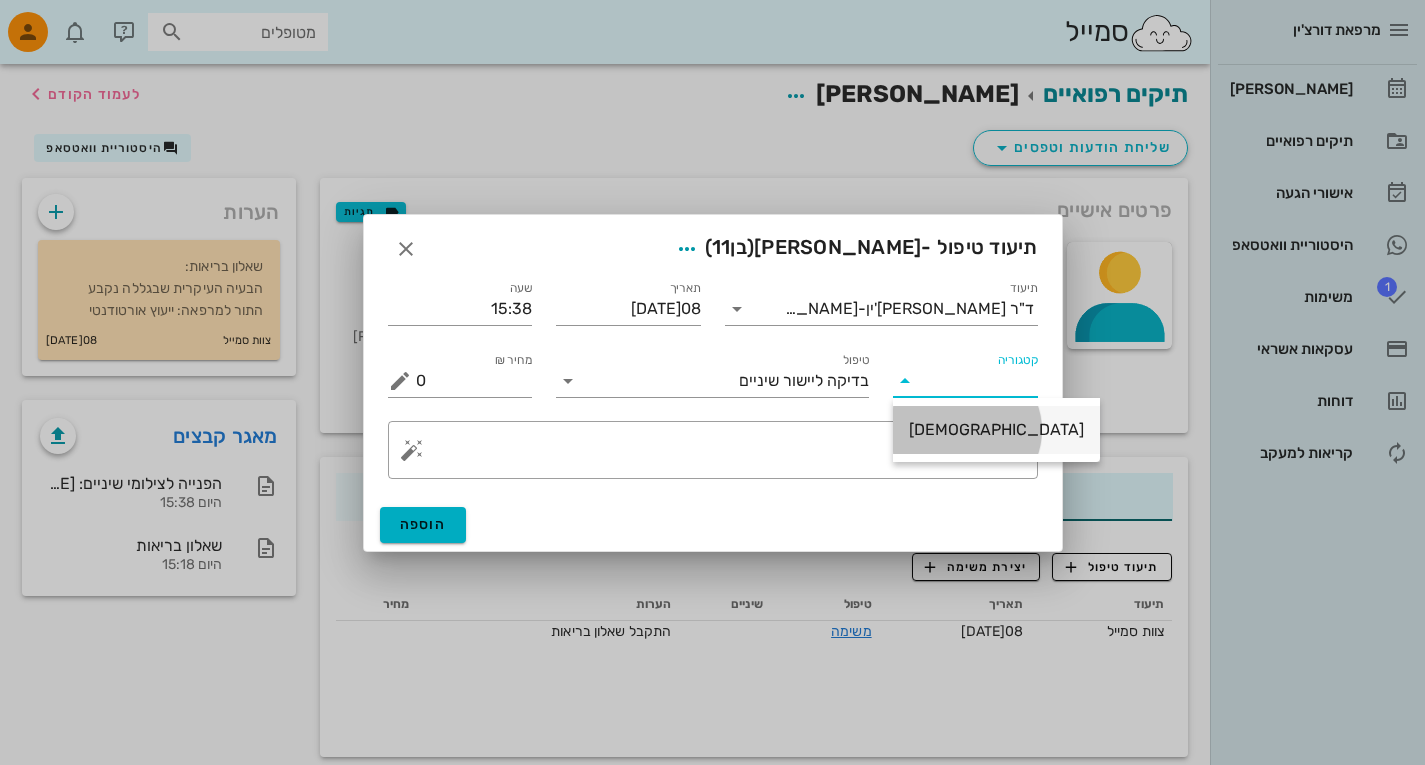 click on "אורתודונטיה" at bounding box center (996, 429) 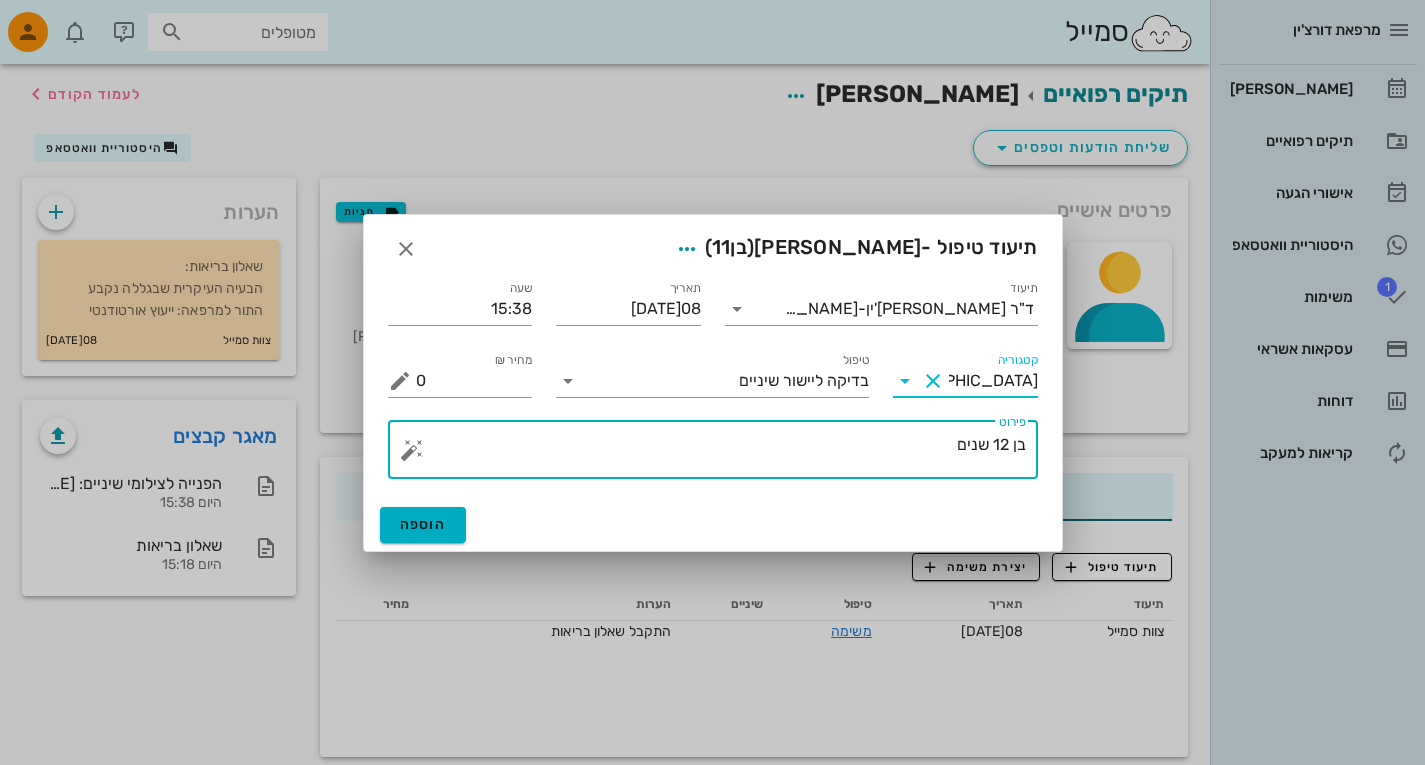 click on "בן 12 שנים" at bounding box center (721, 455) 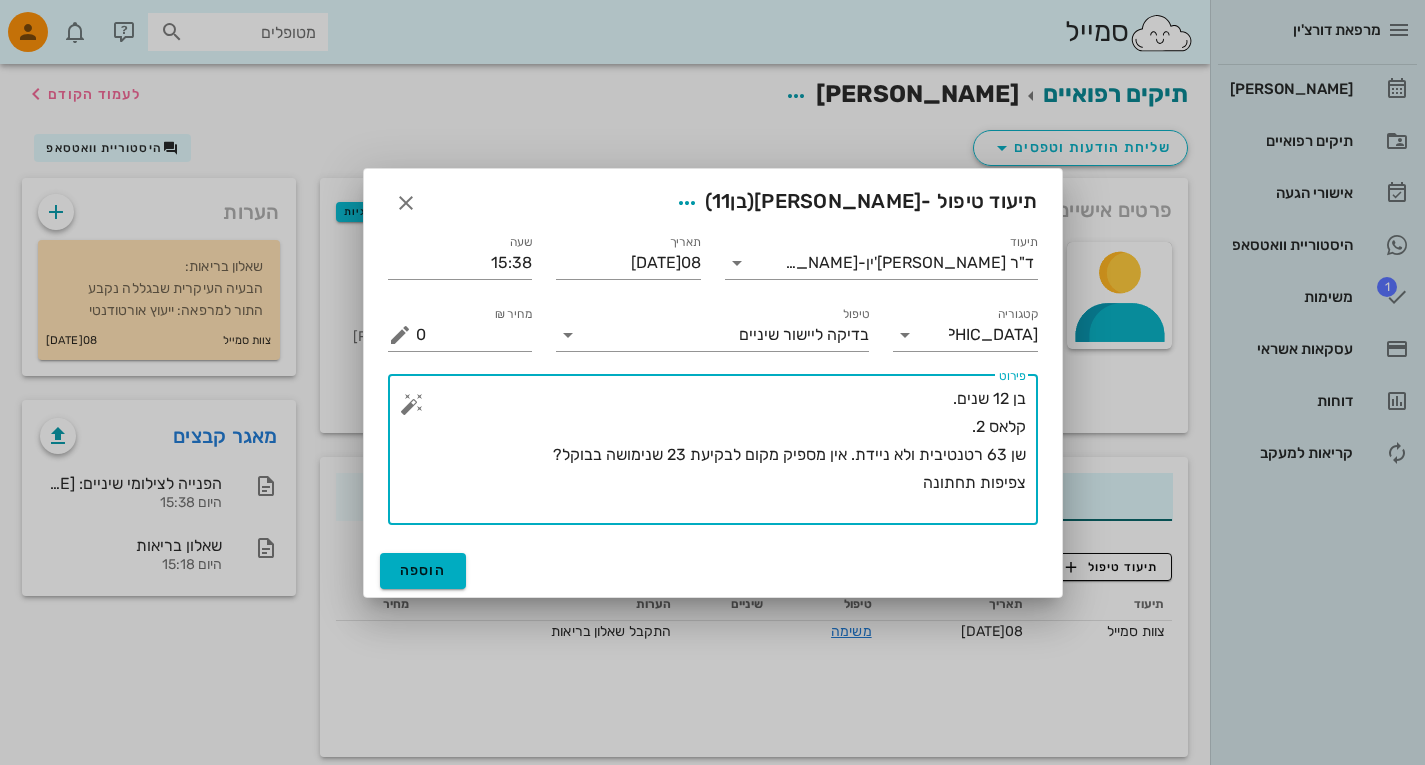 click on "בן 12 שנים.
קלאס 2.
שן 63 רטנטיבית ולא ניידת. אין מספיק מקום לבקיעת 23 שנימושה בבוקל?
צפיפות תחתונה" at bounding box center (721, 455) 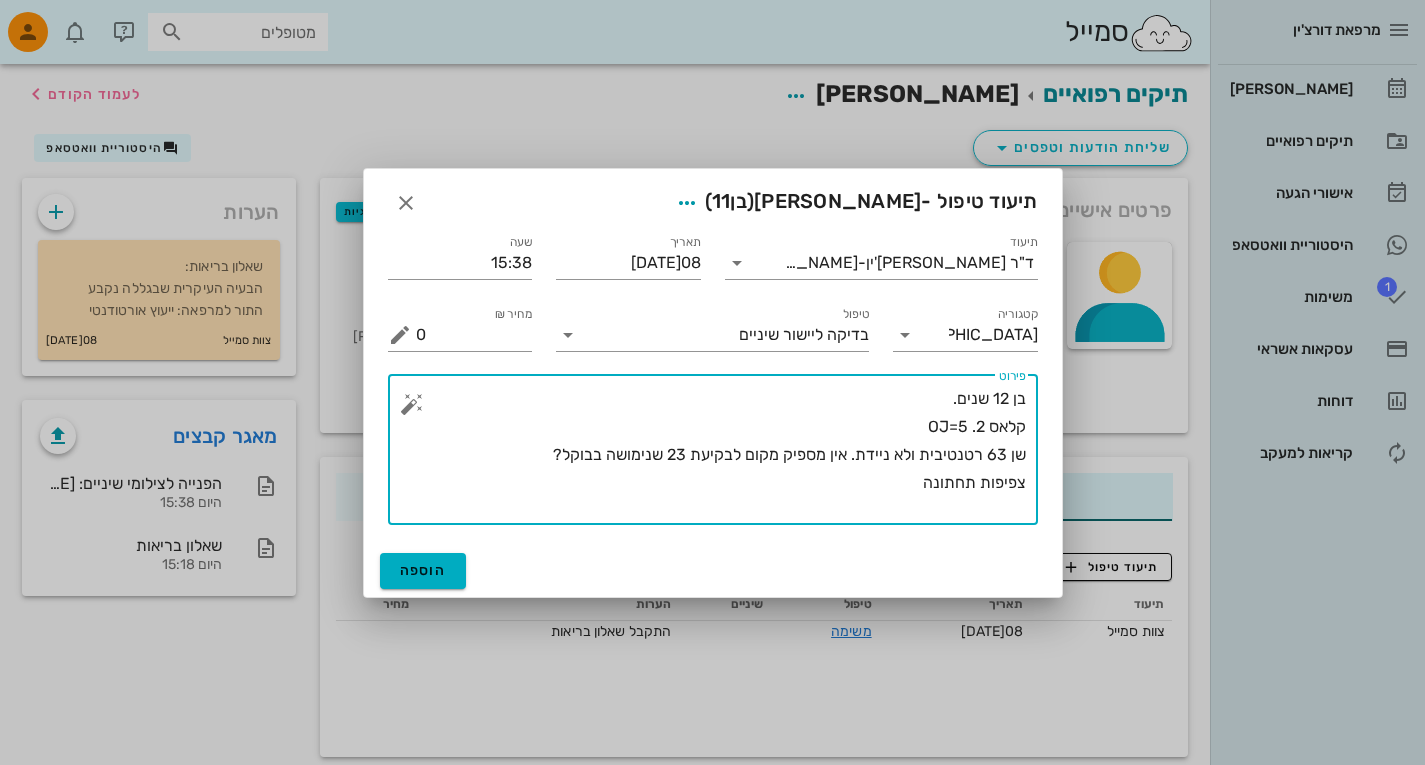 click on "בן 12 שנים.
קלאס 2. OJ=5
שן 63 רטנטיבית ולא ניידת. אין מספיק מקום לבקיעת 23 שנימושה בבוקל?
צפיפות תחתונה" at bounding box center (721, 455) 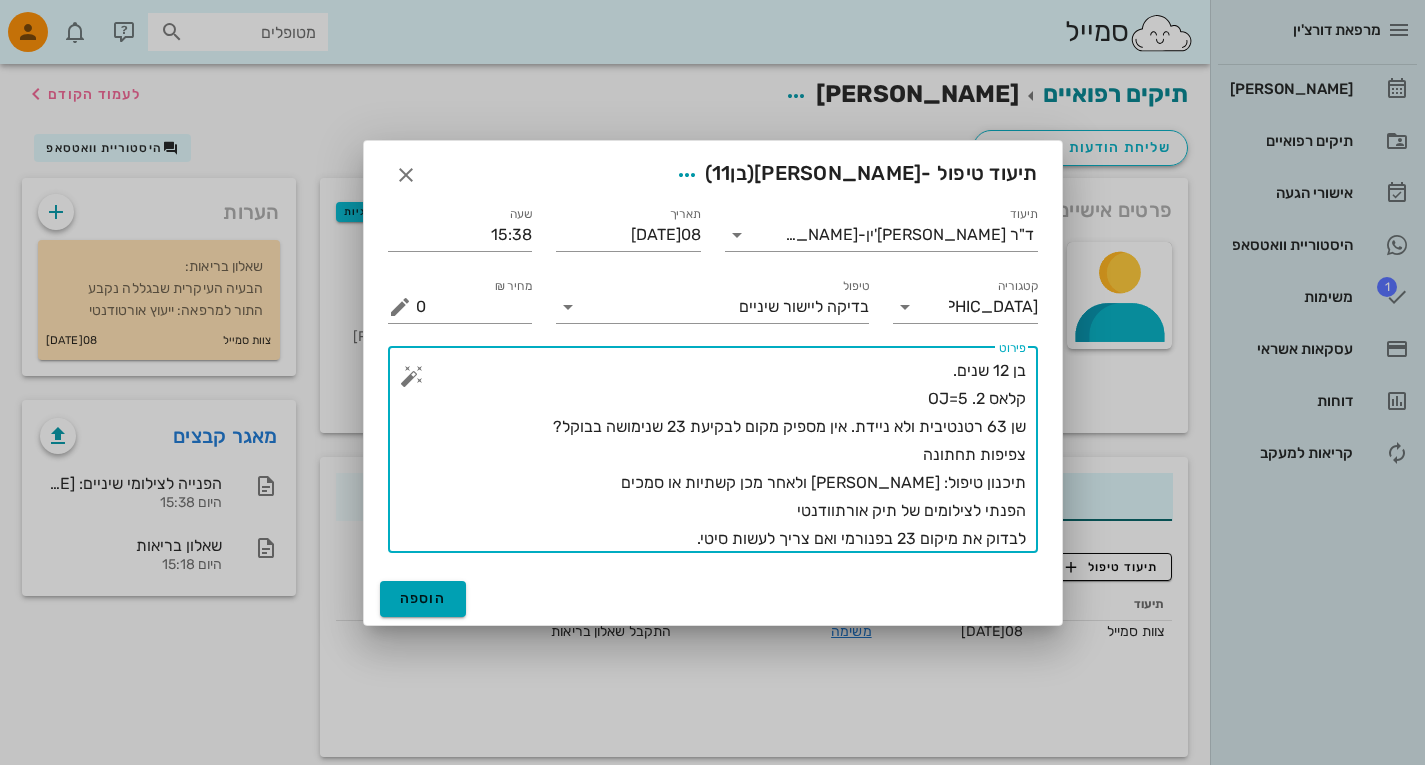 type on "בן 12 שנים.
קלאס 2. OJ=5
שן 63 רטנטיבית ולא ניידת. אין מספיק מקום לבקיעת 23 שנימושה בבוקל?
צפיפות תחתונה
תיכנון טיפול: מושיין ולאחר מכן קשתיות או סמכים
הפנתי לצילומים של תיק אורתוודנטי
לבדוק את מיקום 23 בפנורמי ואם צריך לעשות סיטי." 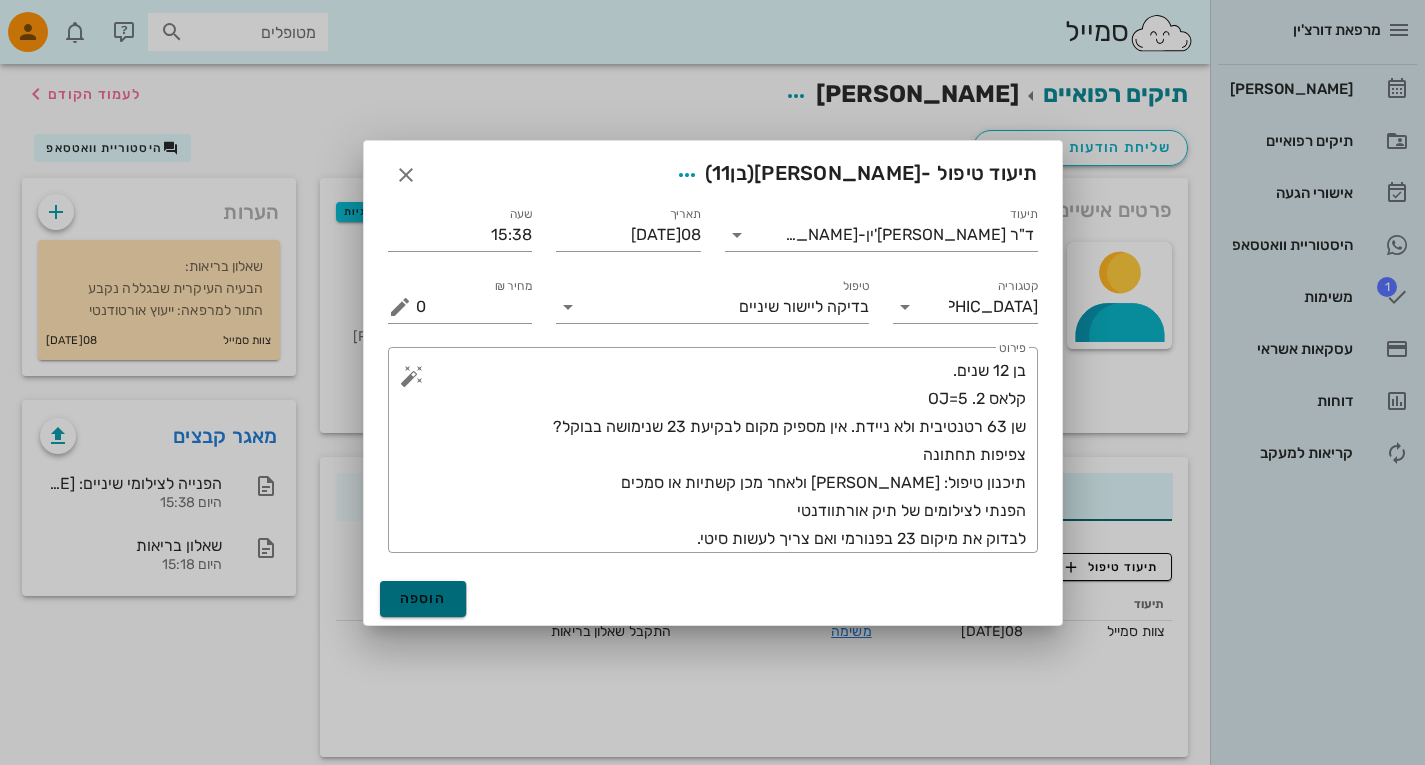 click on "הוספה" at bounding box center (423, 598) 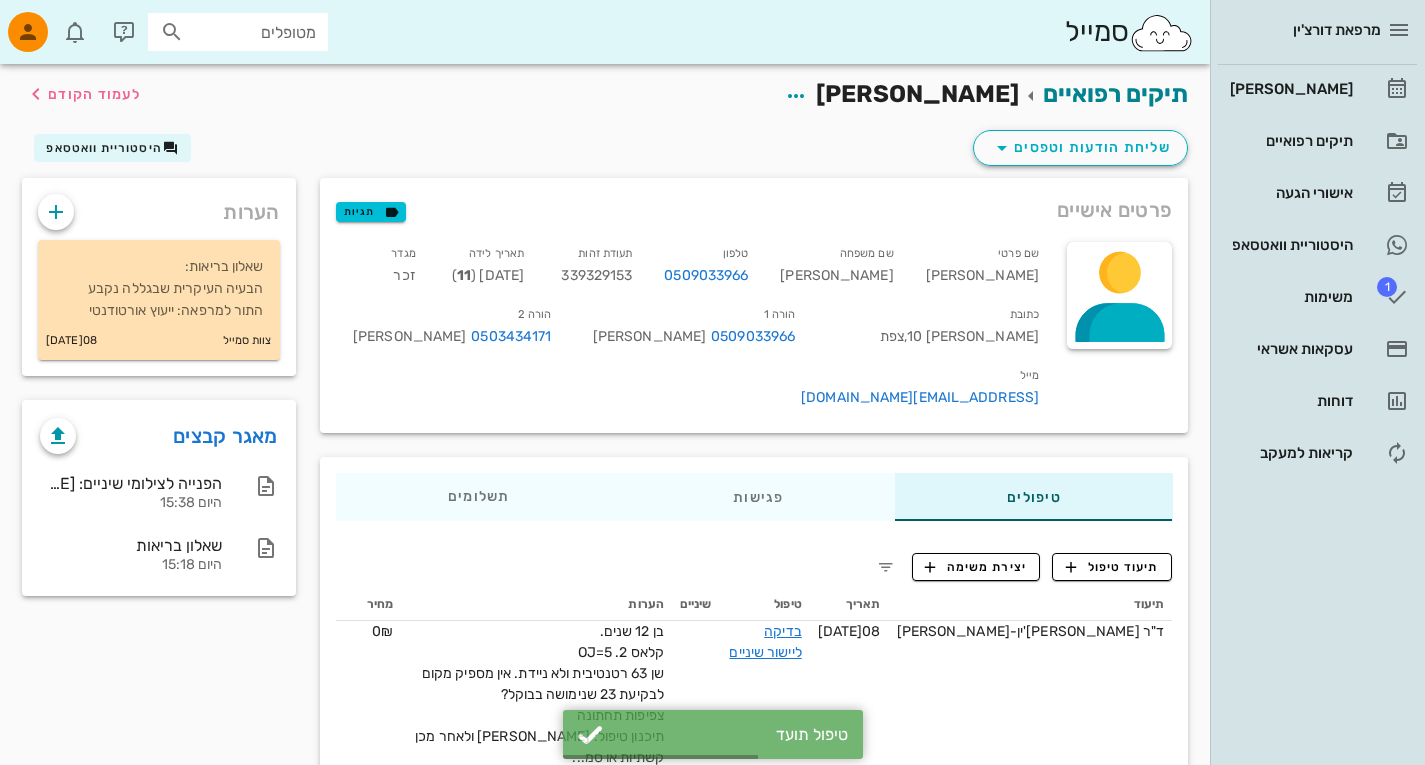 scroll, scrollTop: 30, scrollLeft: 0, axis: vertical 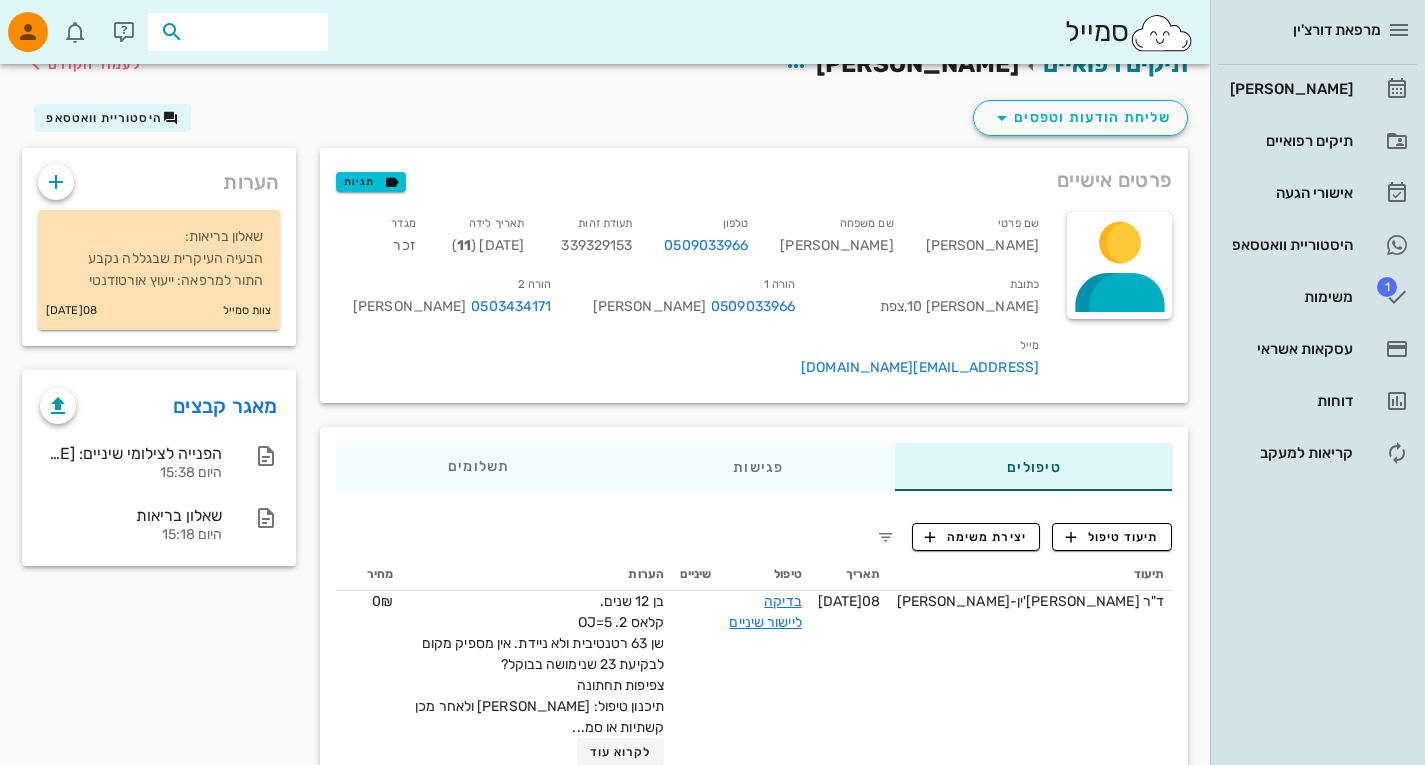 click at bounding box center (252, 32) 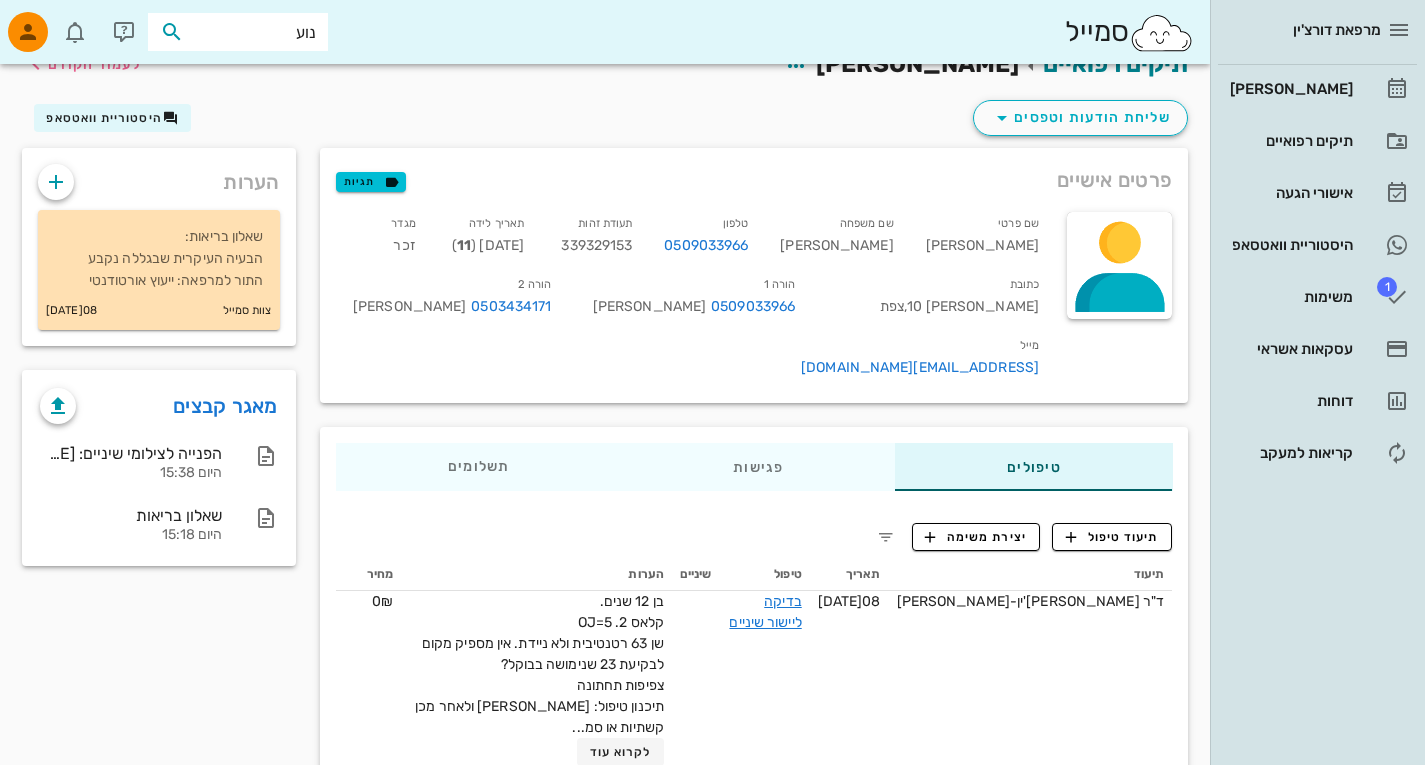 type on "נועם" 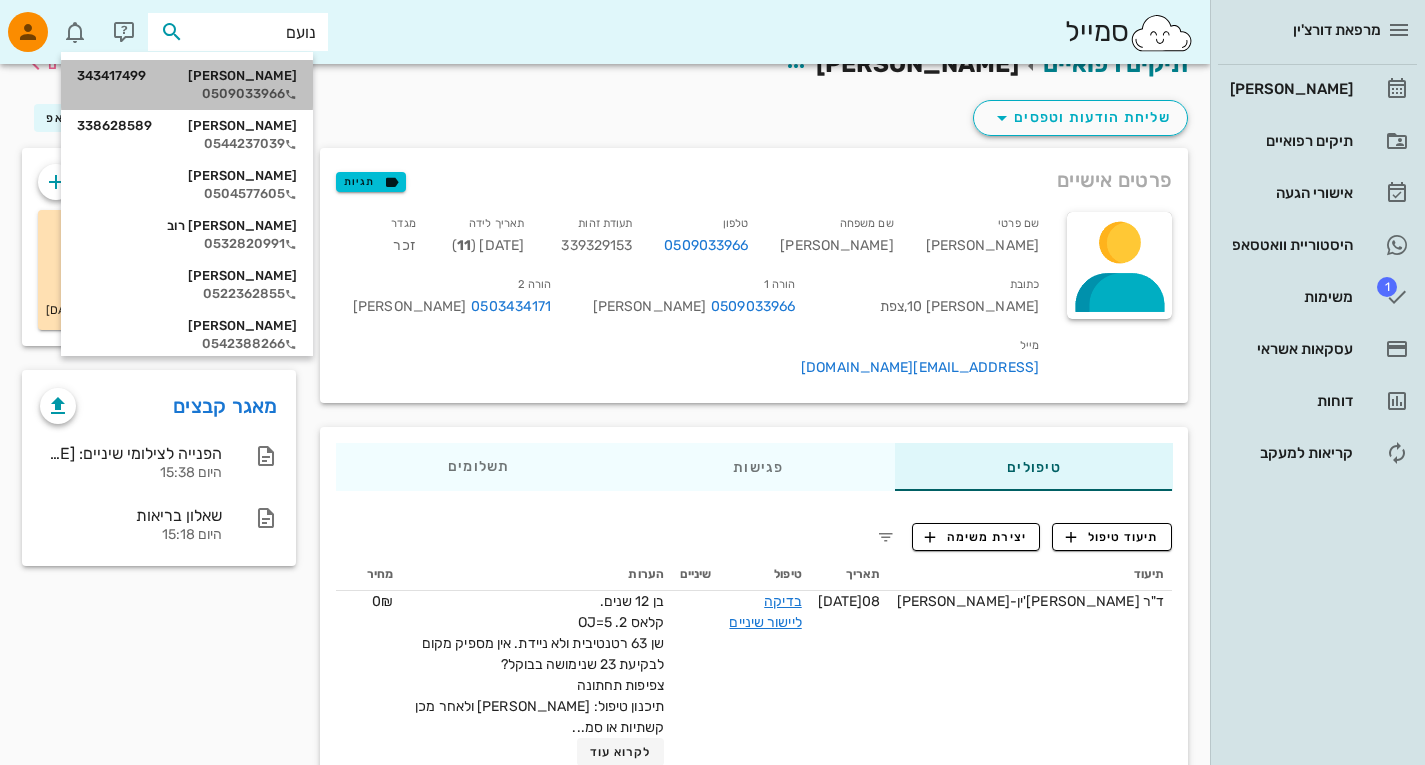 click on "0509033966" at bounding box center [187, 94] 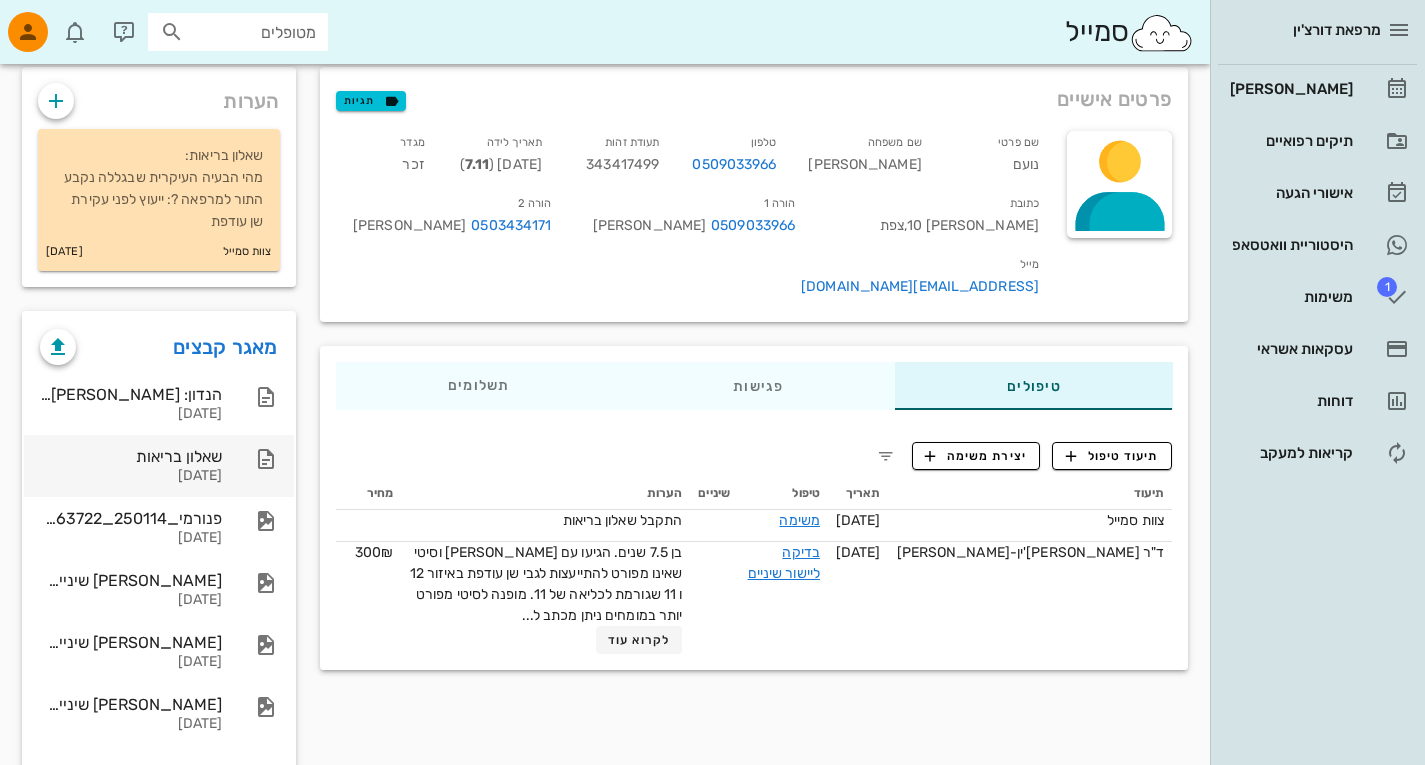 scroll, scrollTop: 112, scrollLeft: 0, axis: vertical 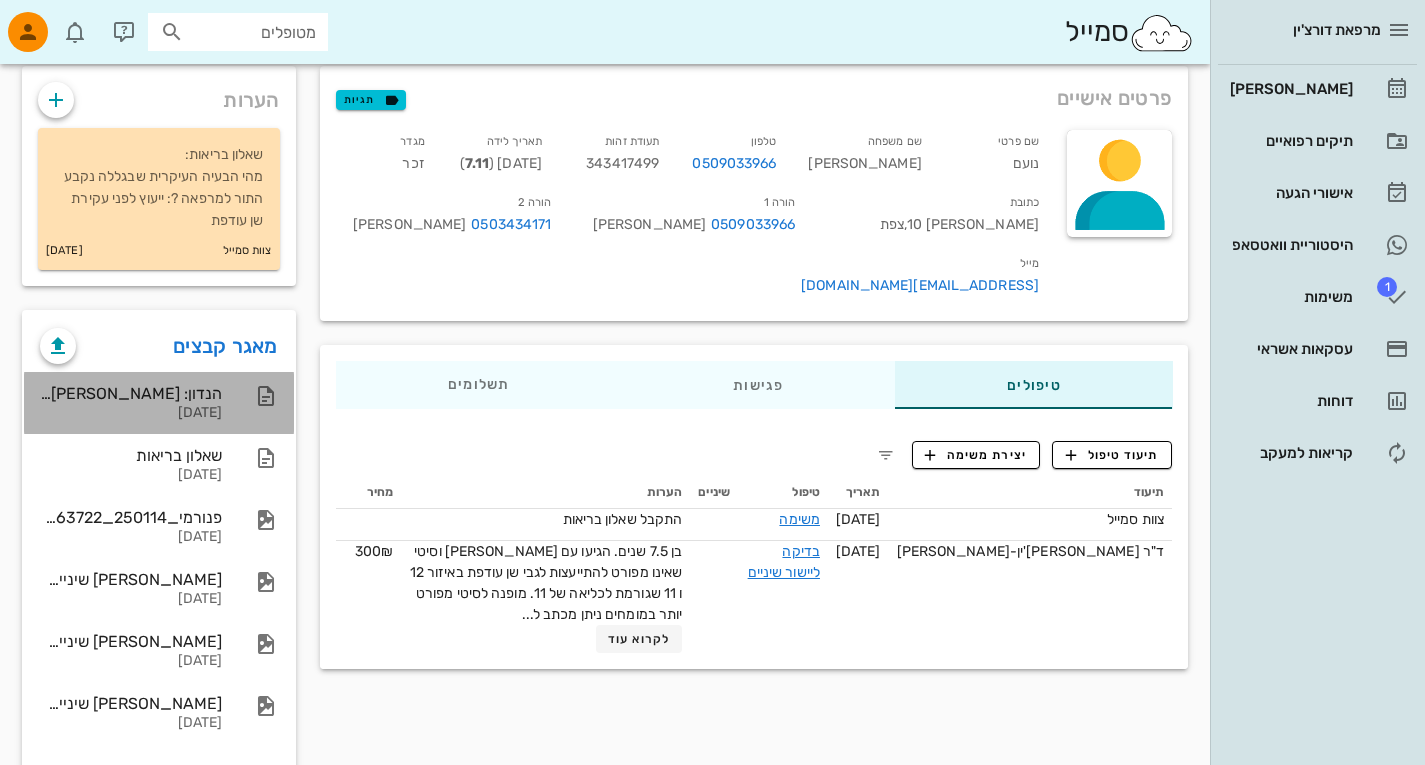click on "הנדון: נועם אורבך- עקירת שן עודפת ושן נשירה 52" at bounding box center (131, 393) 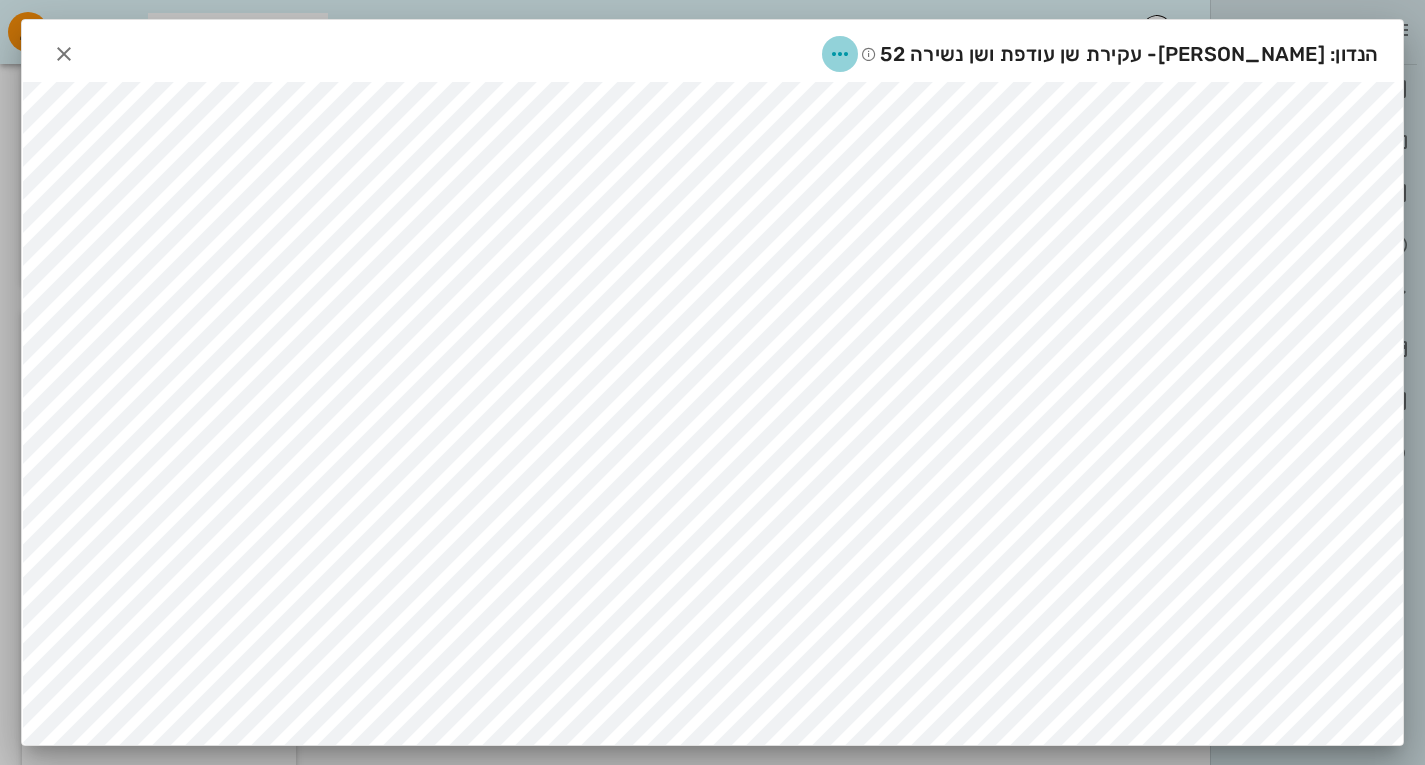 click at bounding box center (840, 54) 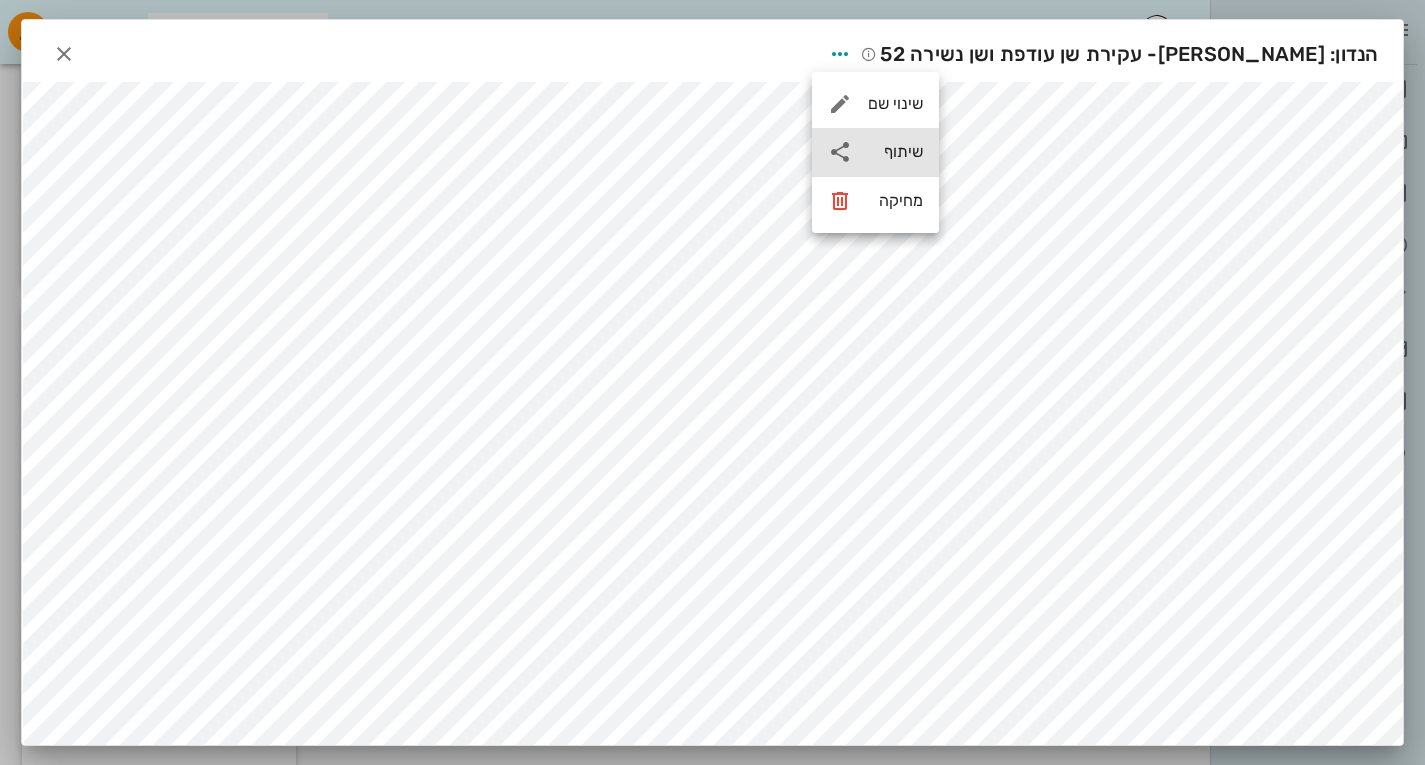 click on "שיתוף" at bounding box center [895, 151] 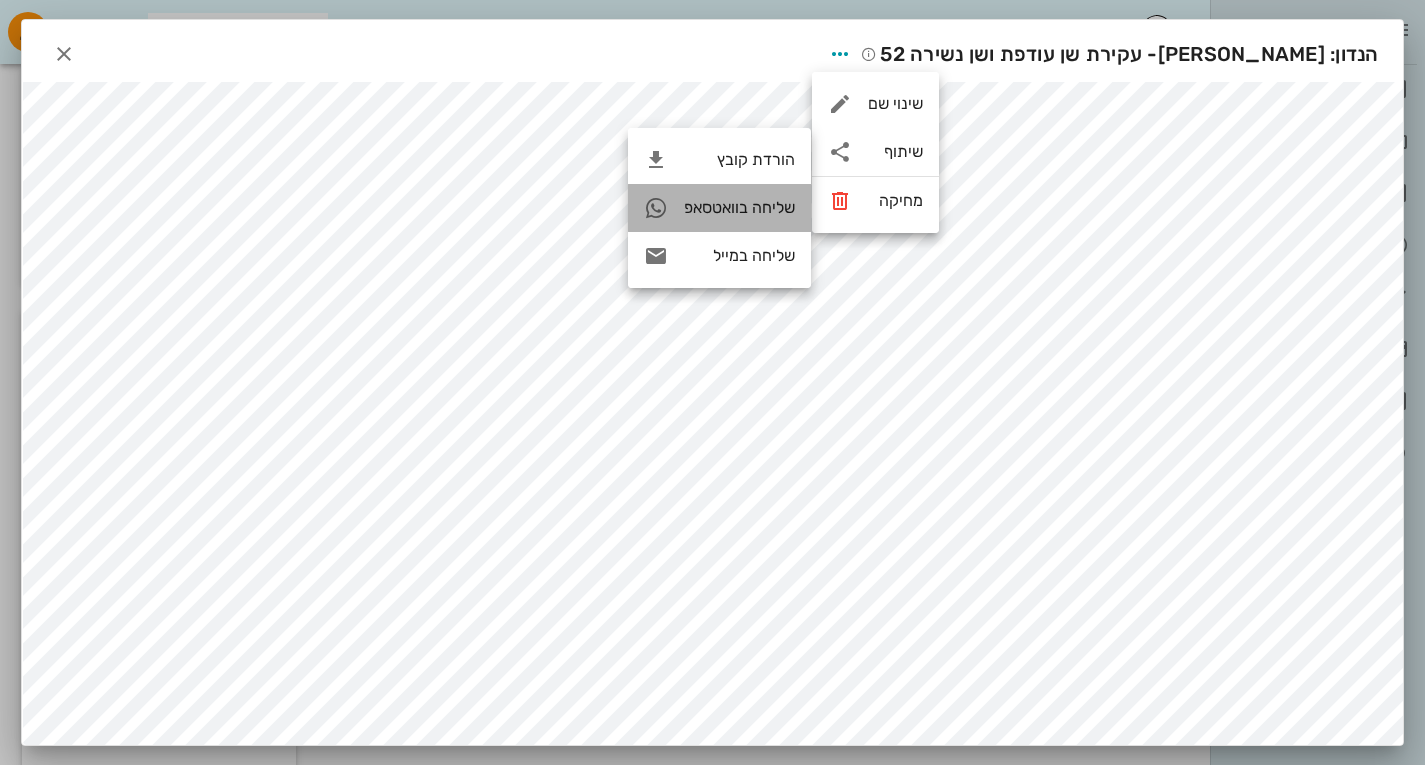 click on "שליחה בוואטסאפ" at bounding box center [719, 208] 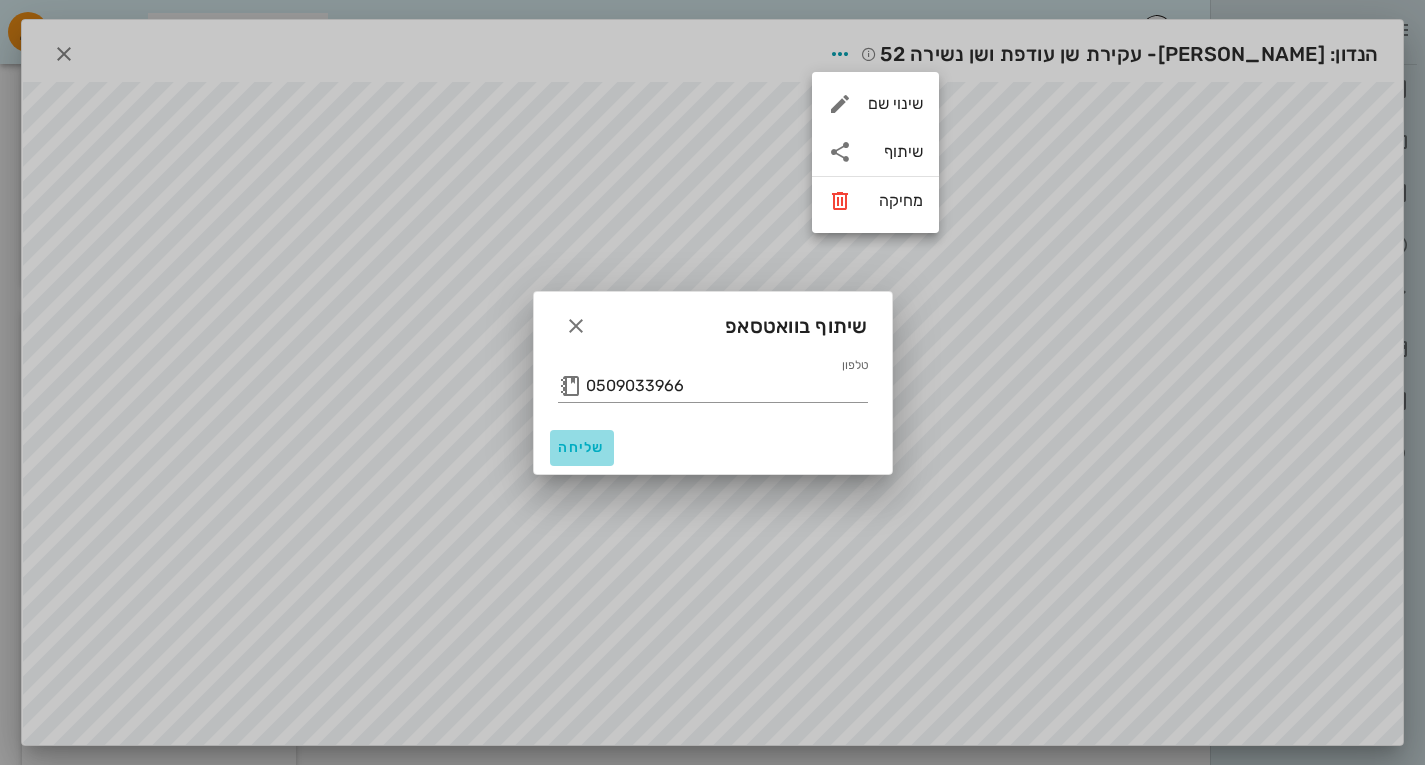 click on "שליחה" at bounding box center (582, 447) 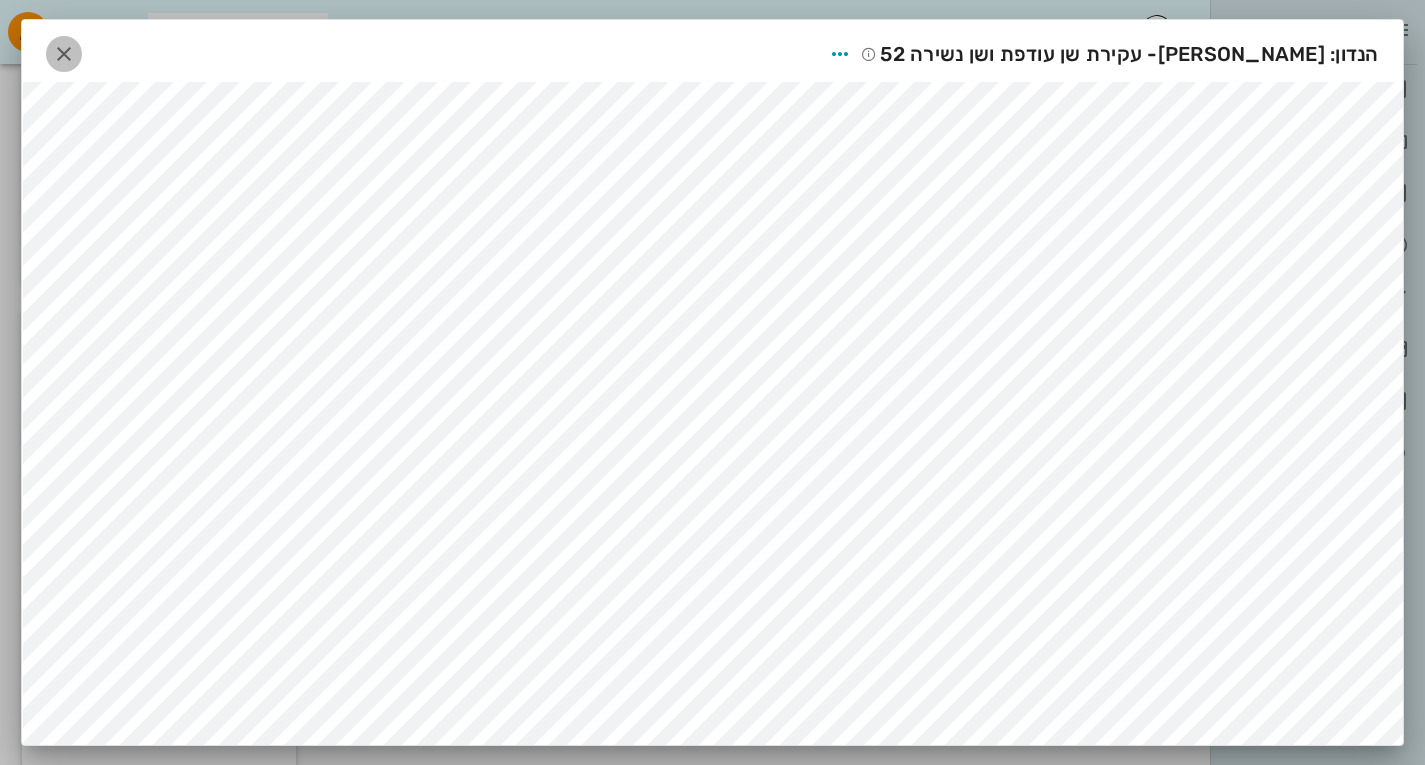 click at bounding box center [64, 54] 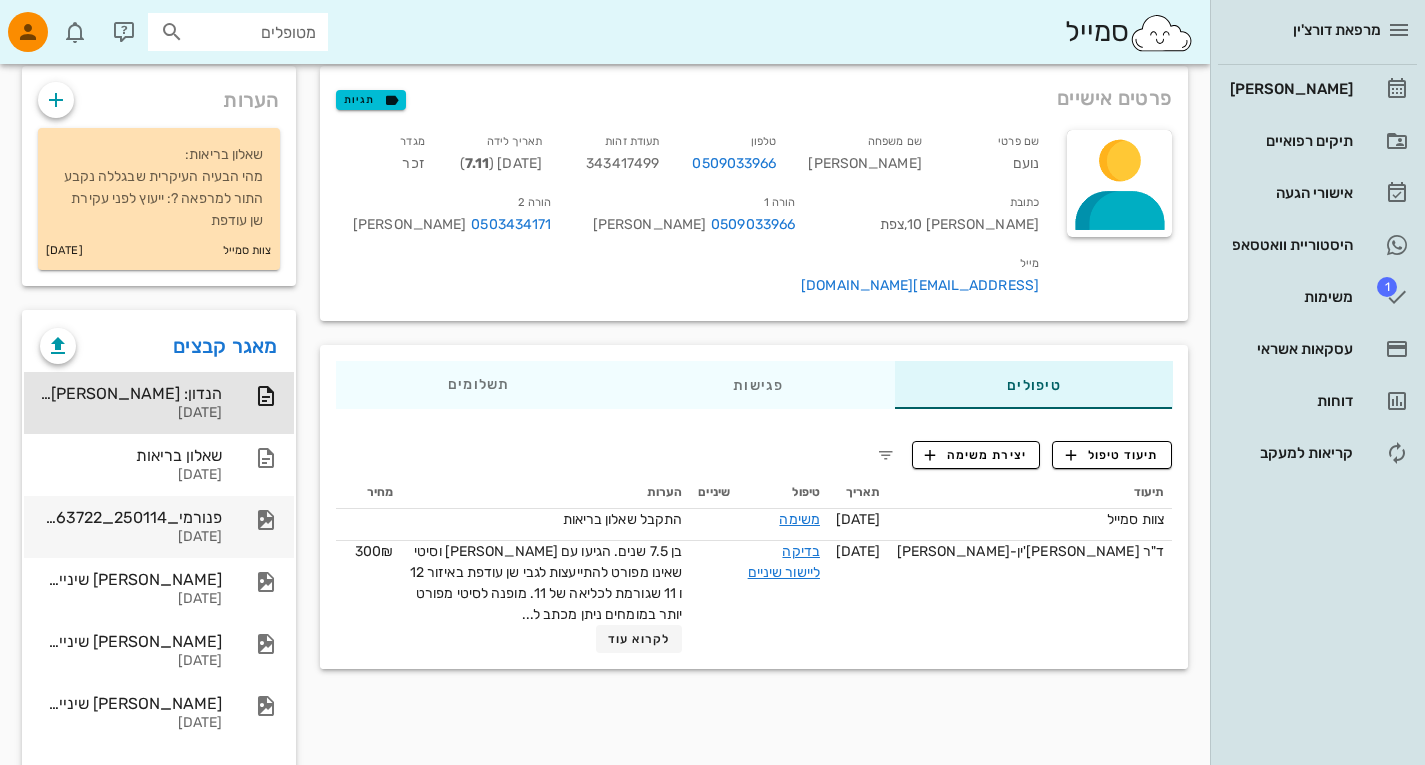 scroll, scrollTop: 180, scrollLeft: 0, axis: vertical 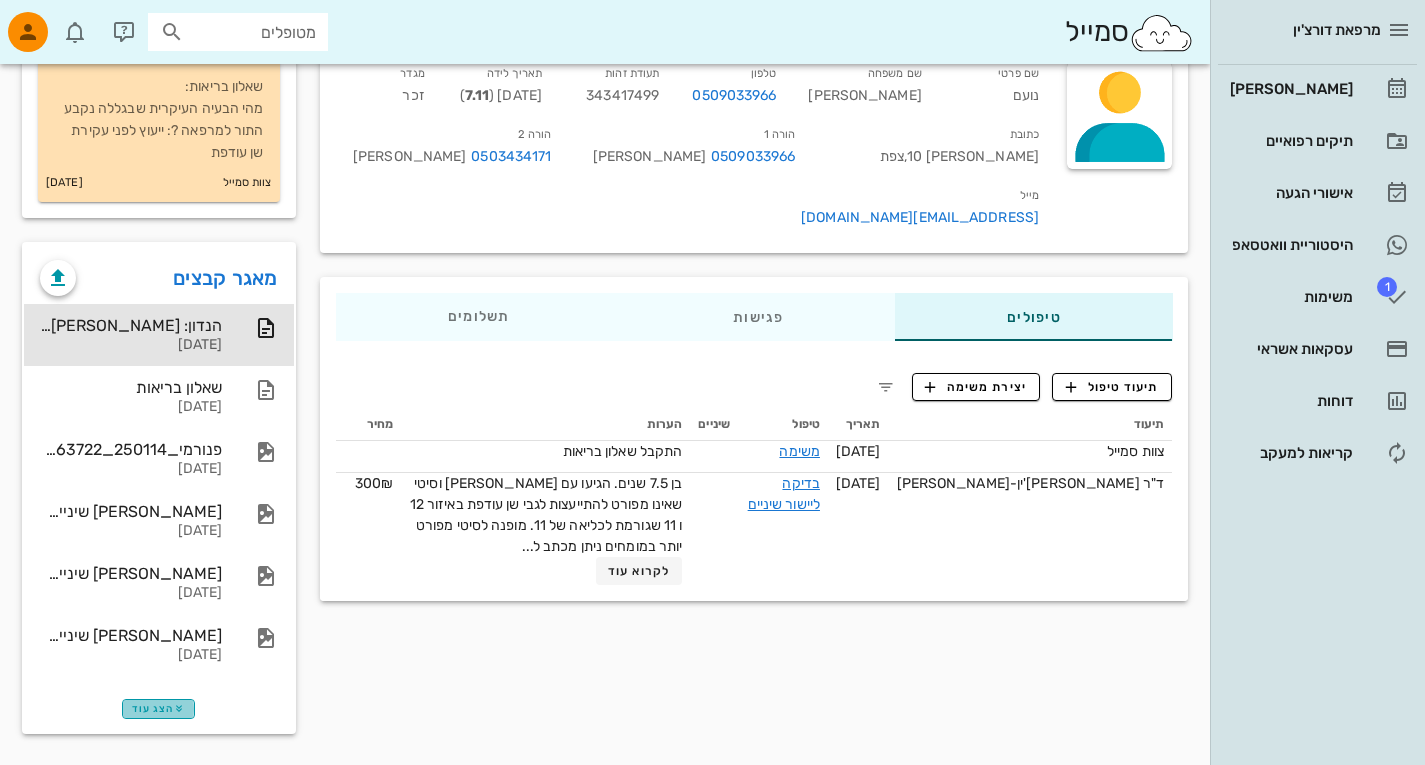 click at bounding box center [179, 709] 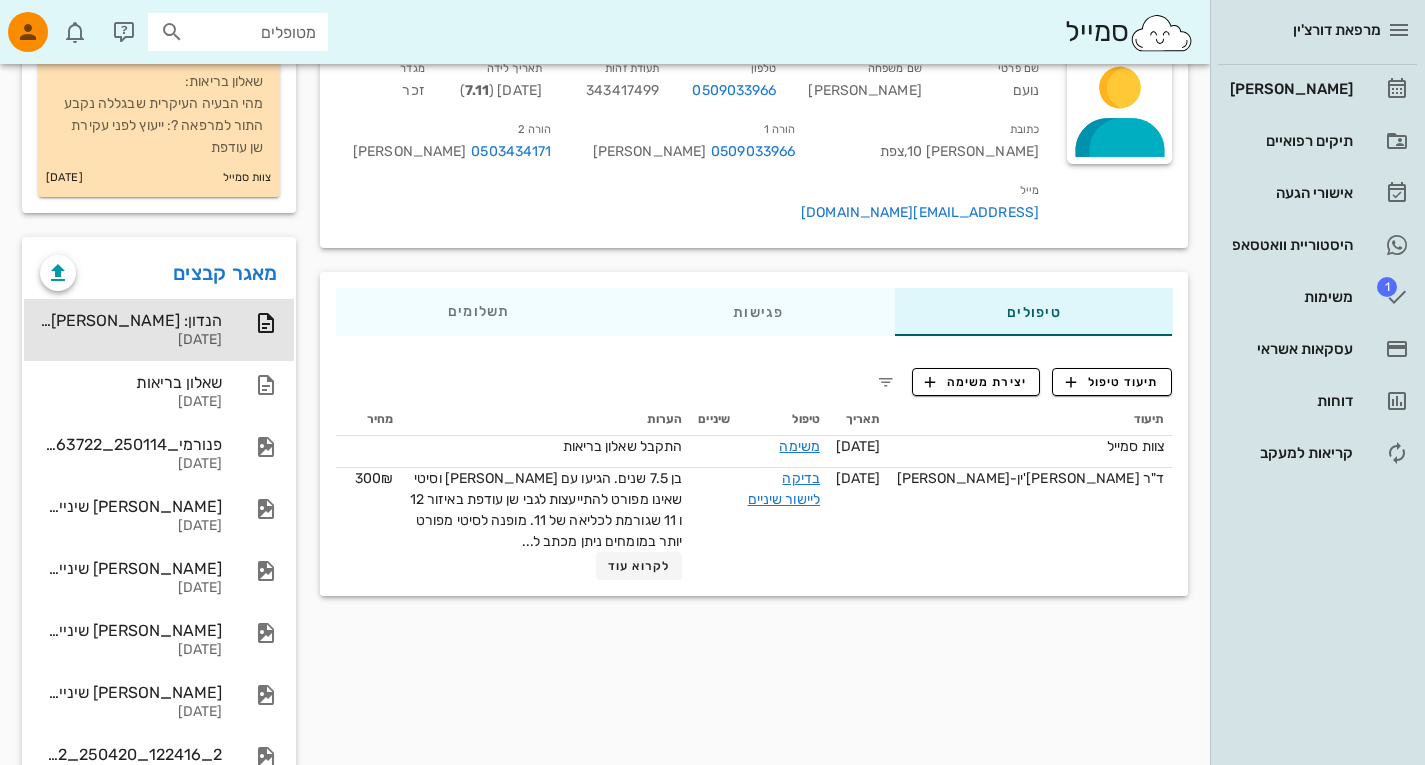 scroll, scrollTop: 177, scrollLeft: 0, axis: vertical 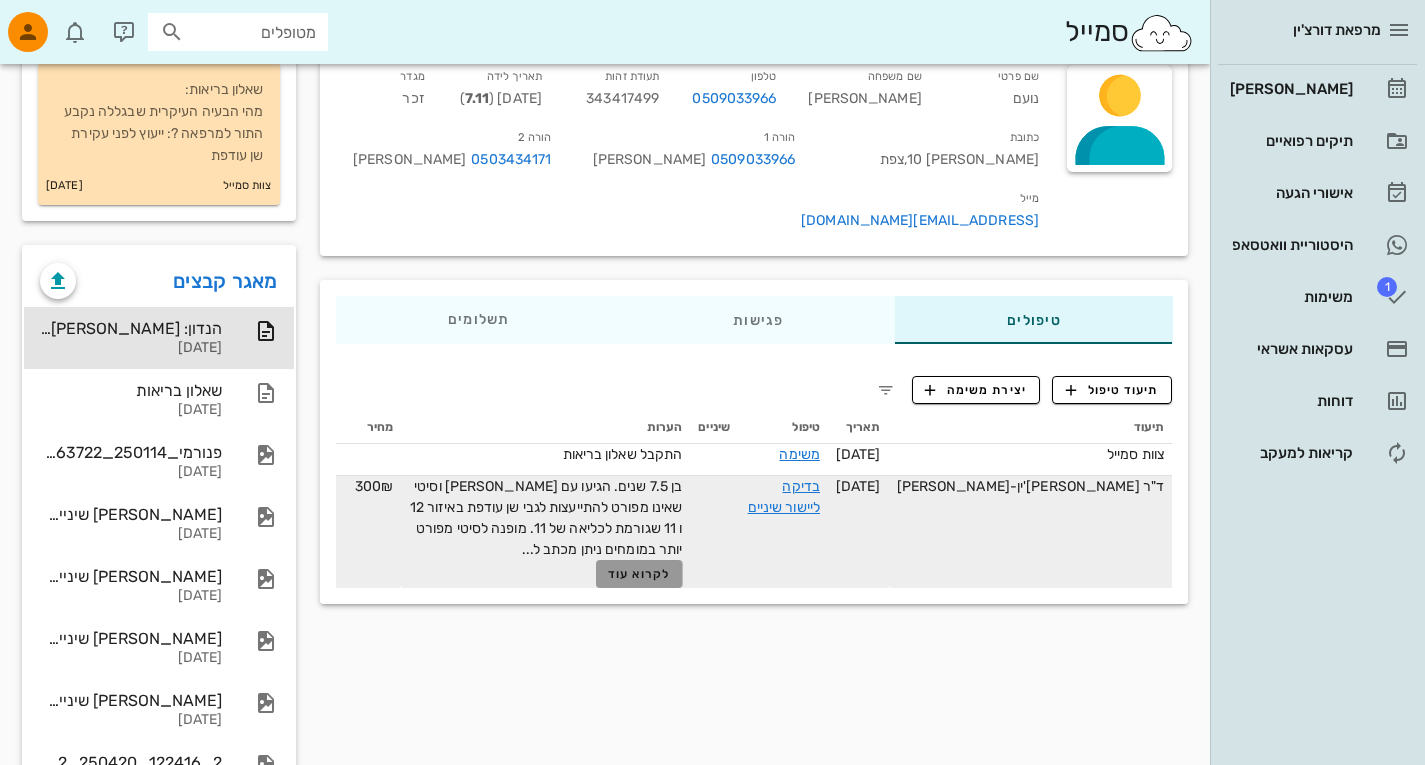 click on "לקרוא עוד" at bounding box center [639, 574] 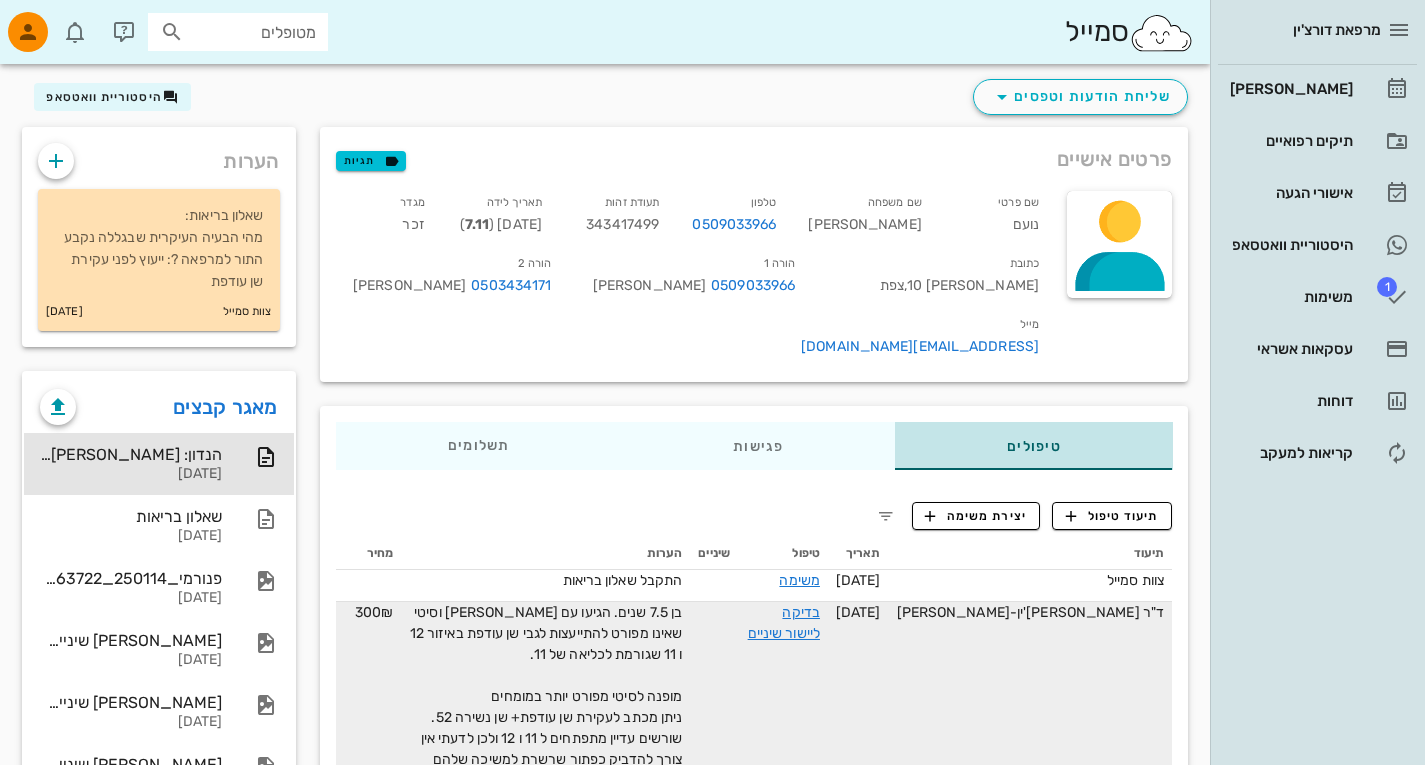 scroll, scrollTop: 0, scrollLeft: 0, axis: both 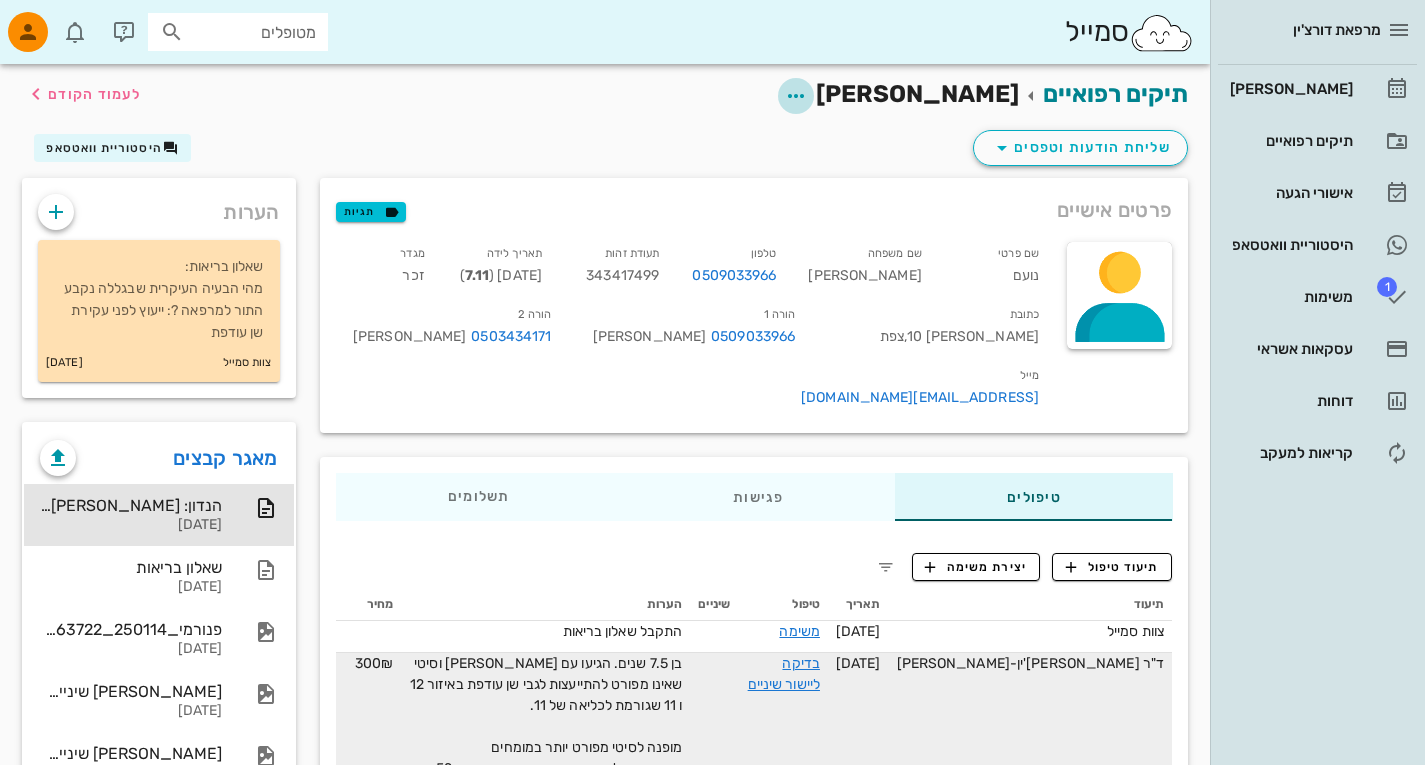 click at bounding box center (796, 96) 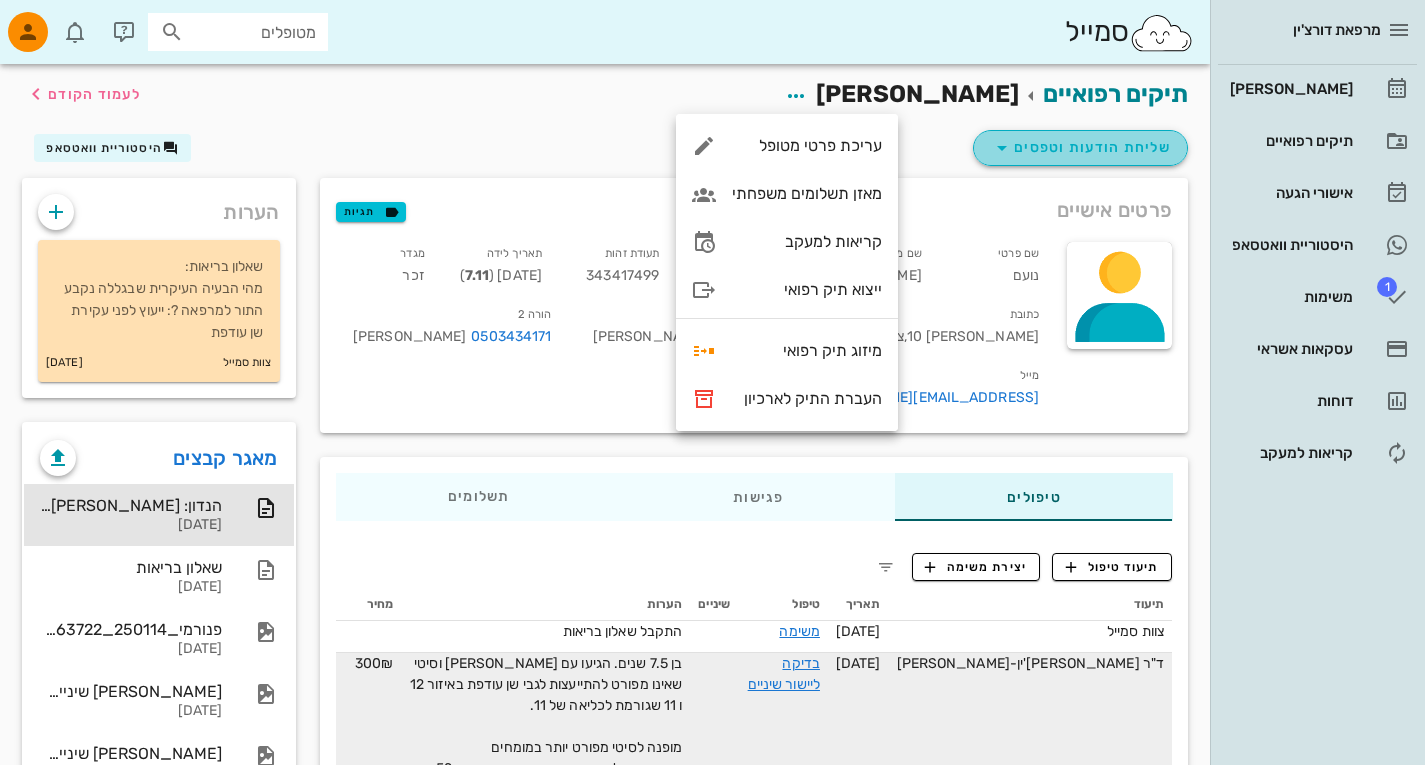 click on "שליחת הודעות וטפסים" at bounding box center (1080, 148) 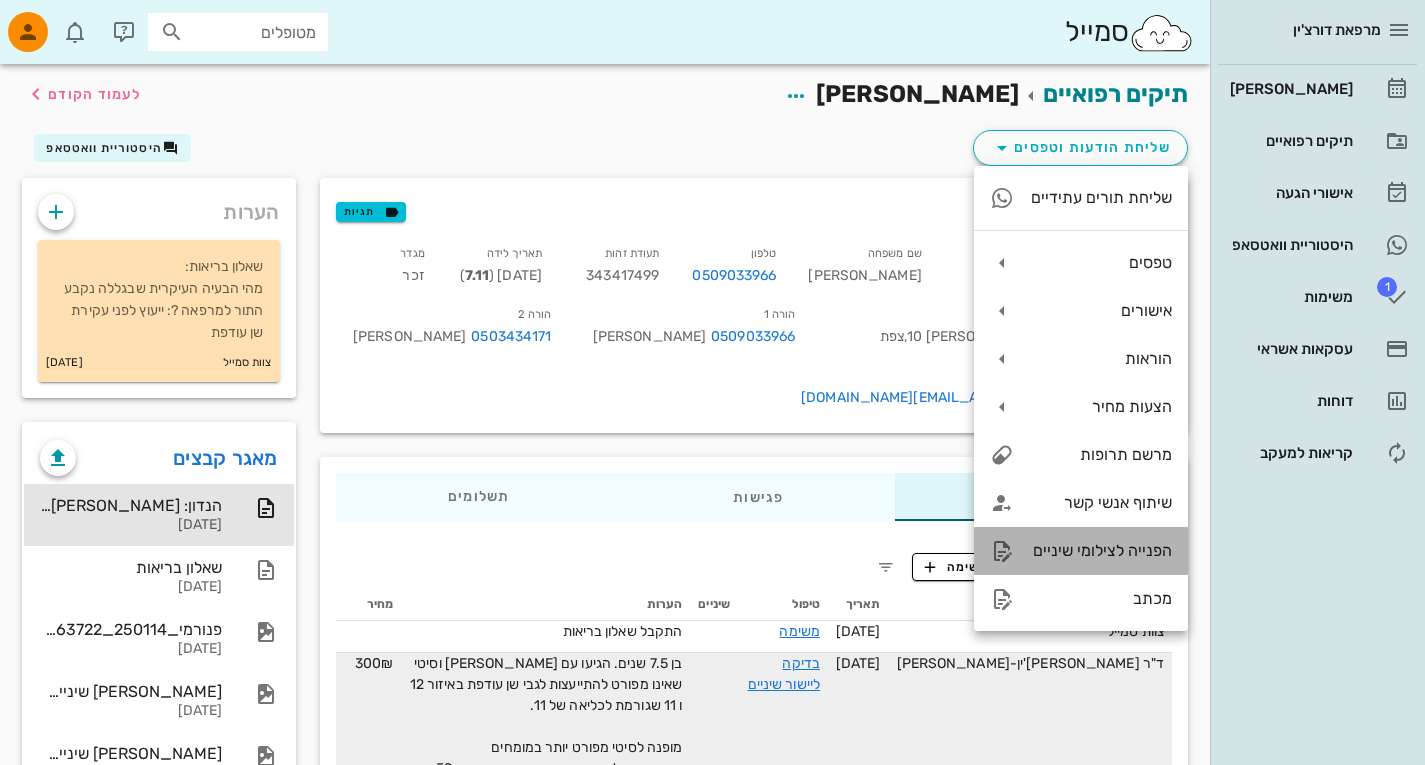 click on "הפנייה לצילומי שיניים" at bounding box center (1101, 550) 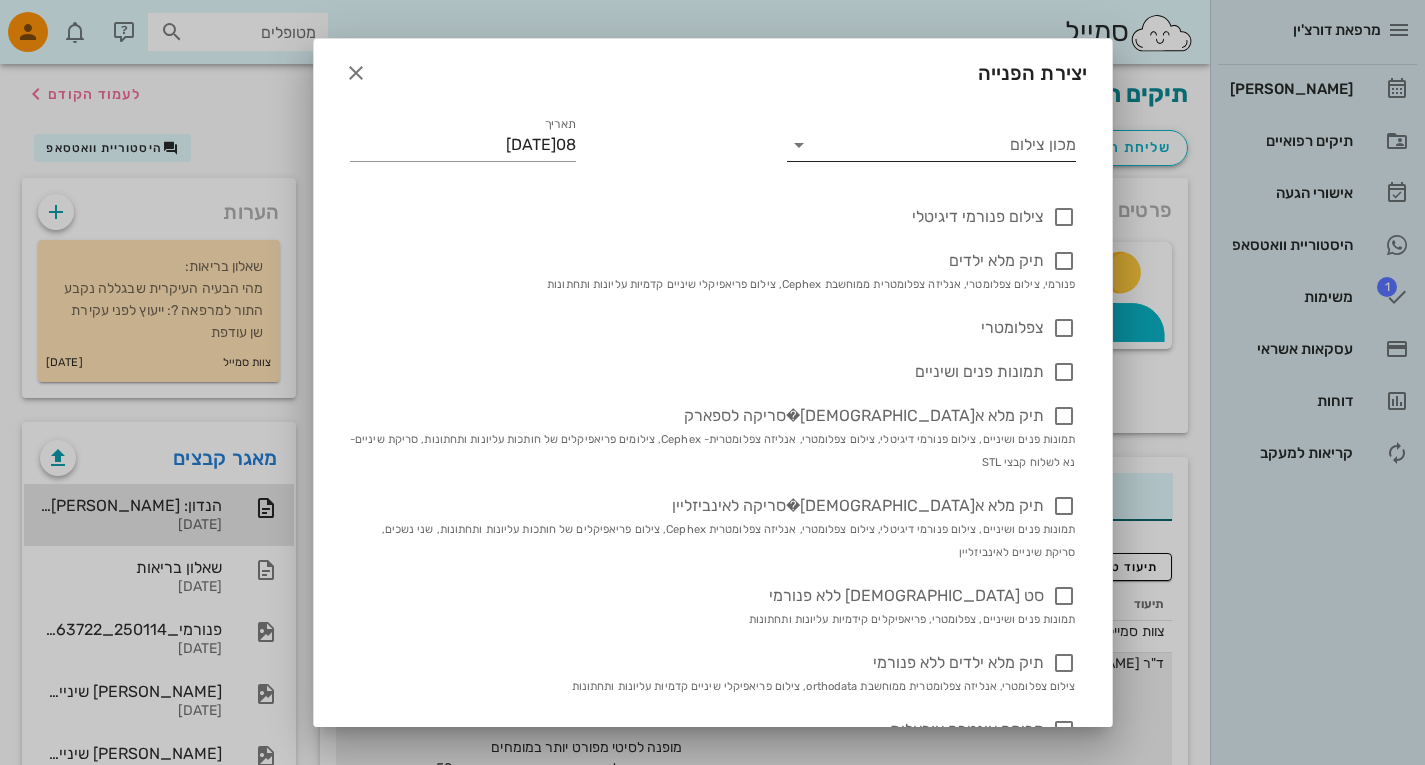 click on "מכון צילום" at bounding box center [947, 145] 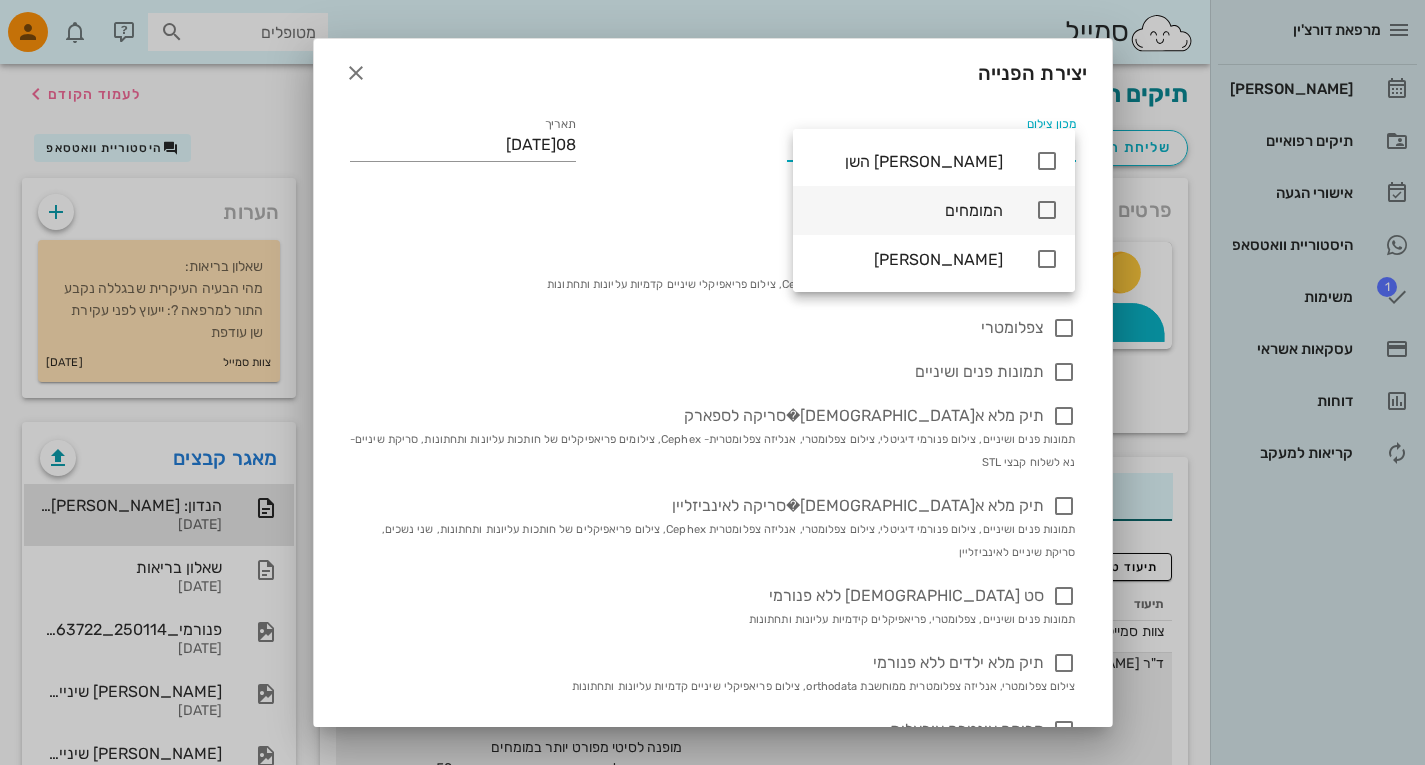 click at bounding box center [1047, 210] 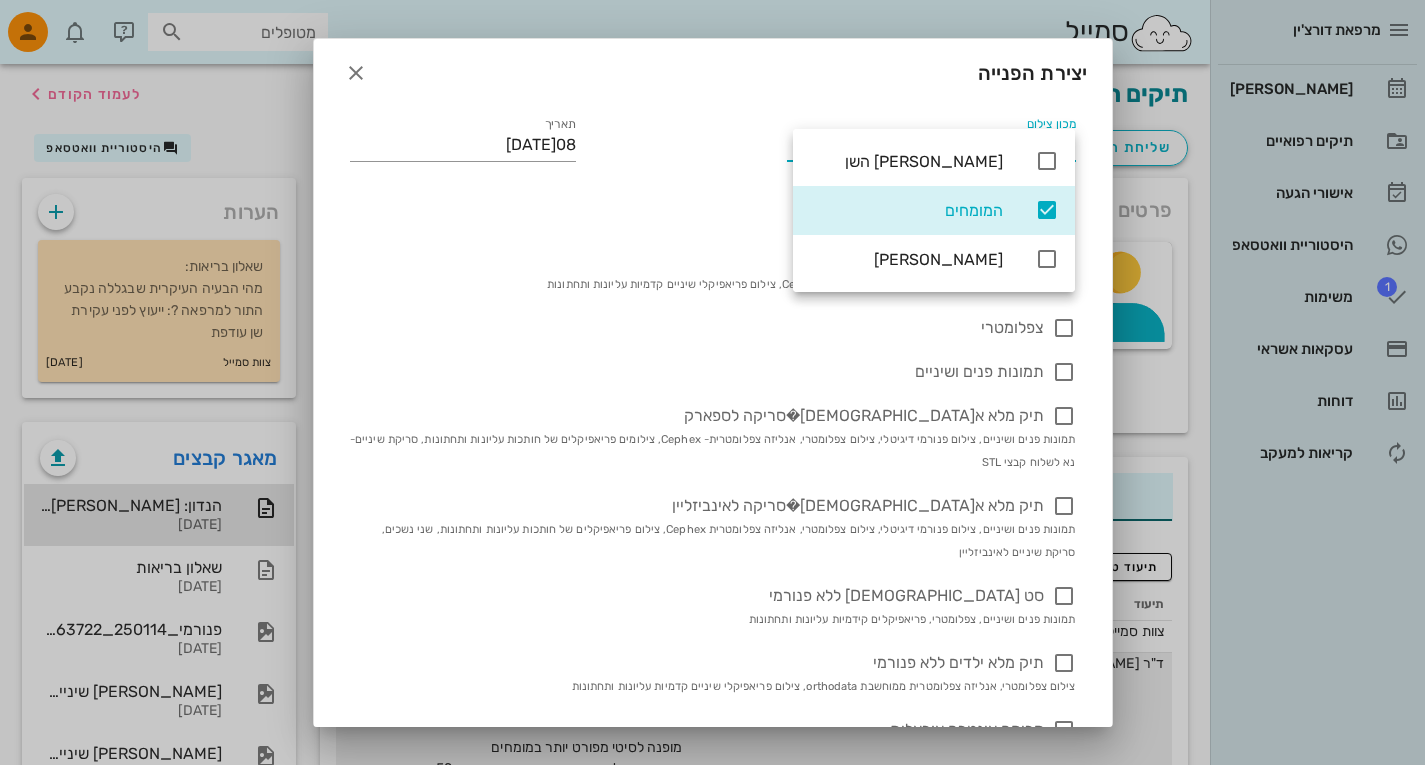 click on "צילום פנורמי דיגיטלי" at bounding box center (713, 207) 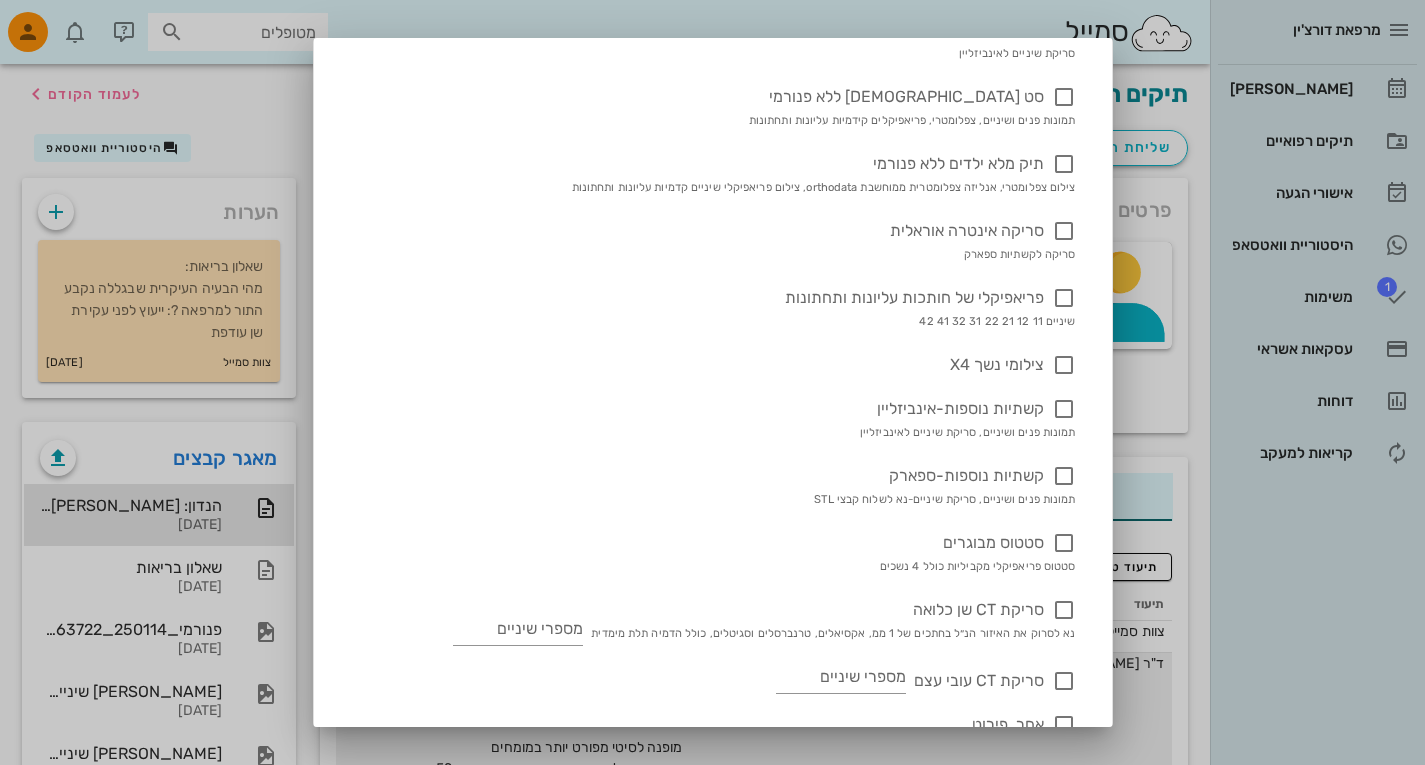 scroll, scrollTop: 500, scrollLeft: 0, axis: vertical 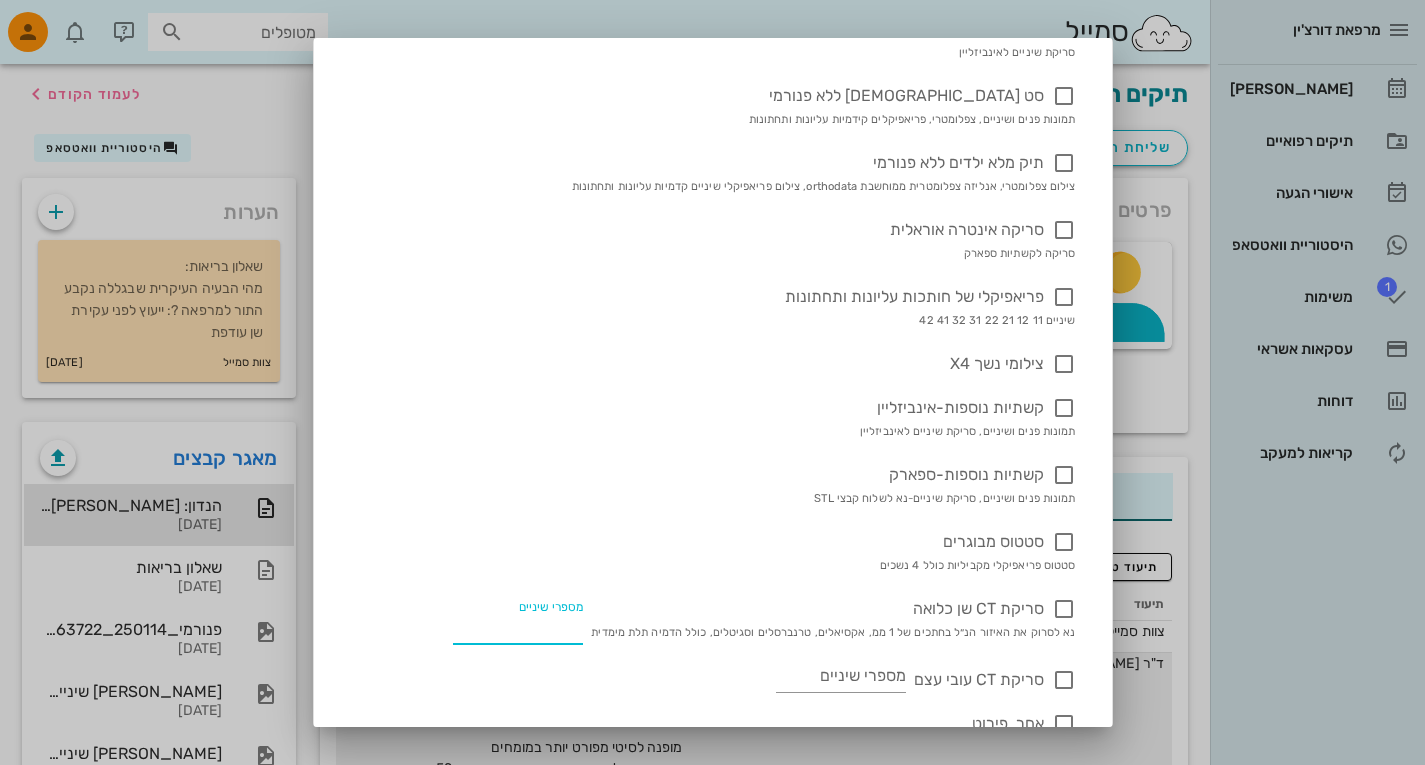click on "מספרי שיניים" at bounding box center (518, 628) 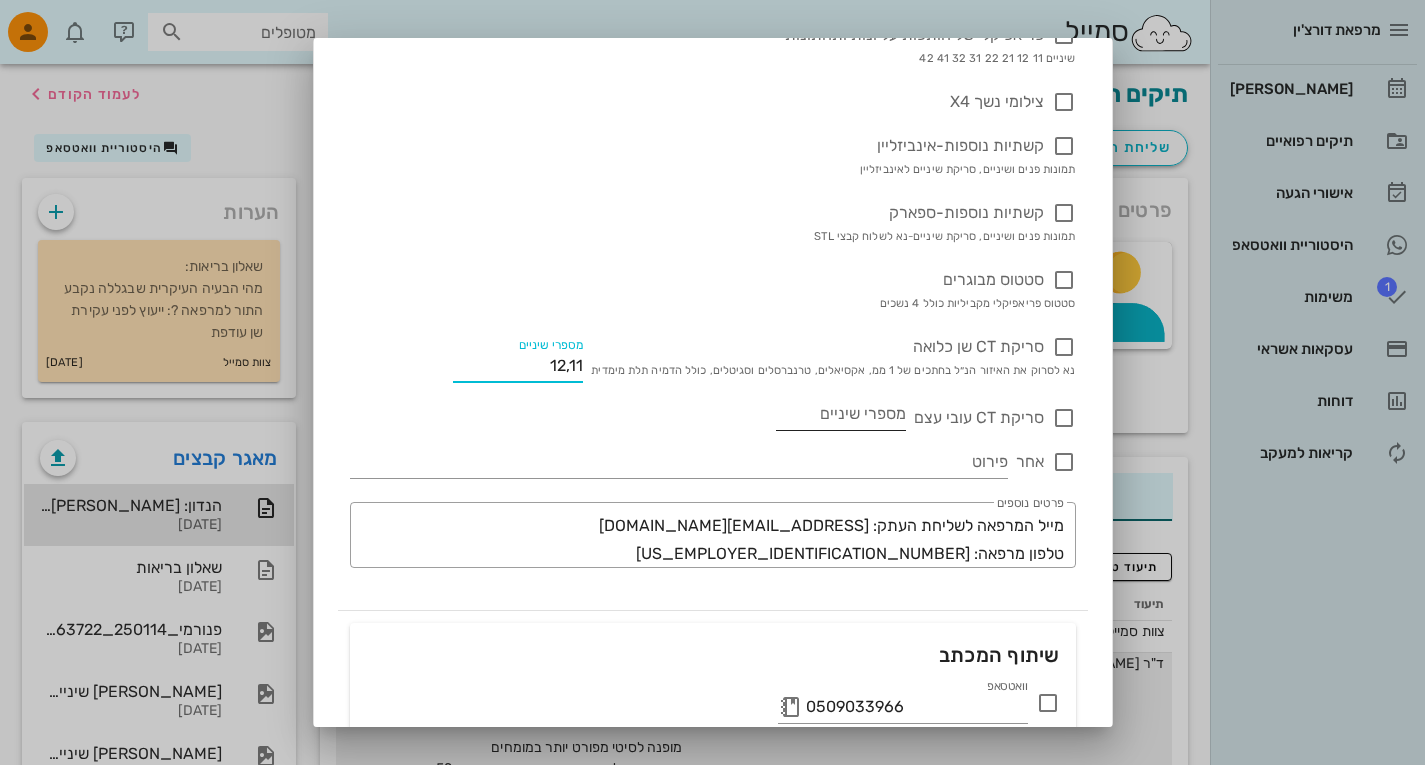 scroll, scrollTop: 763, scrollLeft: 0, axis: vertical 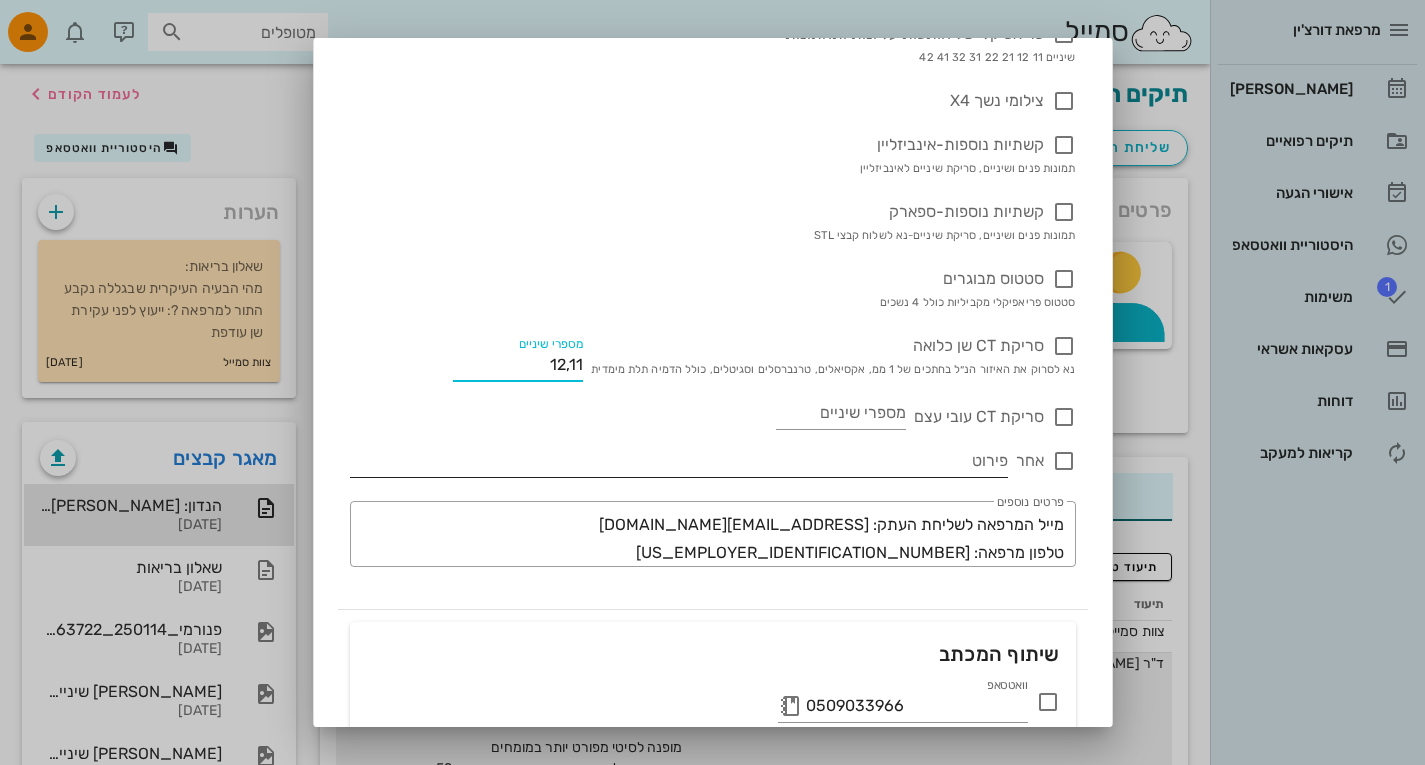 type on "12,11" 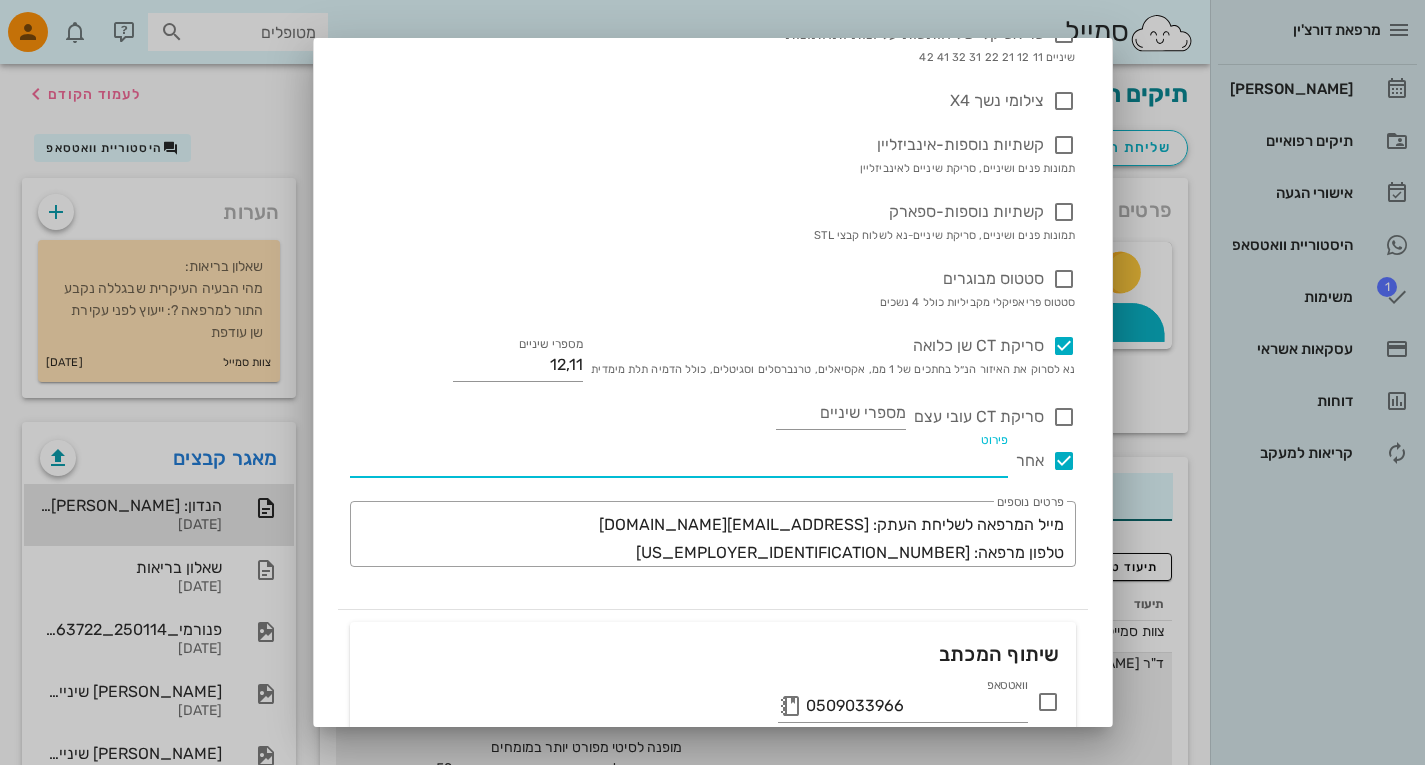 click on "פירוט" at bounding box center [679, 461] 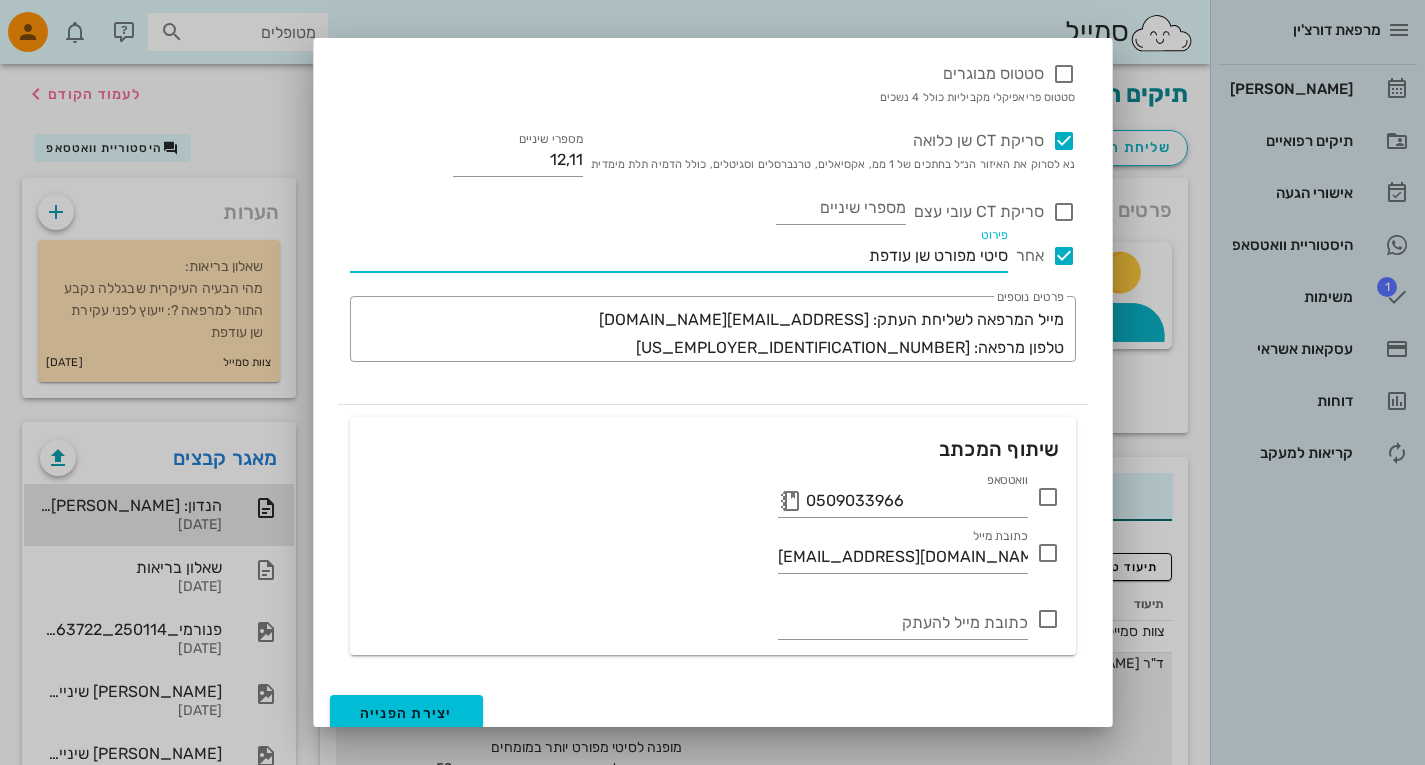 scroll, scrollTop: 981, scrollLeft: 0, axis: vertical 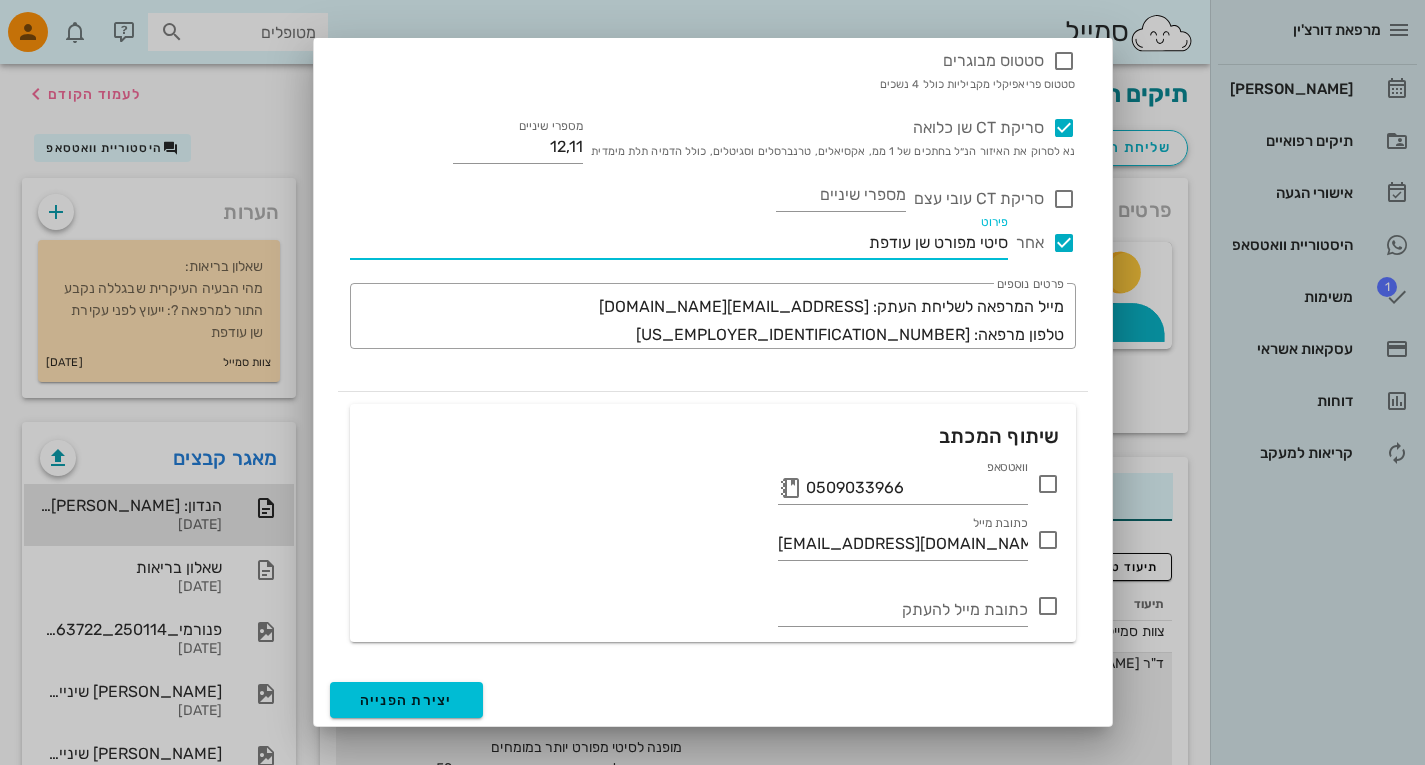 type on "סיטי מפורט שן עודפת" 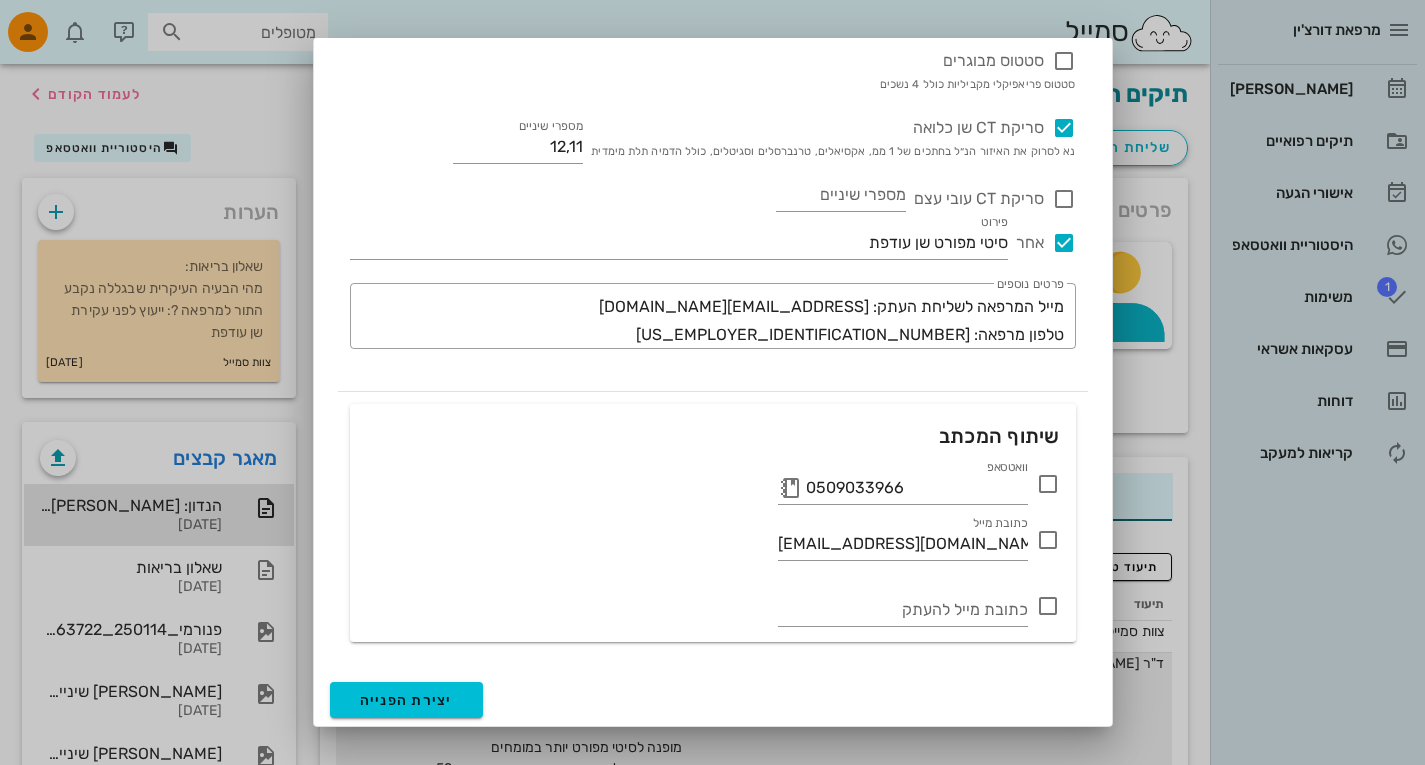click at bounding box center (1048, 484) 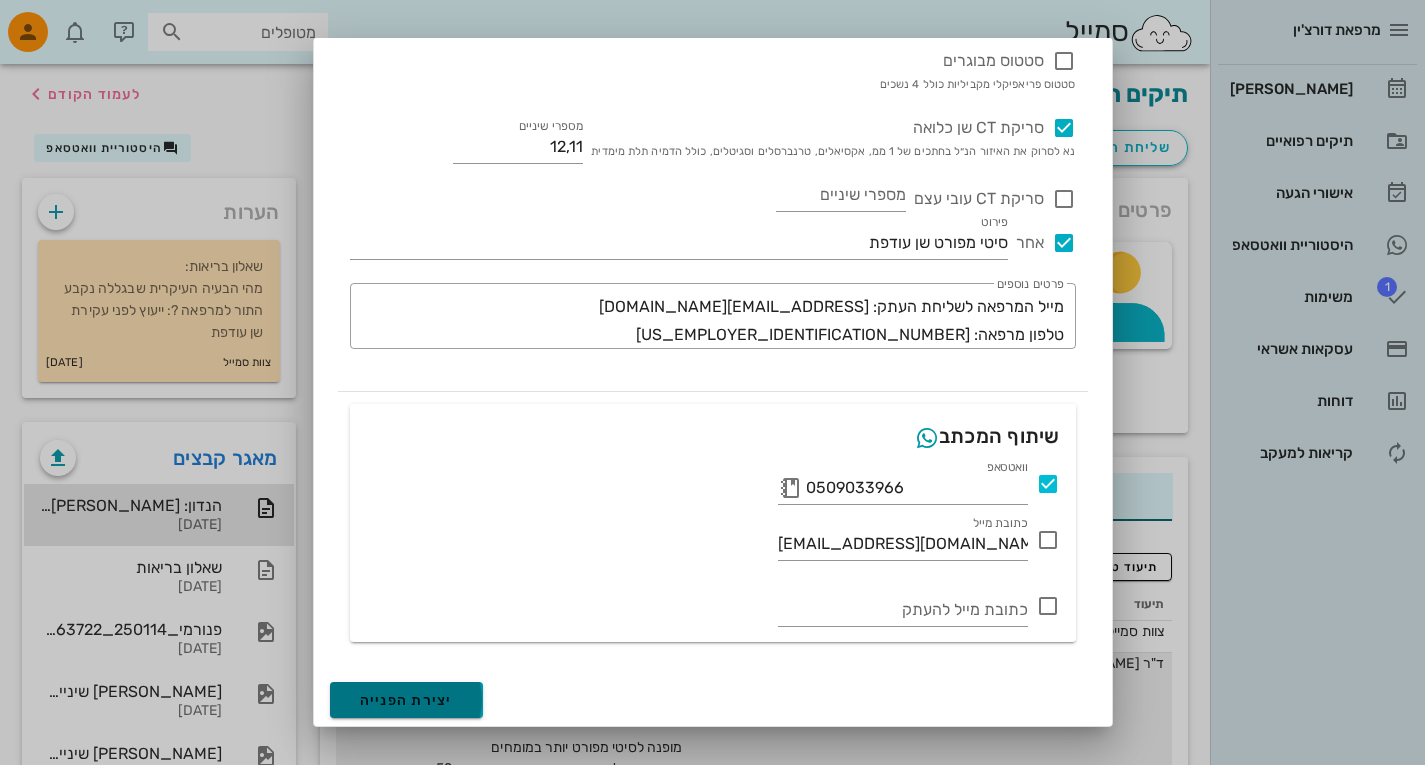 click on "יצירת הפנייה" at bounding box center (406, 700) 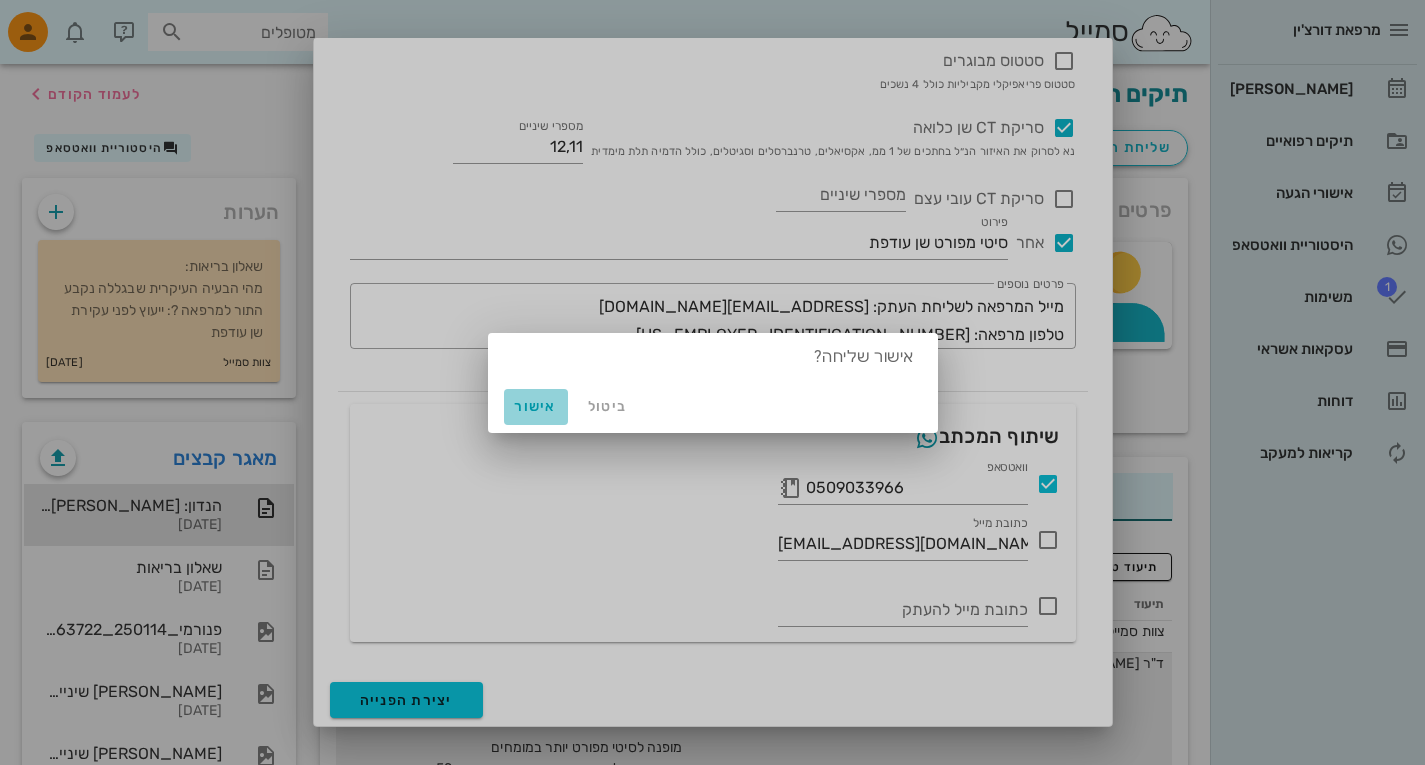 click on "אישור" at bounding box center [536, 406] 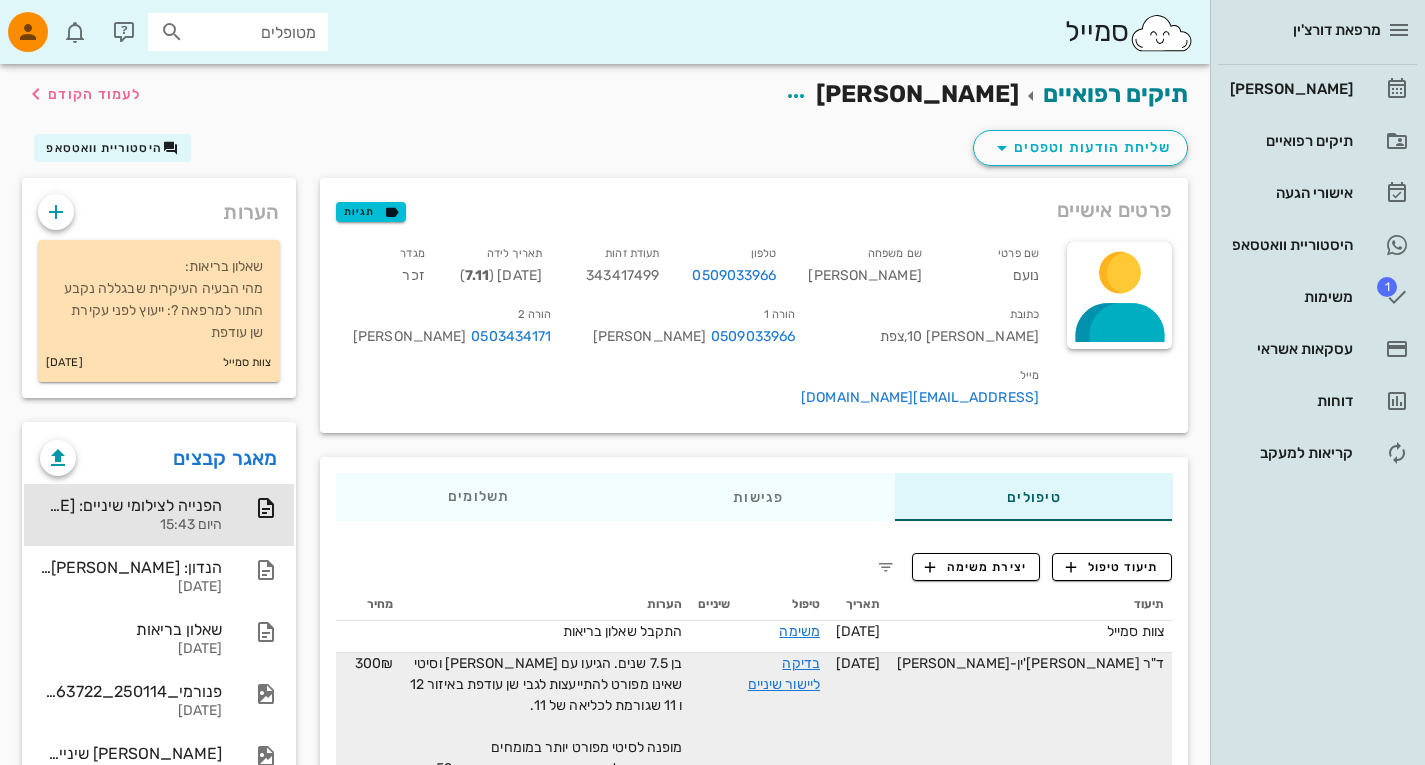 click on "בן 7.5 שנים. הגיעו עם פנורמי וסיטי שאינו מפורט להתייעצות לגבי שן עודפת באיזור 12 ו 11 שגורמת לכליאה של 11.
מופנה לסיטי מפורט יותר במומחים
ניתן מכתב לעקירת שן עודפת+ שן נשירה 52. שורשים עדיין מתפתחים ל 11 ו 12 ולכן לדעתי אין צורך להדביק כפתור שרשרת למשיכה שלהם וסביר שיבקעו לבד.
יש לו את הניתוח באיכילוב עוד שבוע.
ישוב לביקורת עוד 4 חודשים" at bounding box center (546, 779) 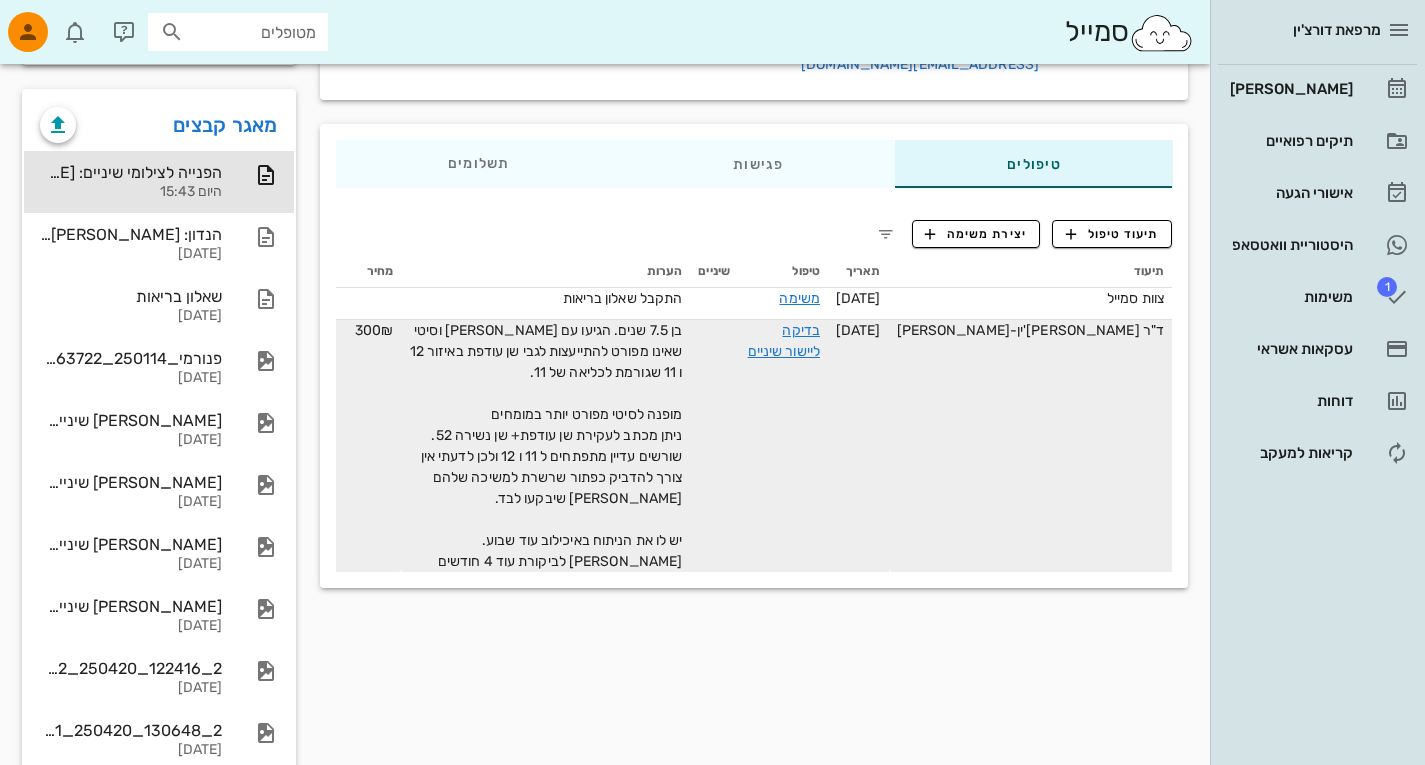 scroll, scrollTop: 334, scrollLeft: 0, axis: vertical 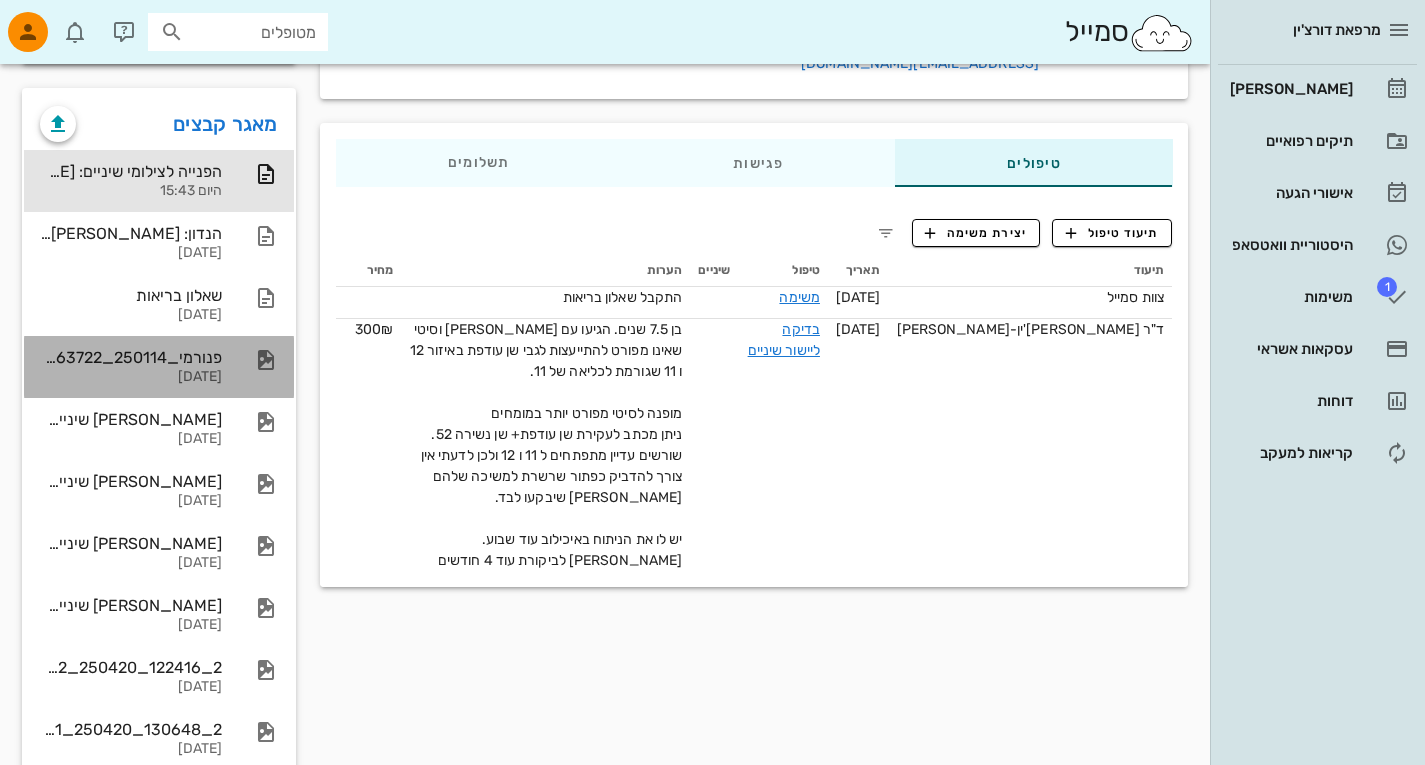 click on "פנורמי_250114_163722_2" at bounding box center (131, 357) 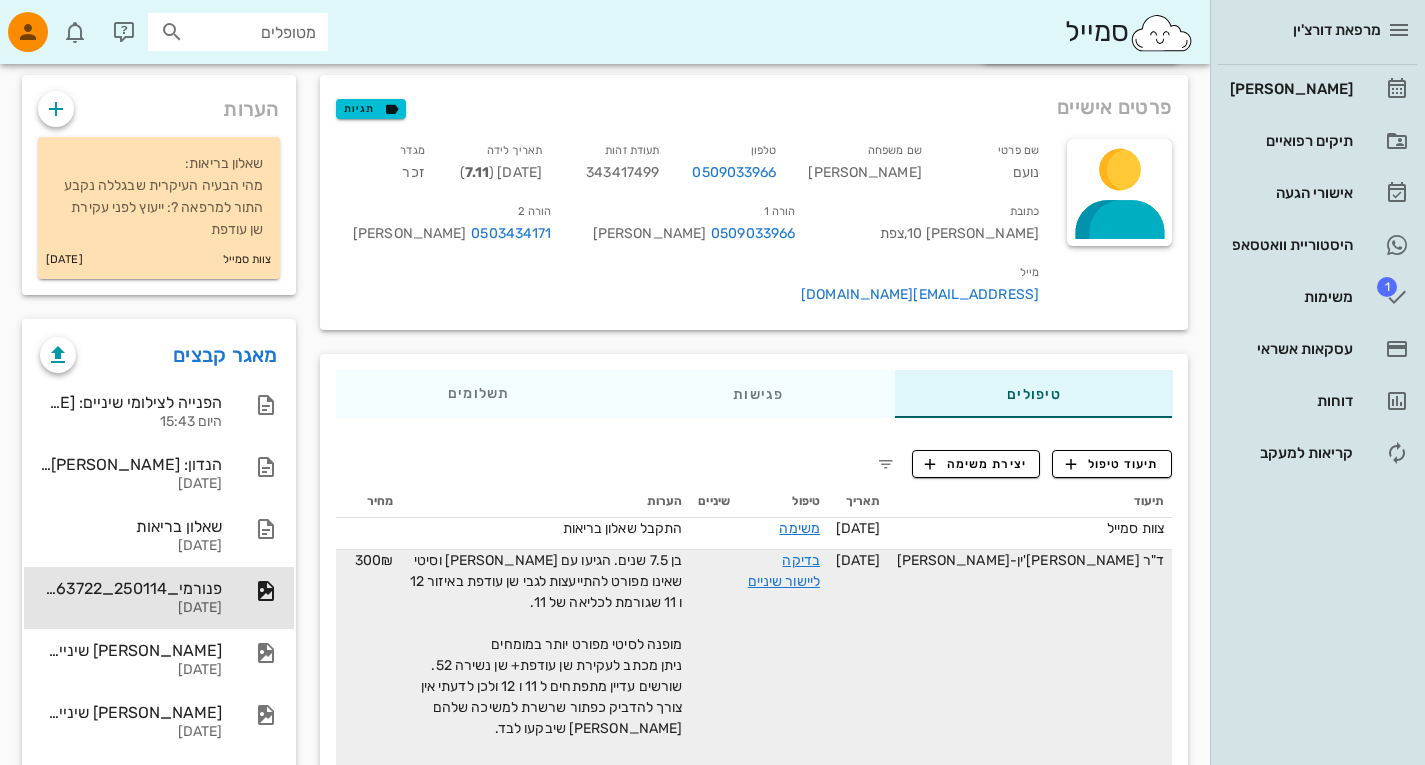 scroll, scrollTop: 0, scrollLeft: 0, axis: both 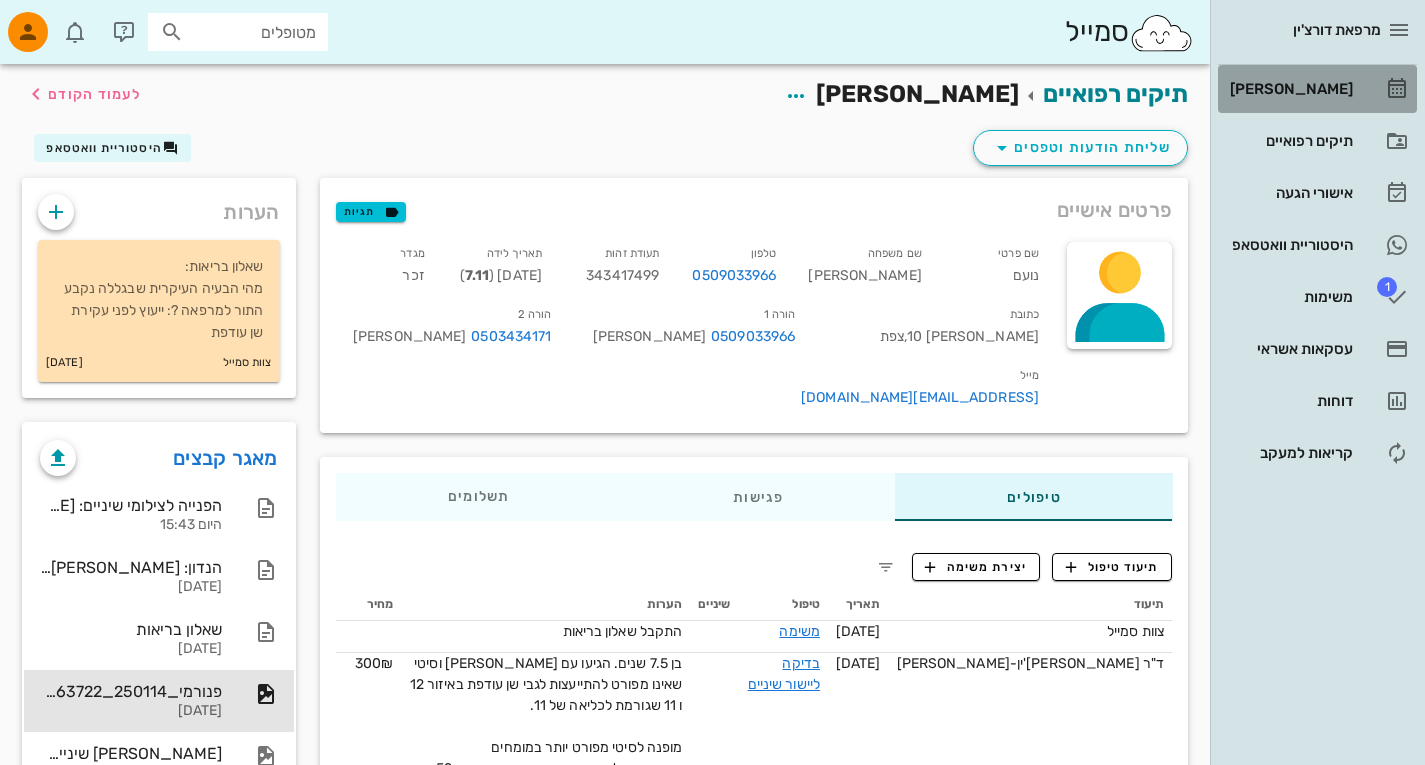 click on "[PERSON_NAME]" at bounding box center (1289, 89) 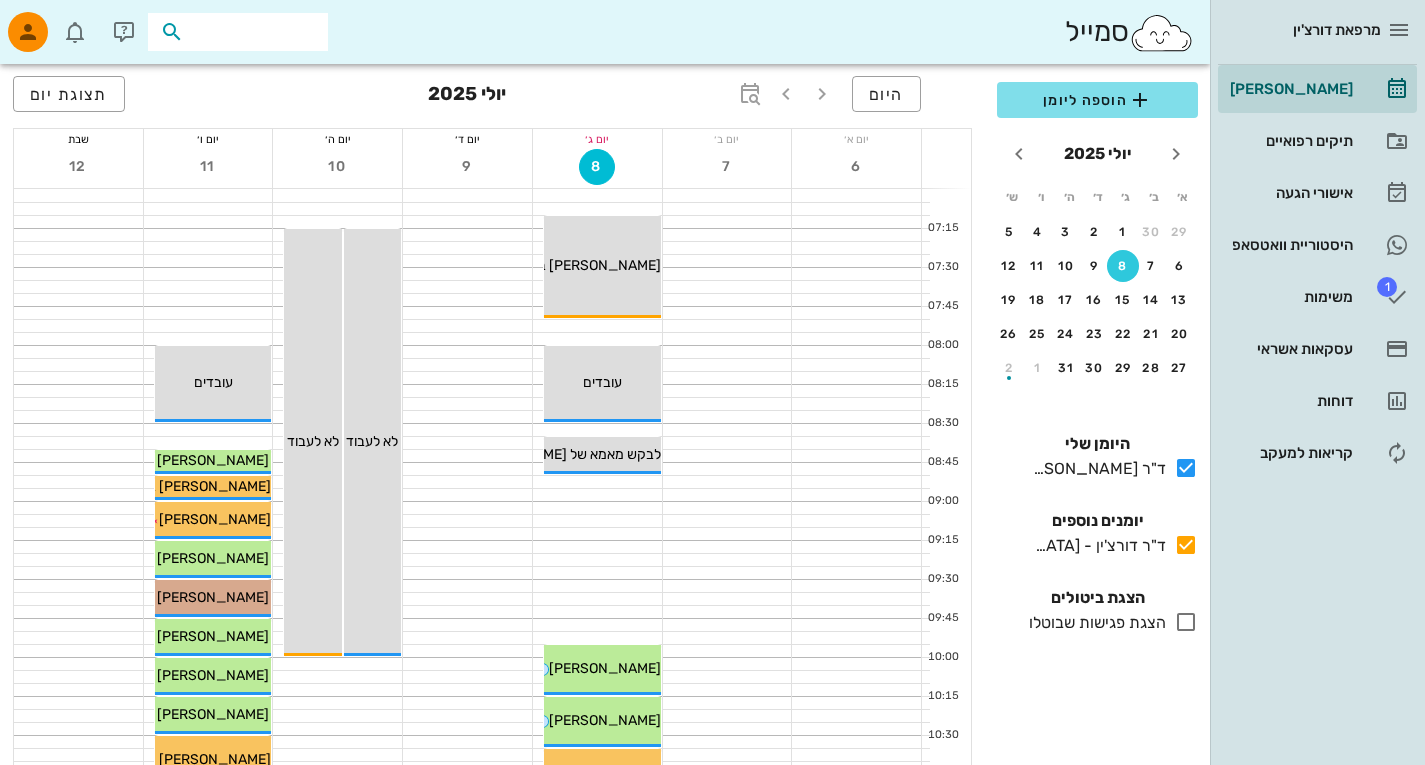 click at bounding box center [252, 32] 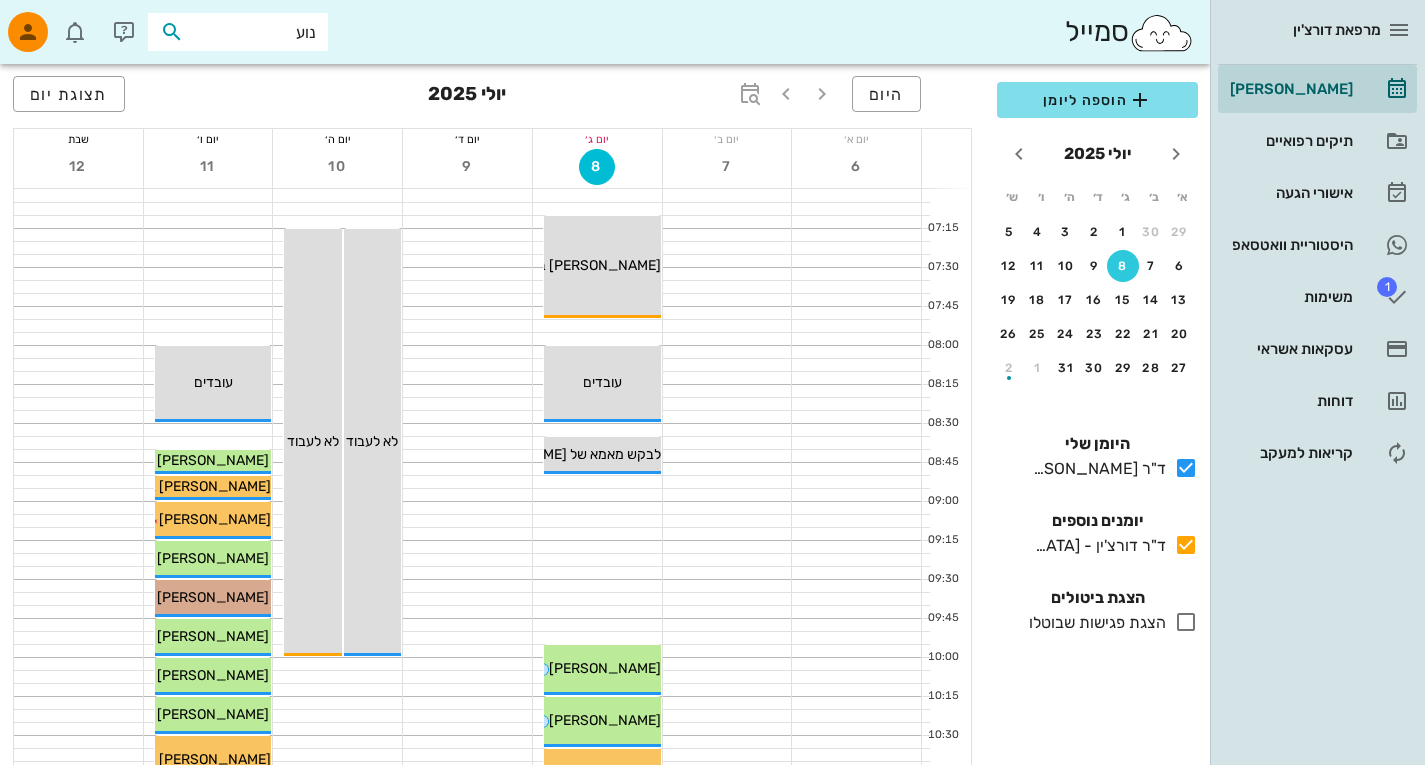 type on "נועם" 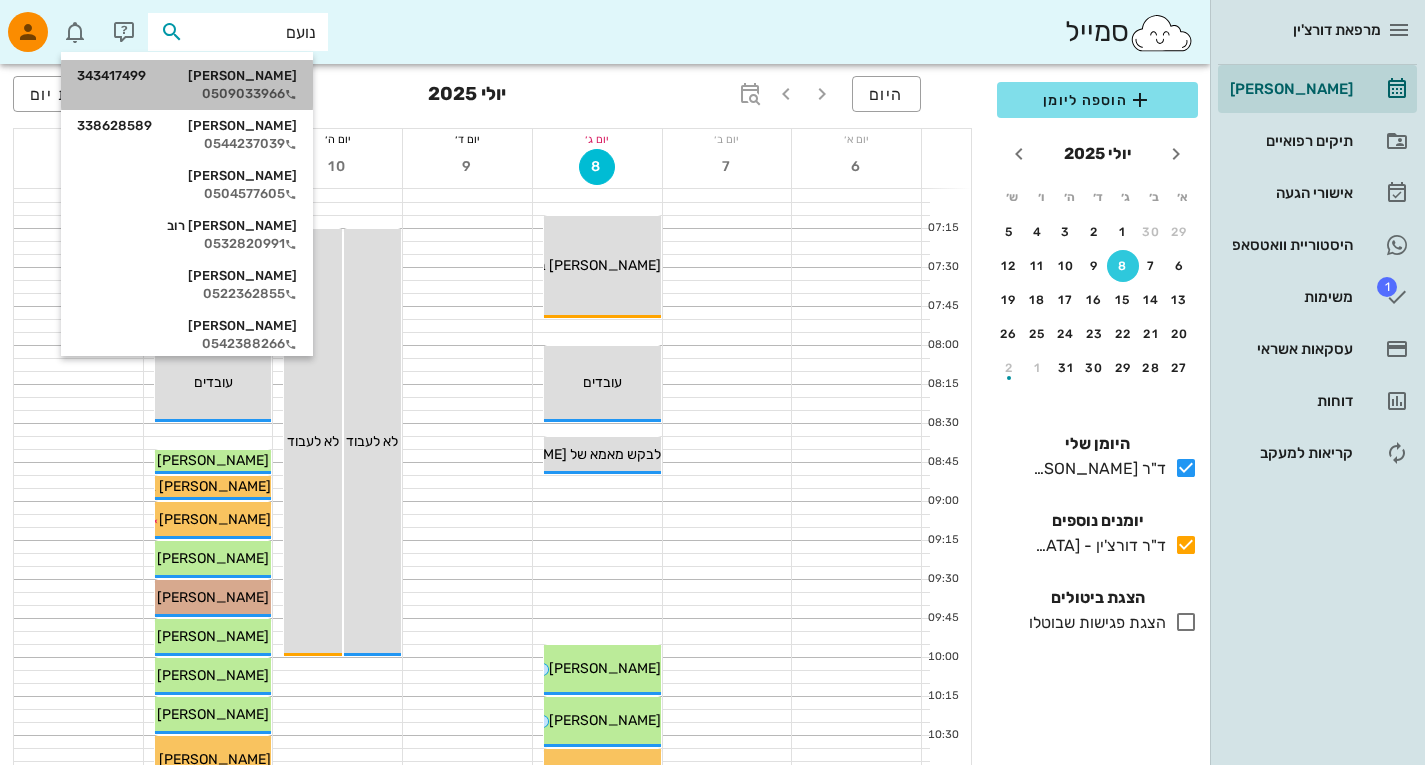 click on "0509033966" at bounding box center (187, 94) 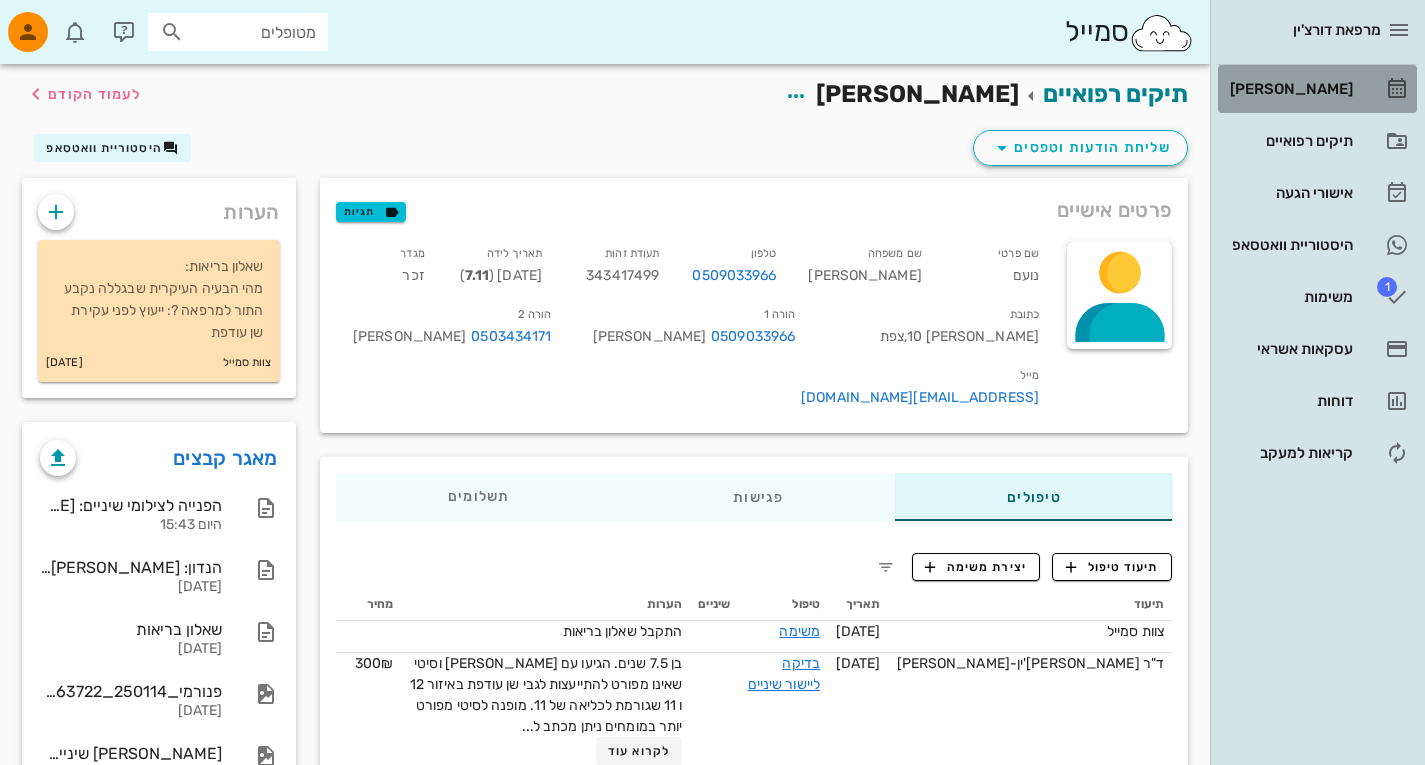 click on "[PERSON_NAME]" at bounding box center [1289, 89] 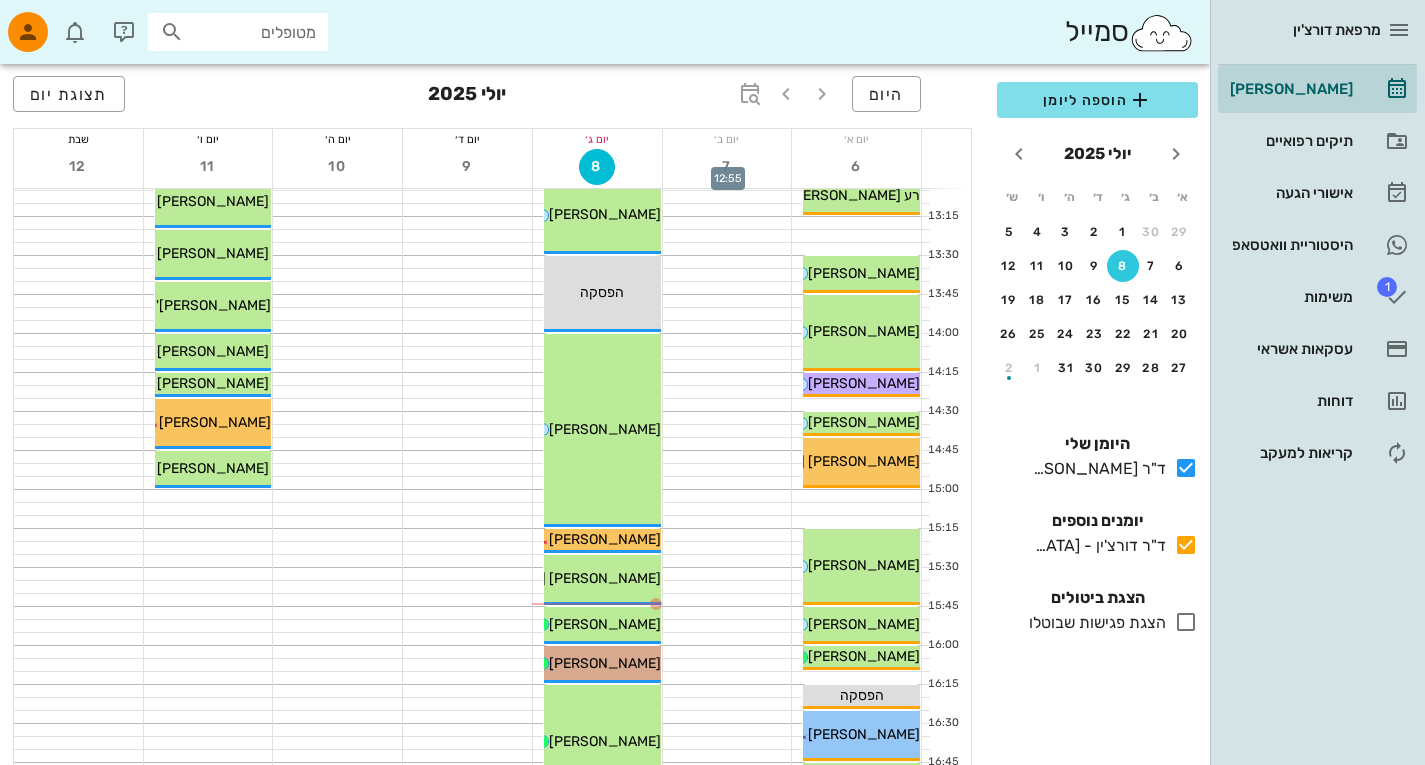 scroll, scrollTop: 959, scrollLeft: 0, axis: vertical 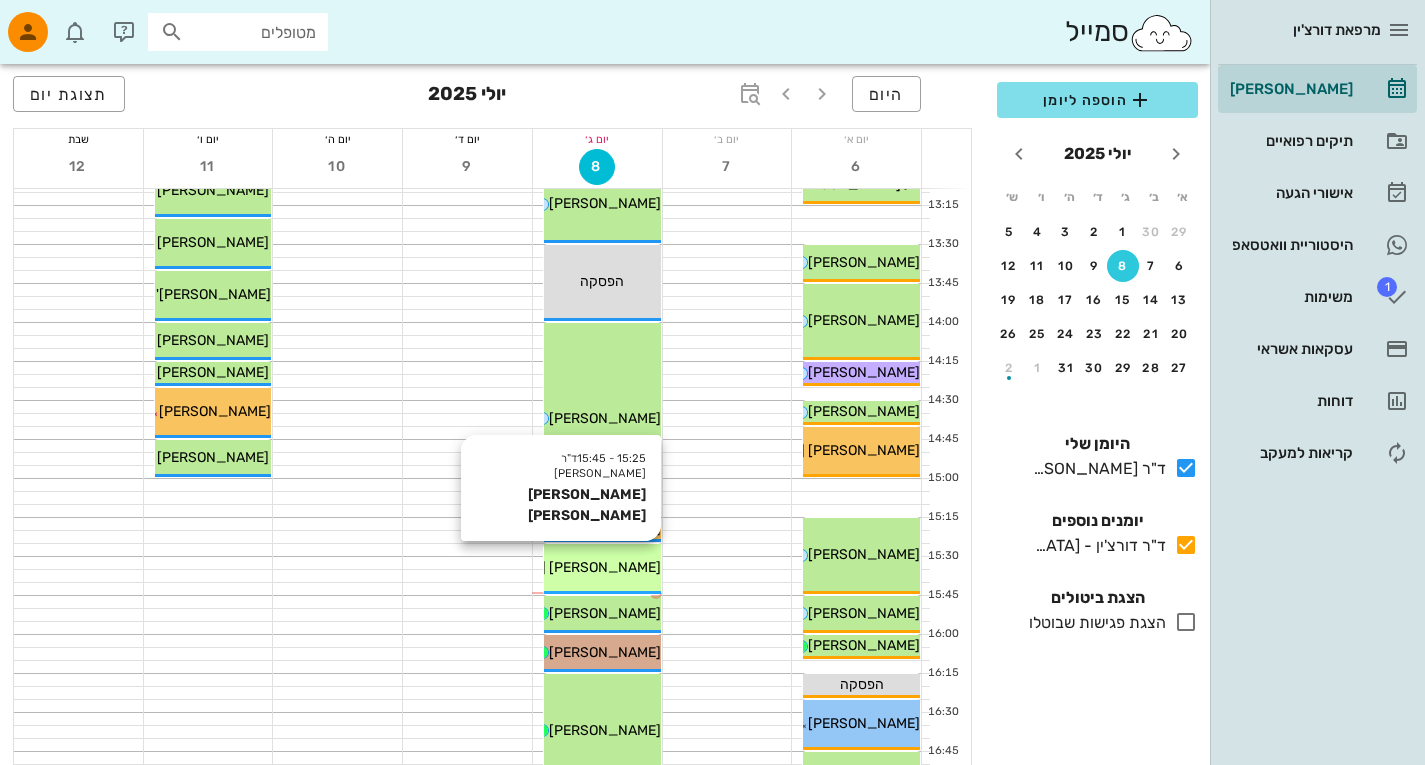 click on "[PERSON_NAME] [PERSON_NAME]" at bounding box center [547, 567] 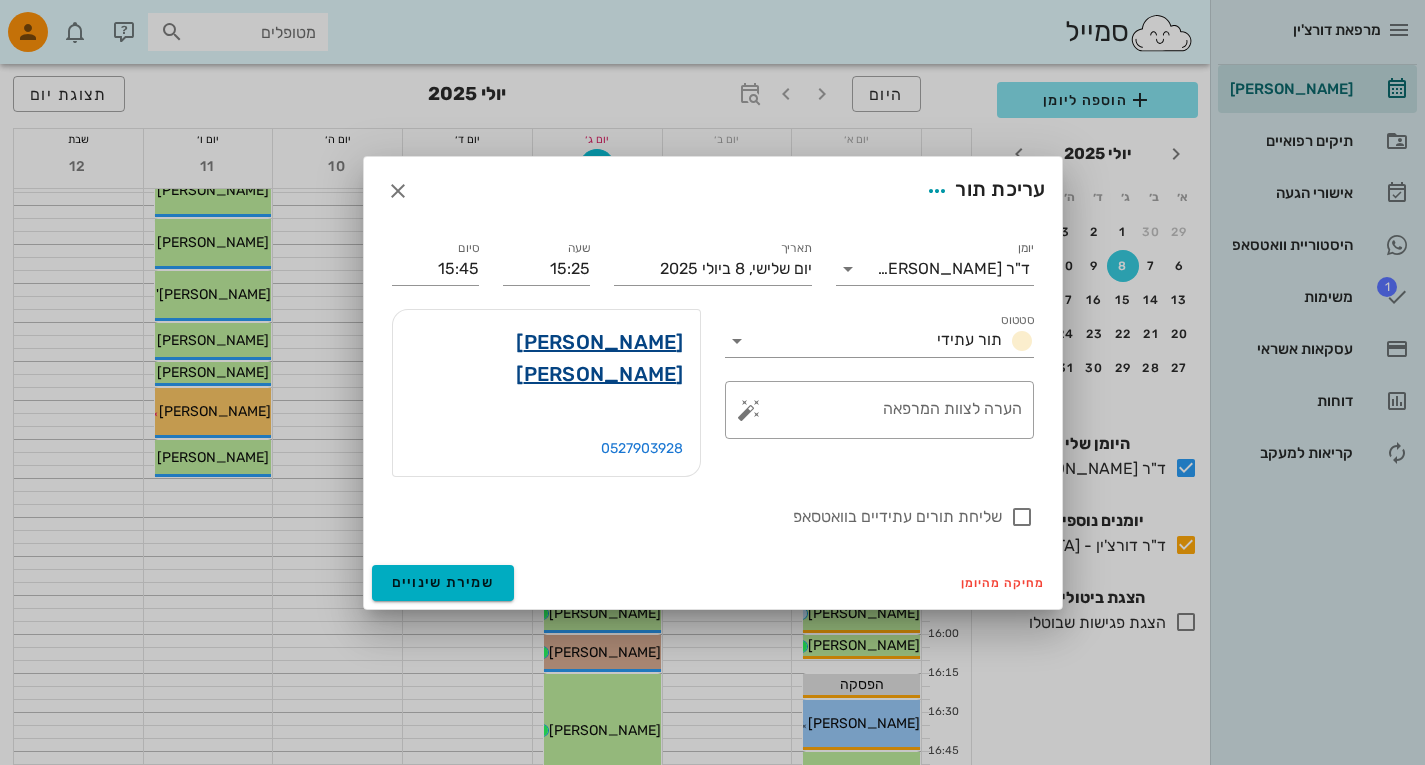click on "הראל
טולדנו" at bounding box center [546, 358] 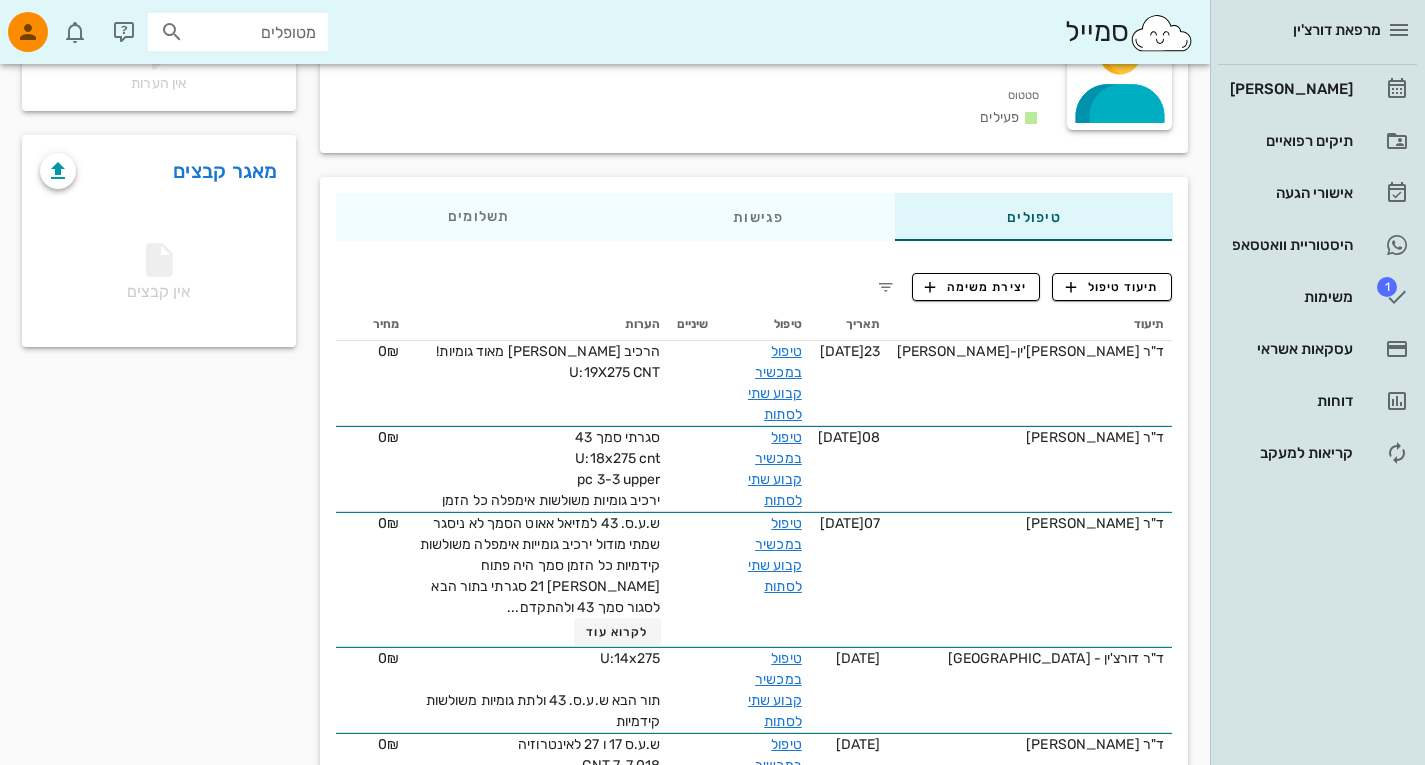 scroll, scrollTop: 220, scrollLeft: 0, axis: vertical 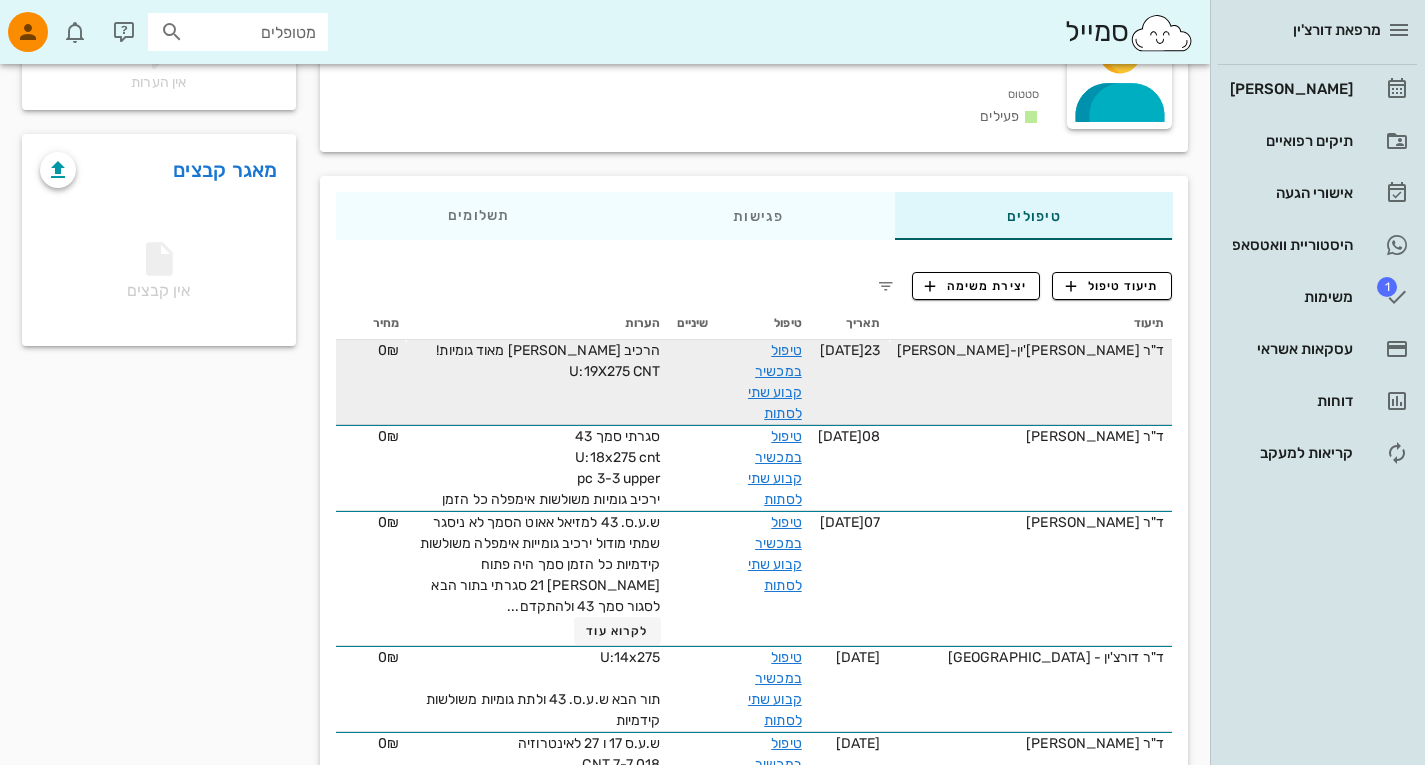 click on "הרכיב יפה מאוד גומיות!
U:19X275 CNT" at bounding box center [537, 382] 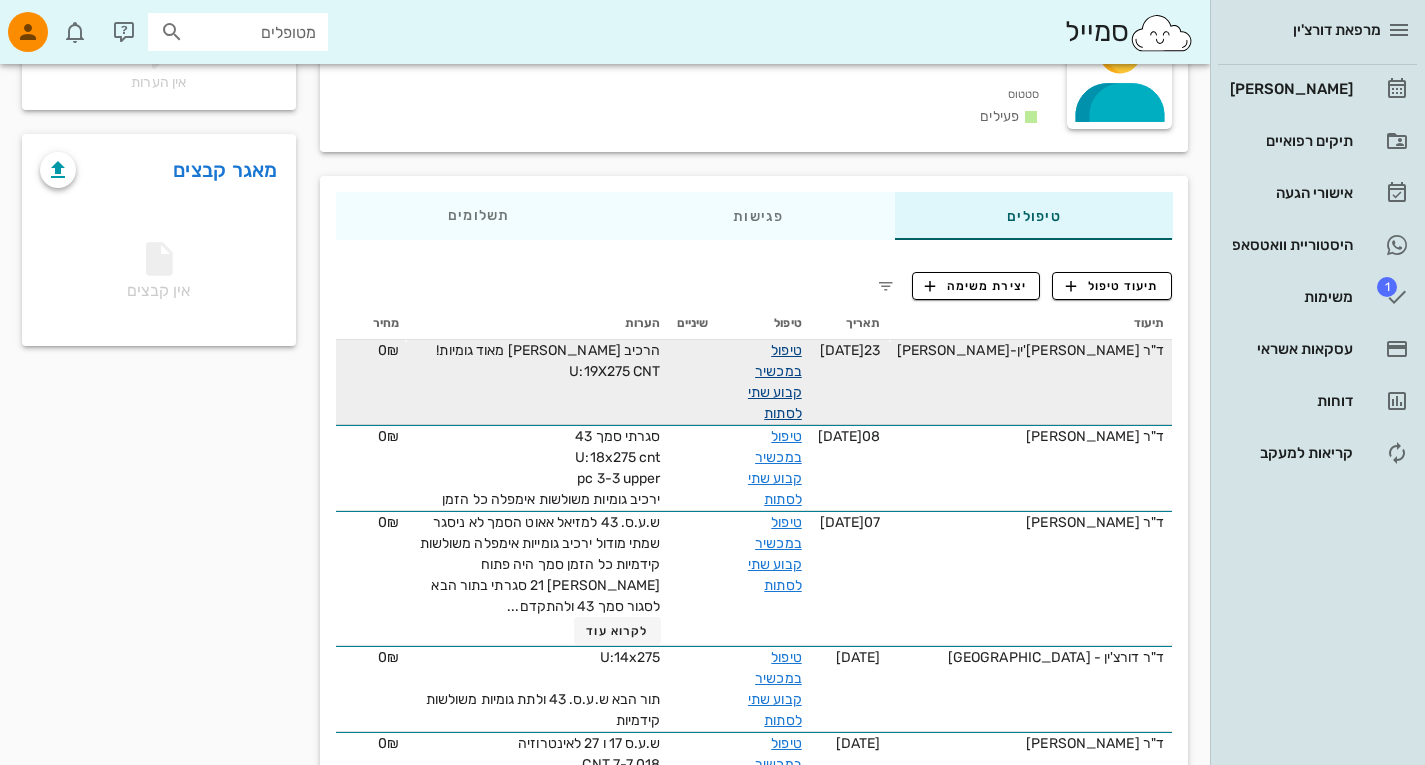 click on "טיפול במכשיר קבוע שתי לסתות" at bounding box center [775, 382] 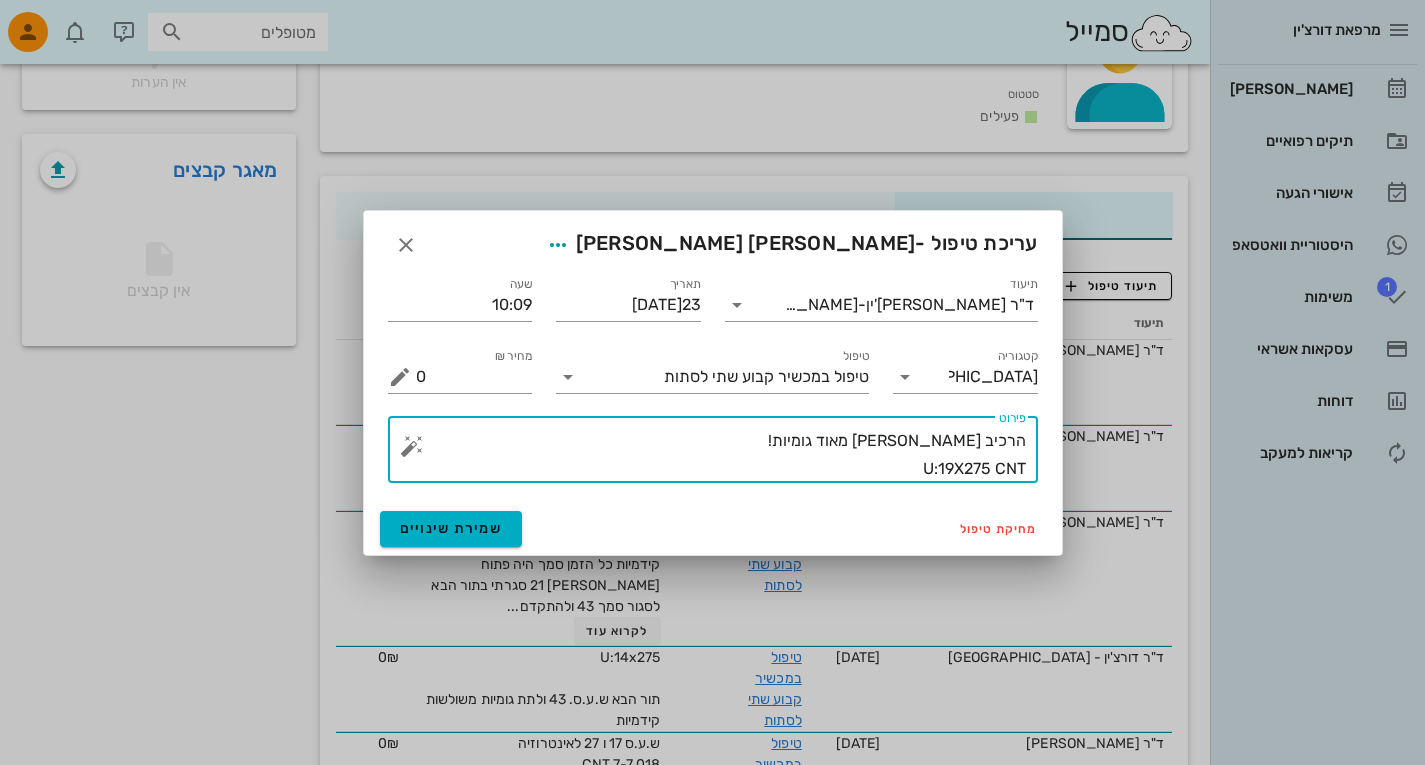 drag, startPoint x: 992, startPoint y: 465, endPoint x: 1082, endPoint y: 469, distance: 90.088844 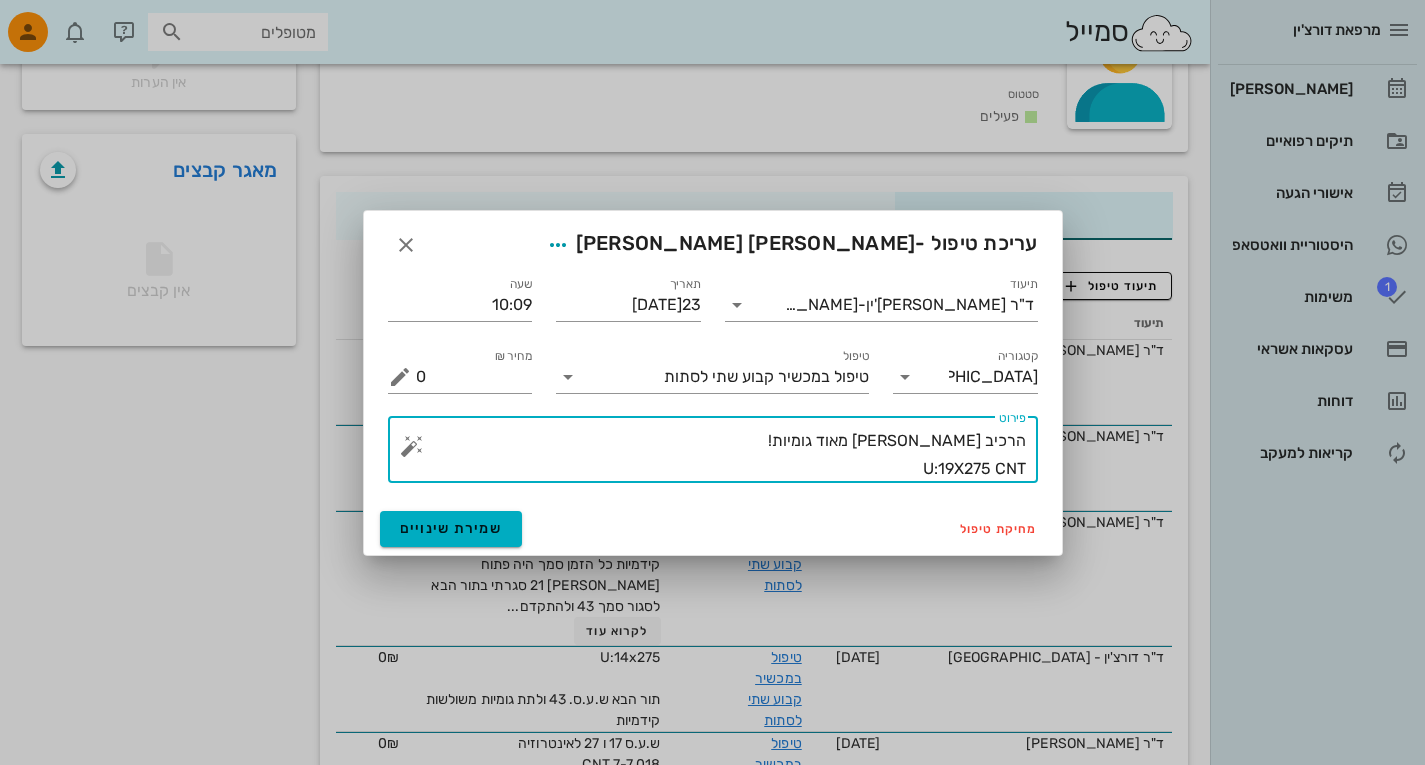 click on "מרפאת דורצ'ין יומן מרפאה תיקים רפואיים אישורי הגעה היסטוריית וואטסאפ 1 משימות עסקאות אשראי דוחות קריאות למעקב
סמייל
מטופלים
תיקים רפואיים
הראל טולדנו לעמוד הקודם
שליחת הודעות וטפסים
היסטוריית וואטסאפ
פרטים אישיים
תגיות
שם פרטי  הראל  שם משפחה  טולדנו  טלפון 0527903928
תעודת זהות - כתובת חיפה סטטוס פעילים טיפולים פגישות
תשלומים
0₪
תיעוד טיפול
יצירת משימה
תיעוד תאריך טיפול שיניים הערות מחיר
ד"ר הדס דורצ'ין-אשכנזי
0₪ 0₪ 0₪ 0₪ 0₪ 0₪ 0₪ 0" at bounding box center (712, 1194) 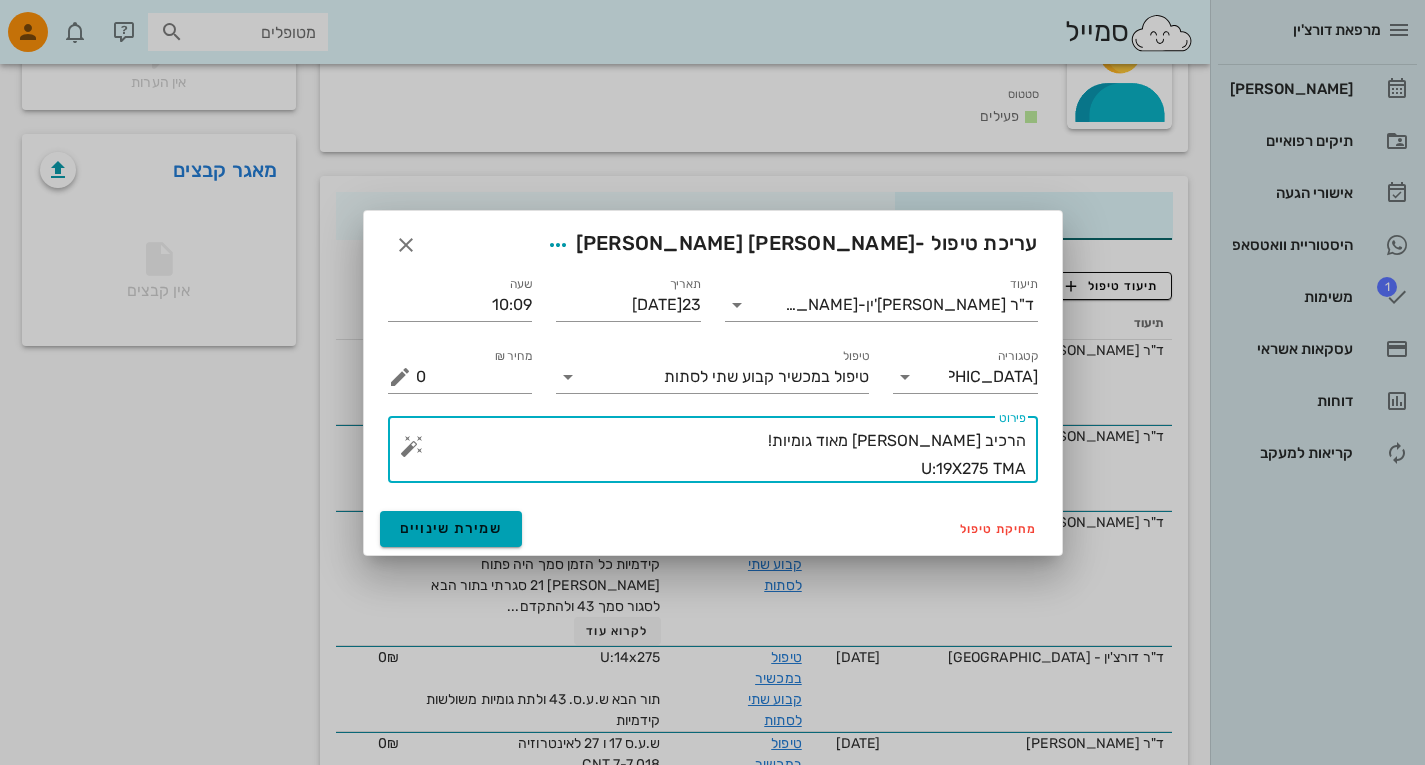 type on "הרכיב יפה מאוד גומיות!
U:19X275 TMA" 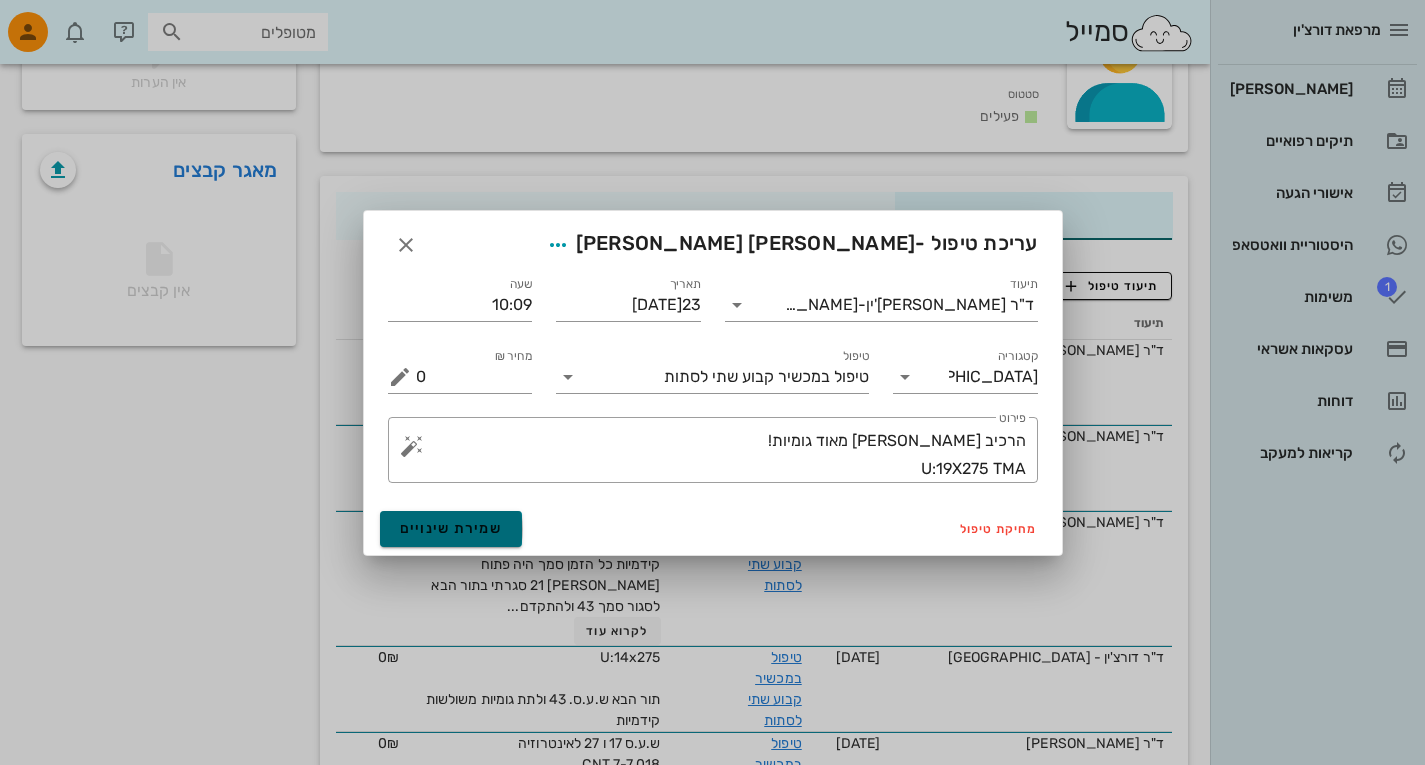click on "שמירת שינויים" at bounding box center (451, 528) 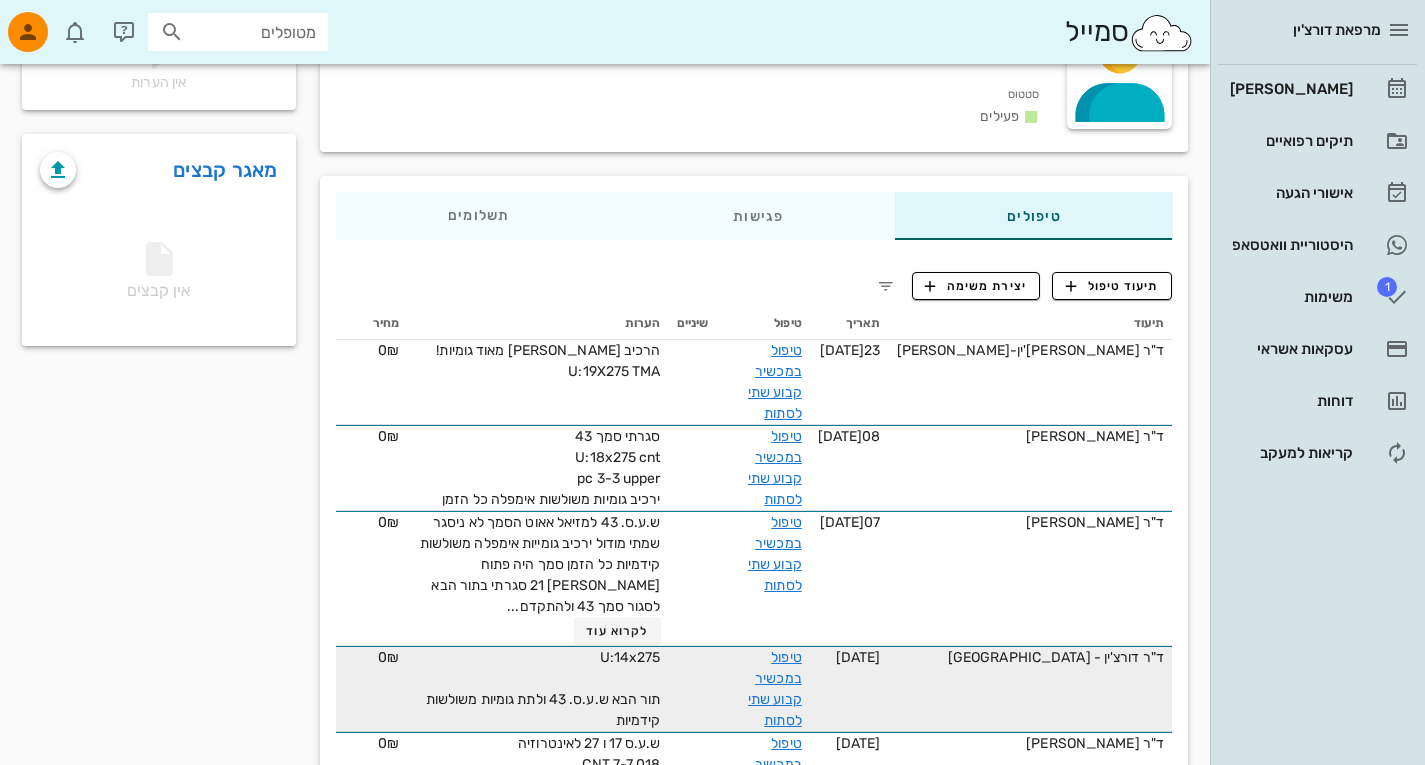click at bounding box center [693, 689] 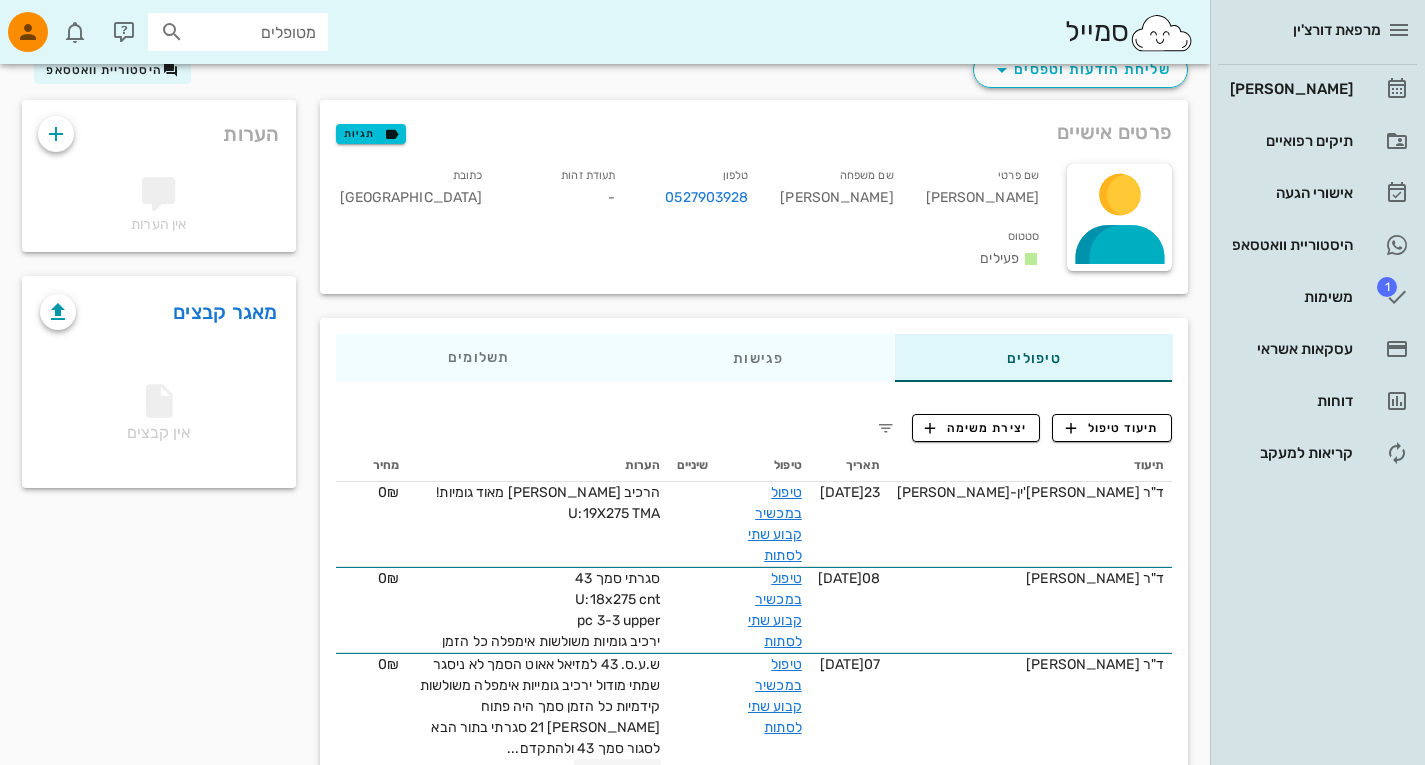 scroll, scrollTop: 0, scrollLeft: 0, axis: both 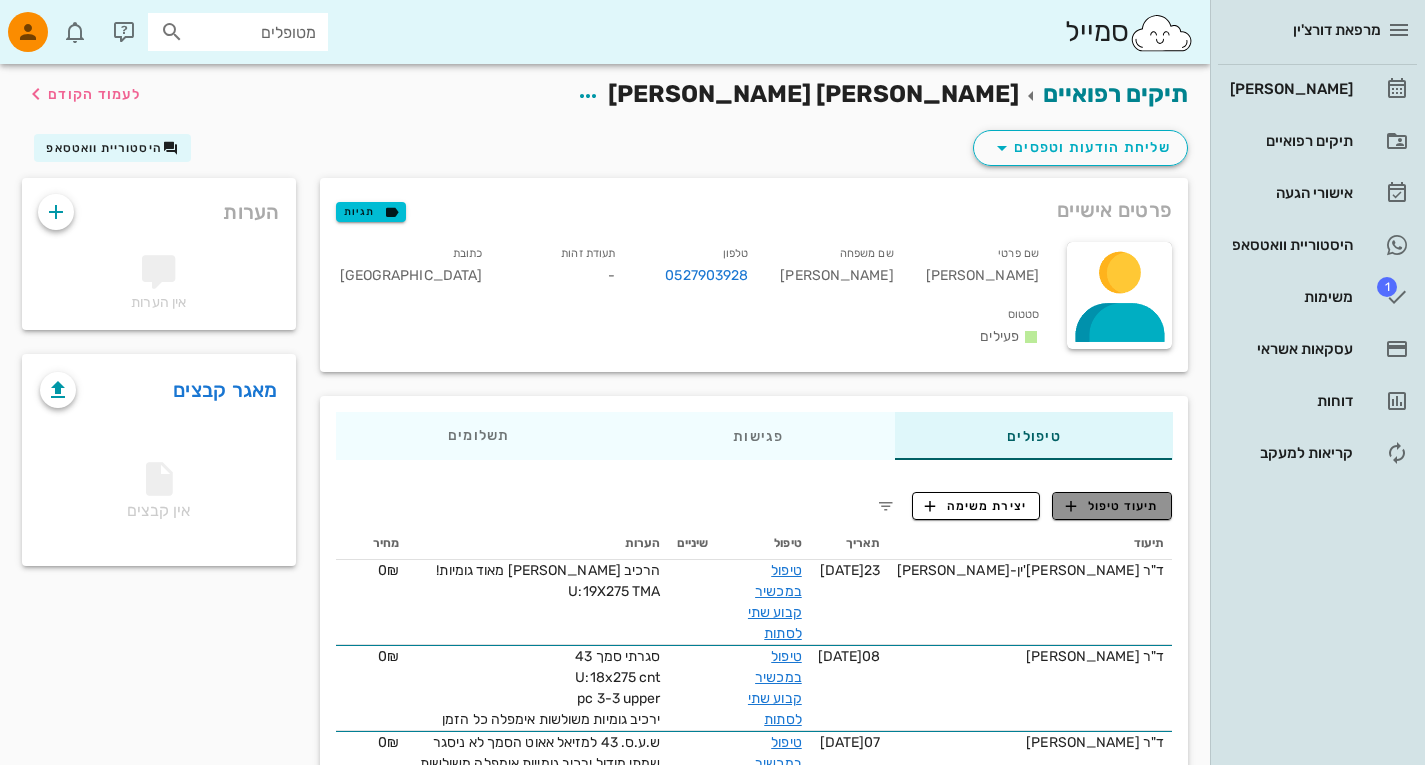 click on "תיעוד טיפול" at bounding box center [1112, 506] 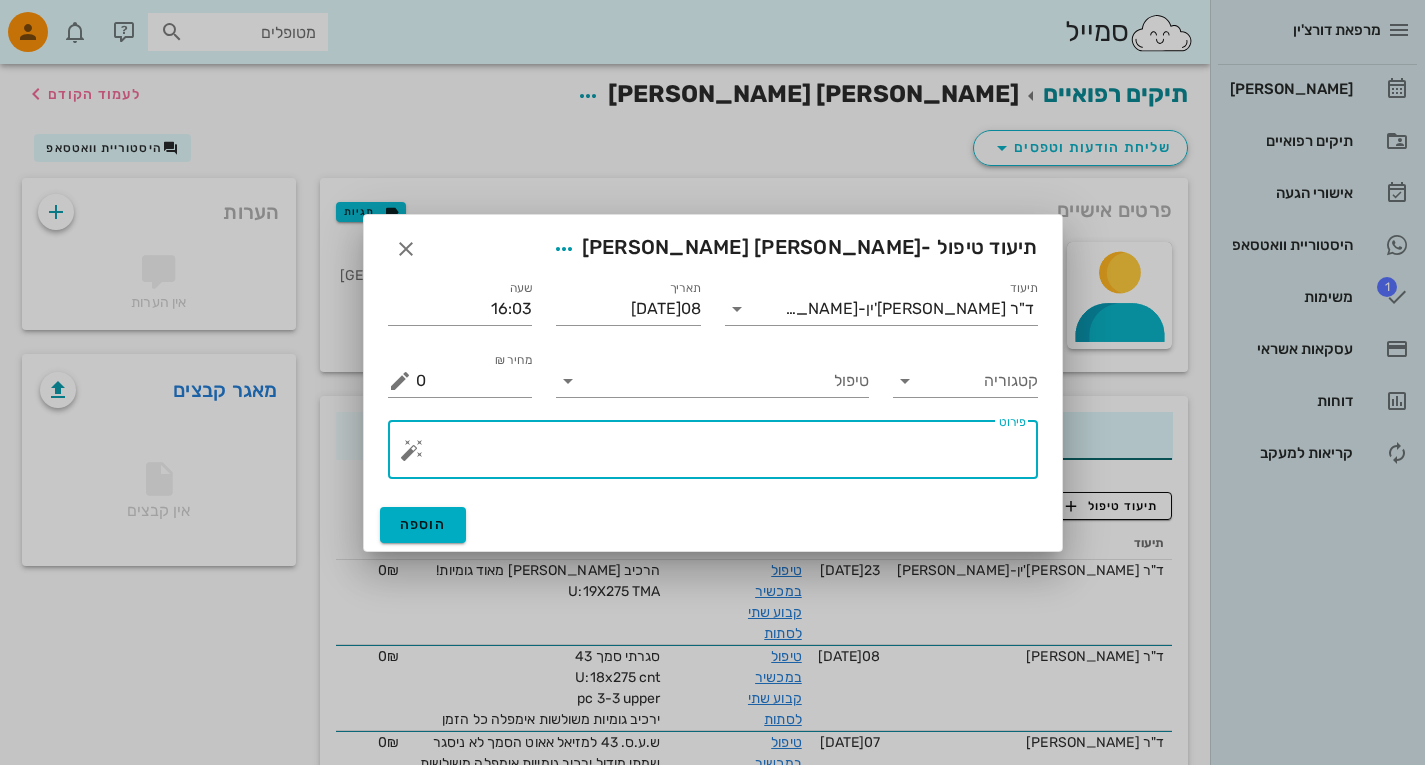 click on "פירוט" at bounding box center [721, 455] 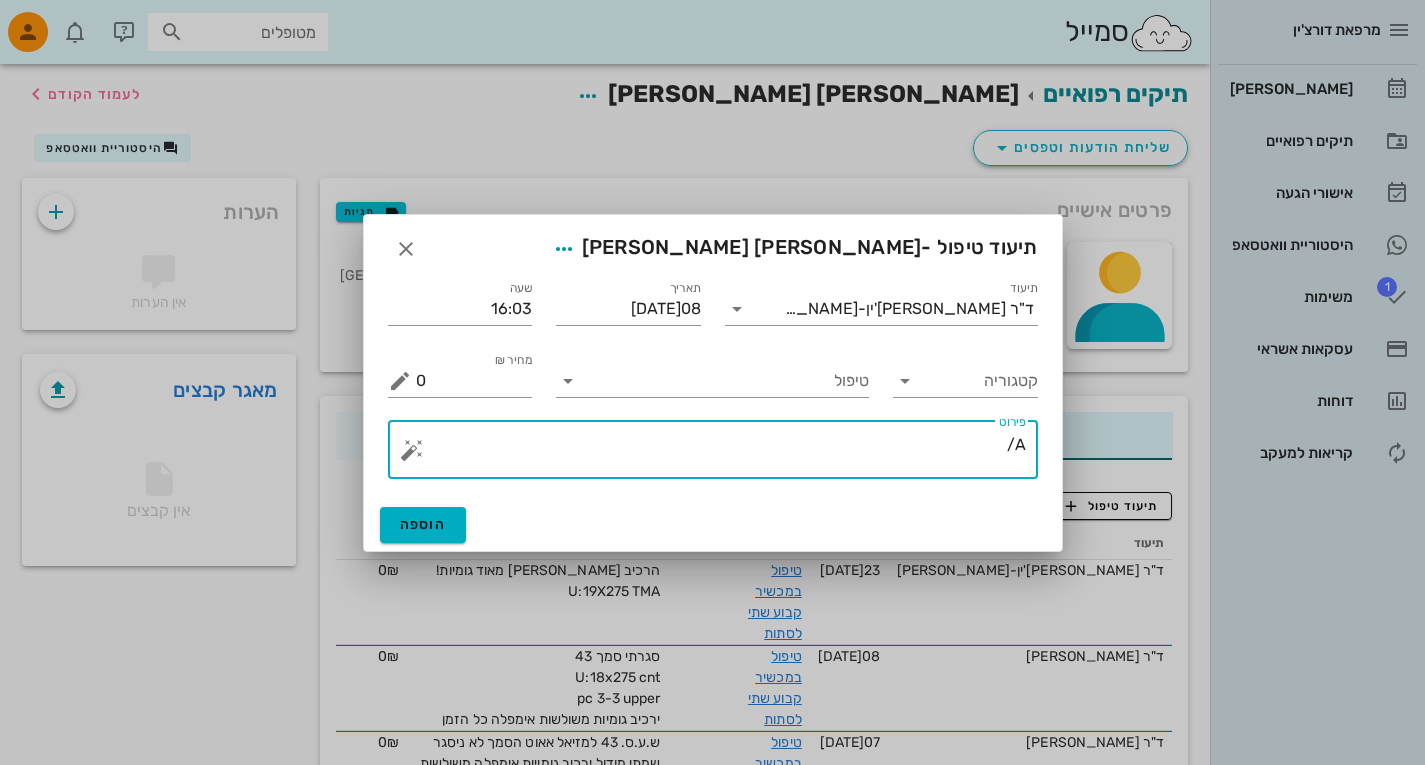 type on "A" 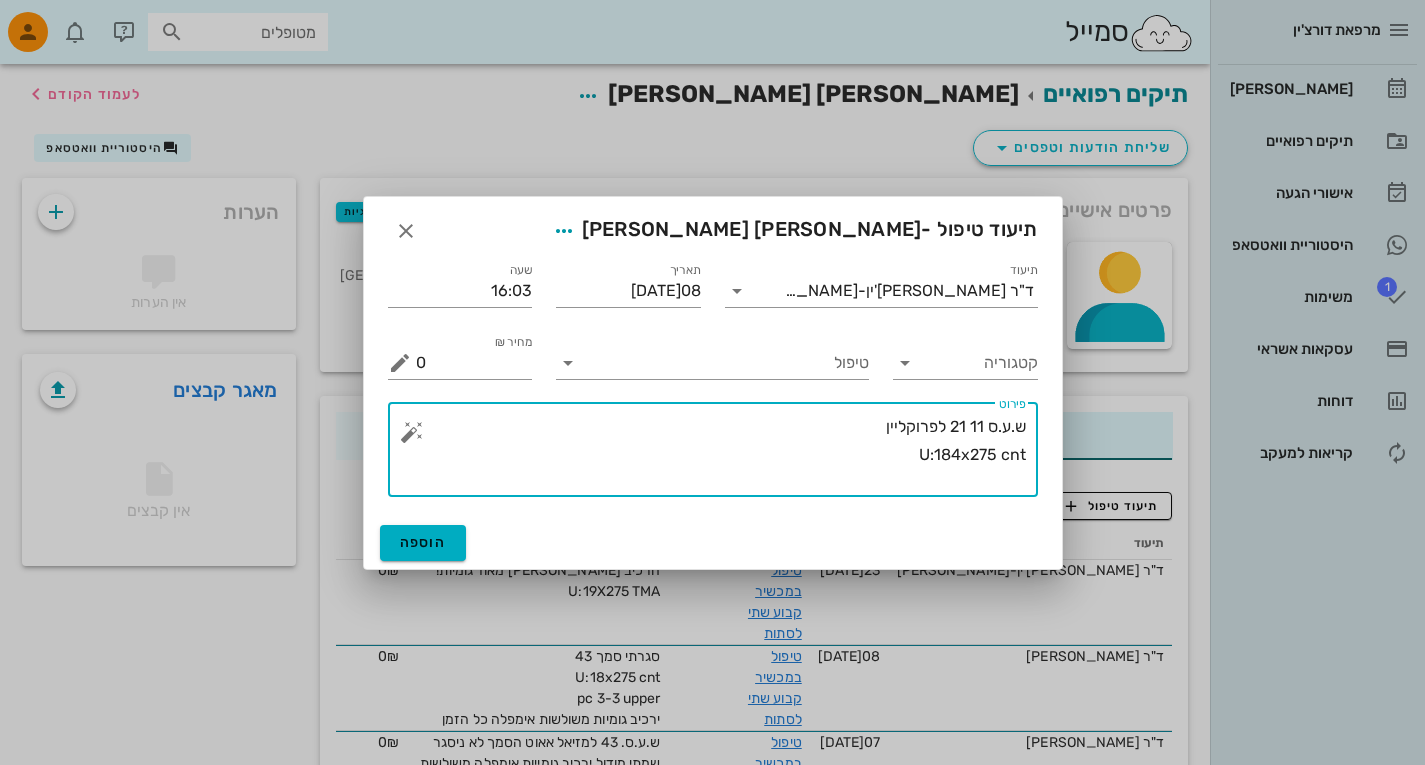 click on "ש.ע.ס 11 21 לפרוקליין
U:184x275 cnt" at bounding box center [721, 455] 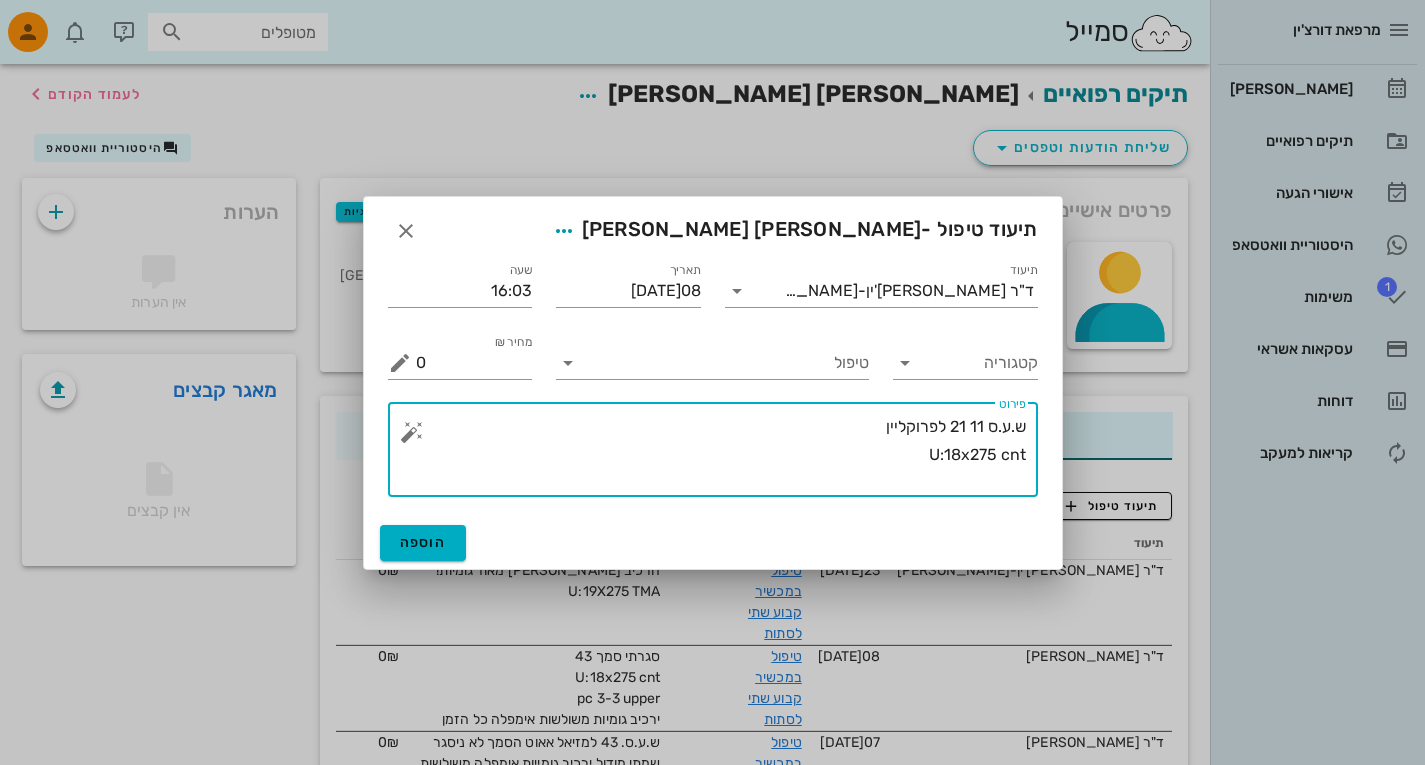 click on "ש.ע.ס 11 21 לפרוקליין
U:18x275 cnt" at bounding box center (721, 455) 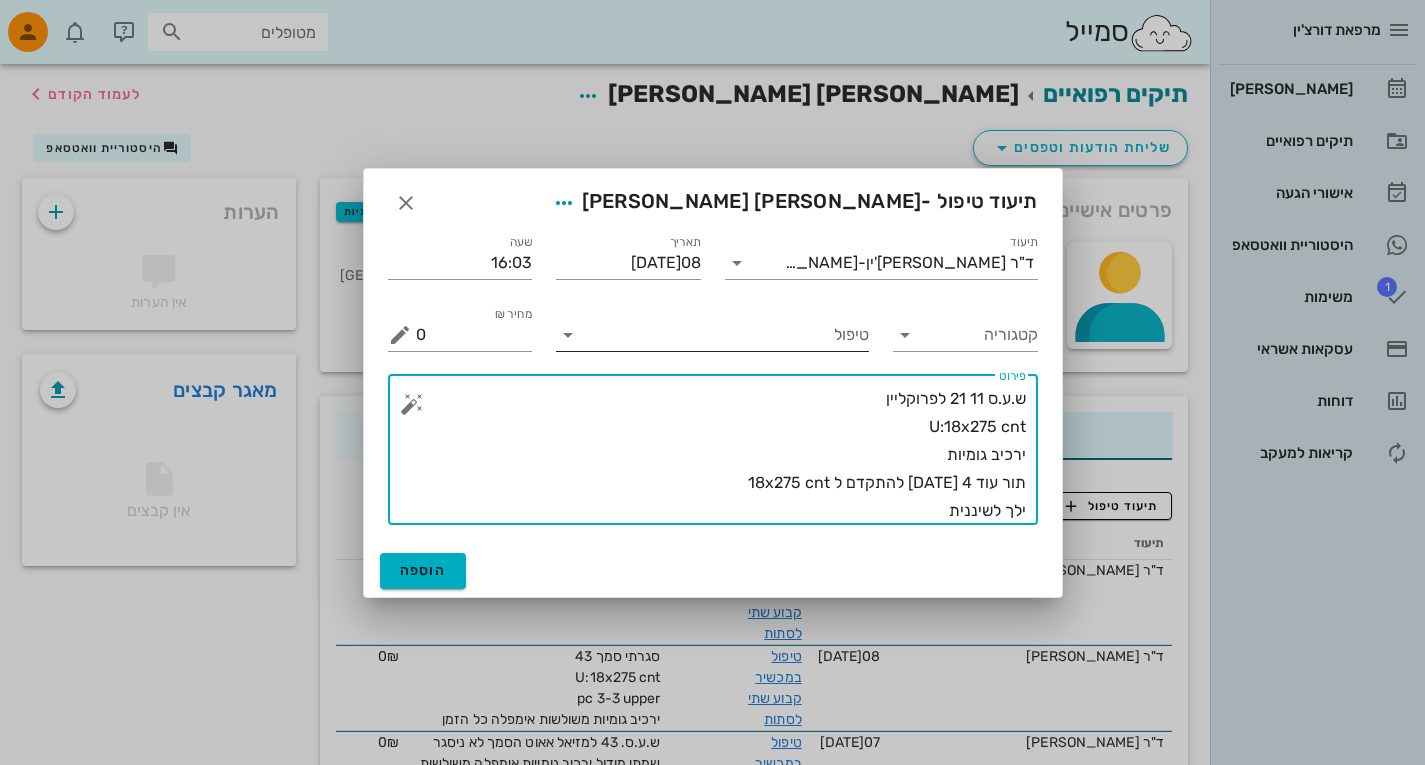 type on "ש.ע.ס 11 21 לפרוקליין
U:18x275 cnt
ירכיב גומיות
תור עוד 4 שבועות להתקדם ל 18x275 cnt
ילך לשיננית" 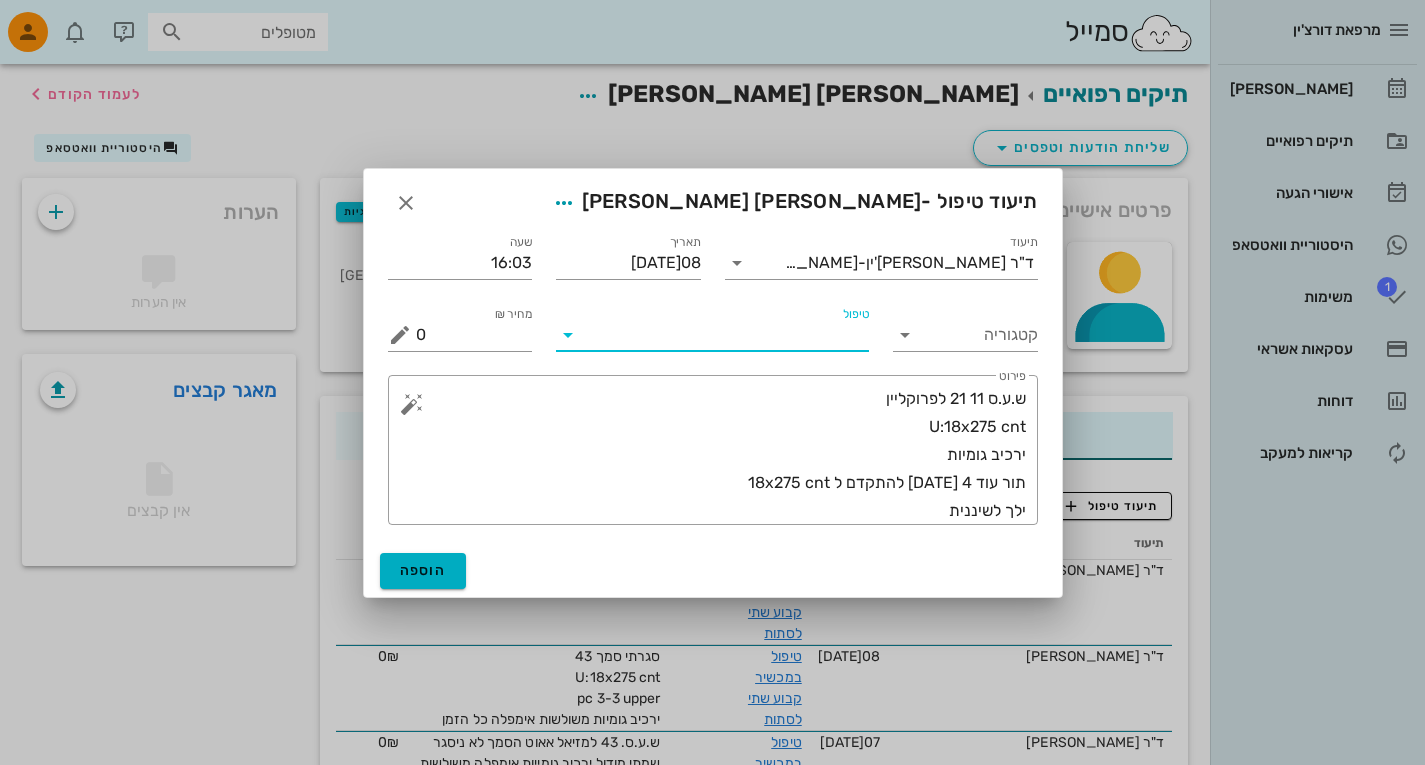 click on "טיפול" at bounding box center (726, 335) 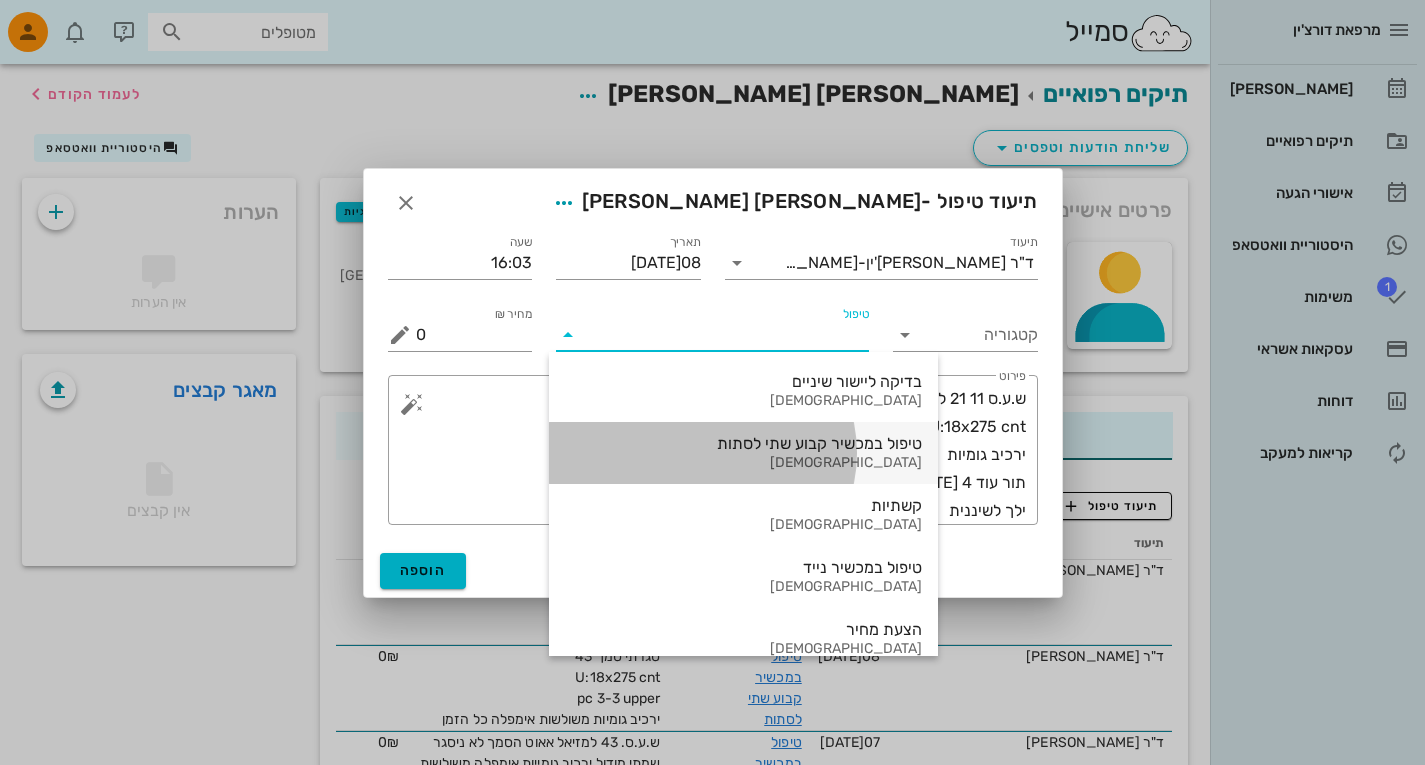 click on "טיפול במכשיר קבוע שתי לסתות" at bounding box center (743, 443) 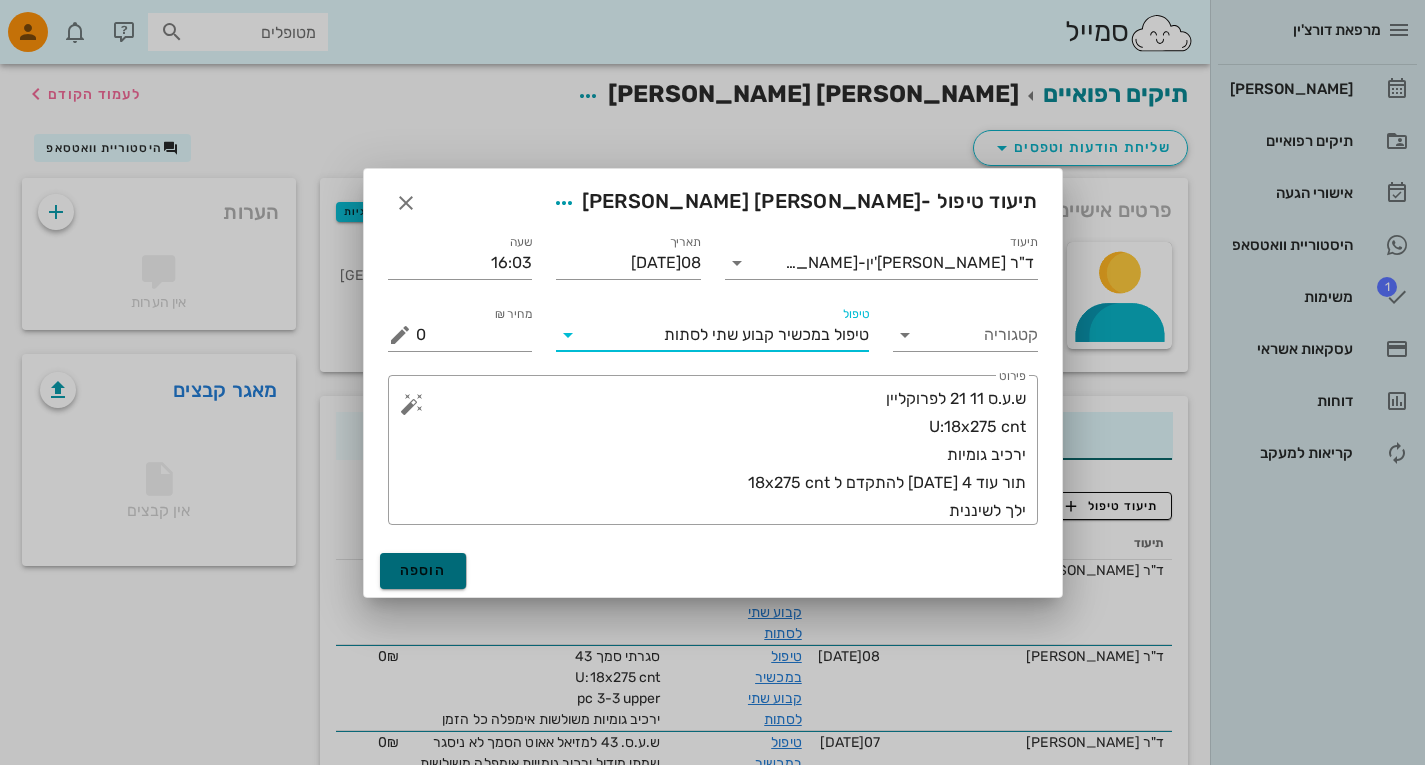 click on "הוספה" at bounding box center (423, 571) 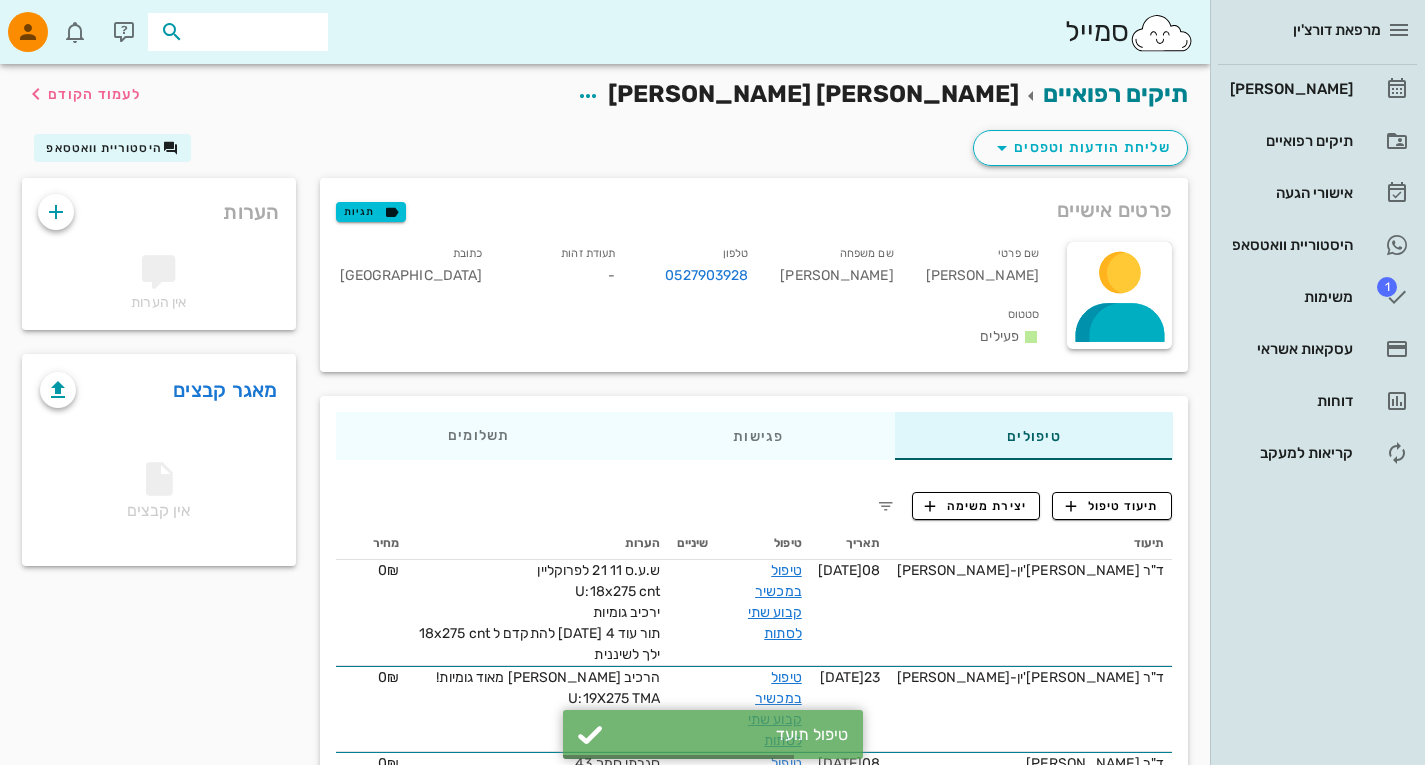 click at bounding box center (252, 32) 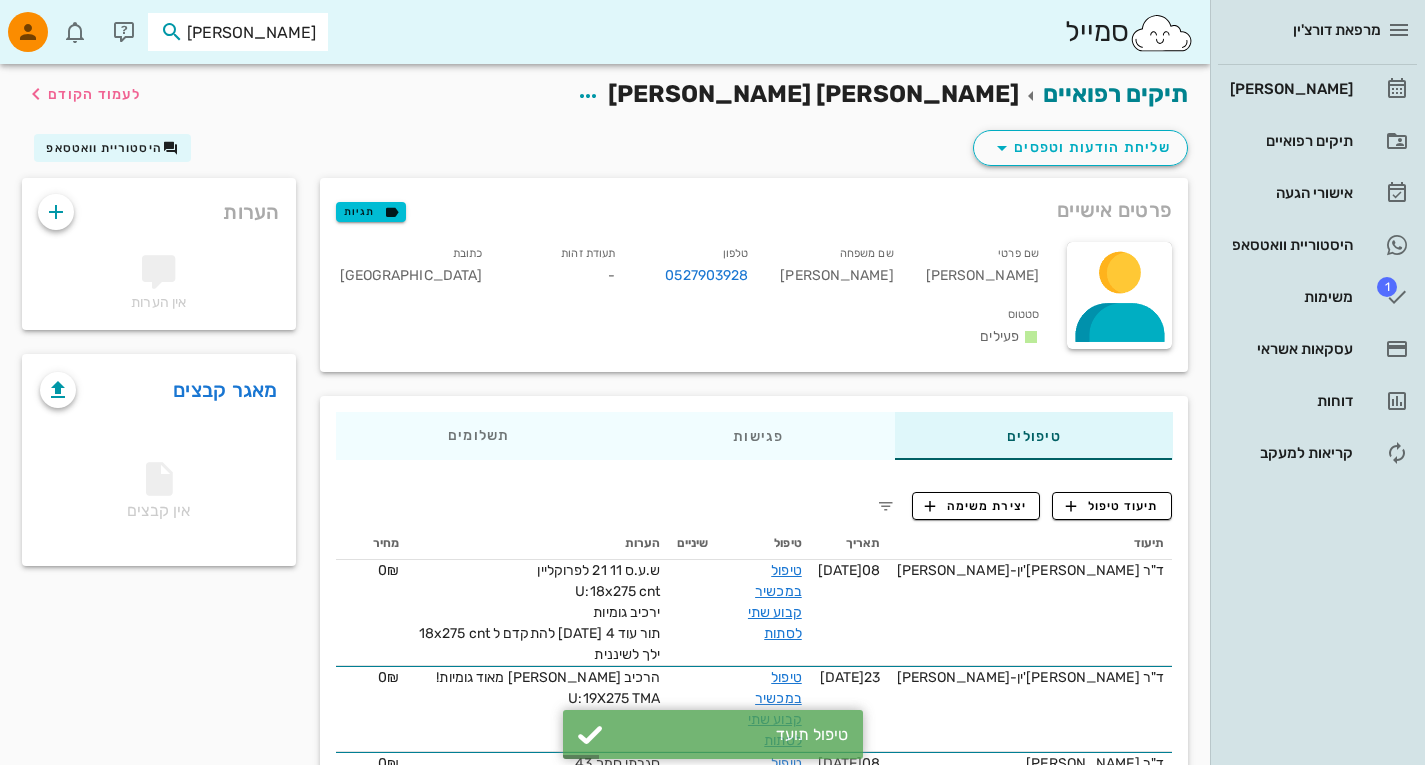 type on "טולד" 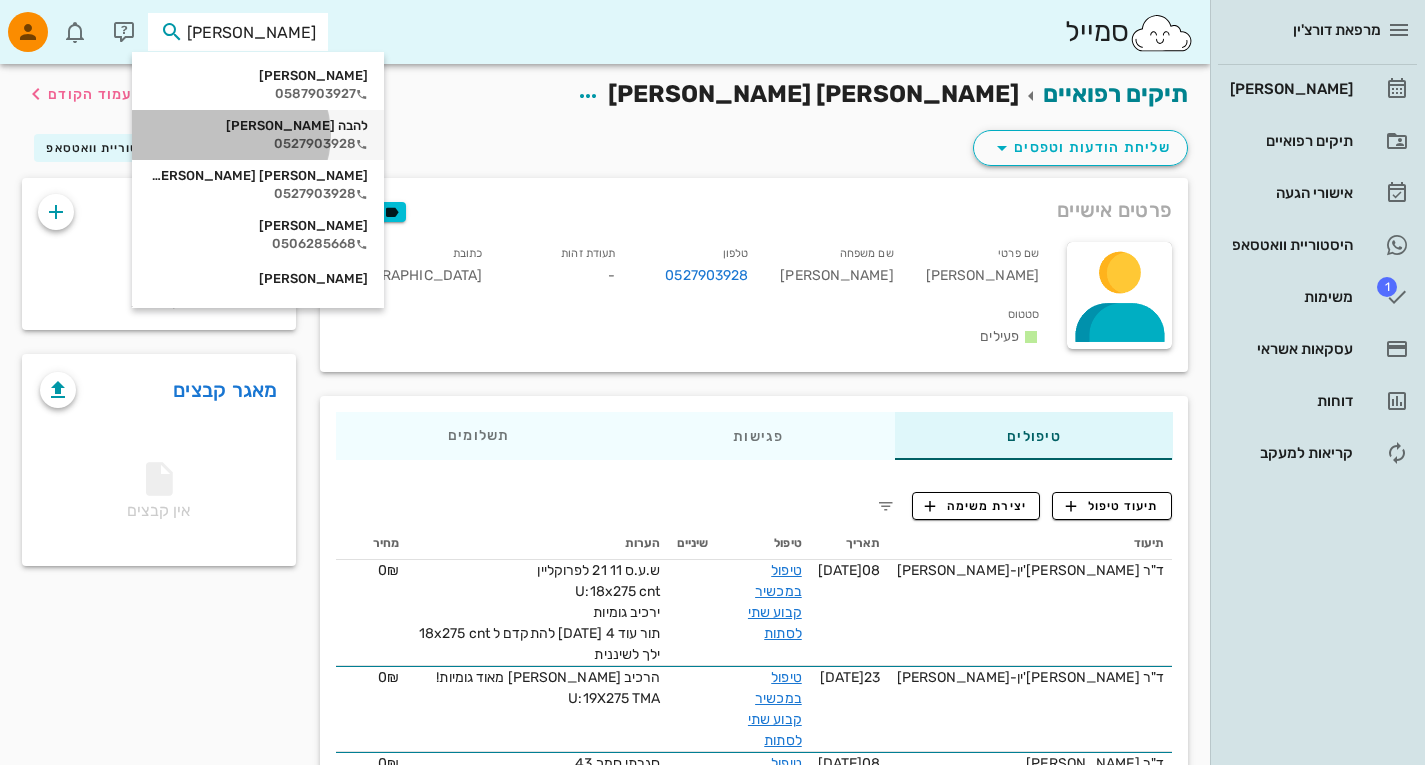 click on "0527903928" at bounding box center (258, 144) 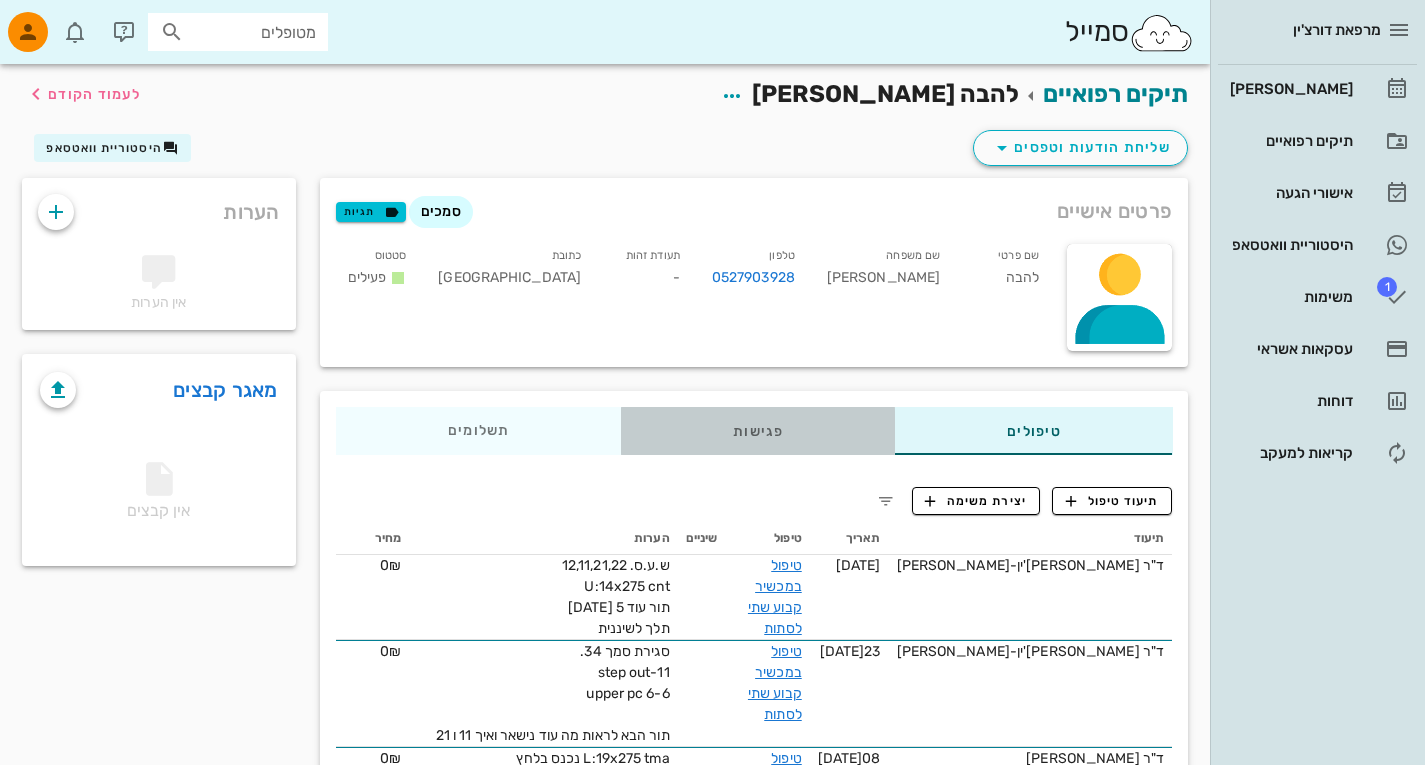 click on "פגישות" at bounding box center (758, 431) 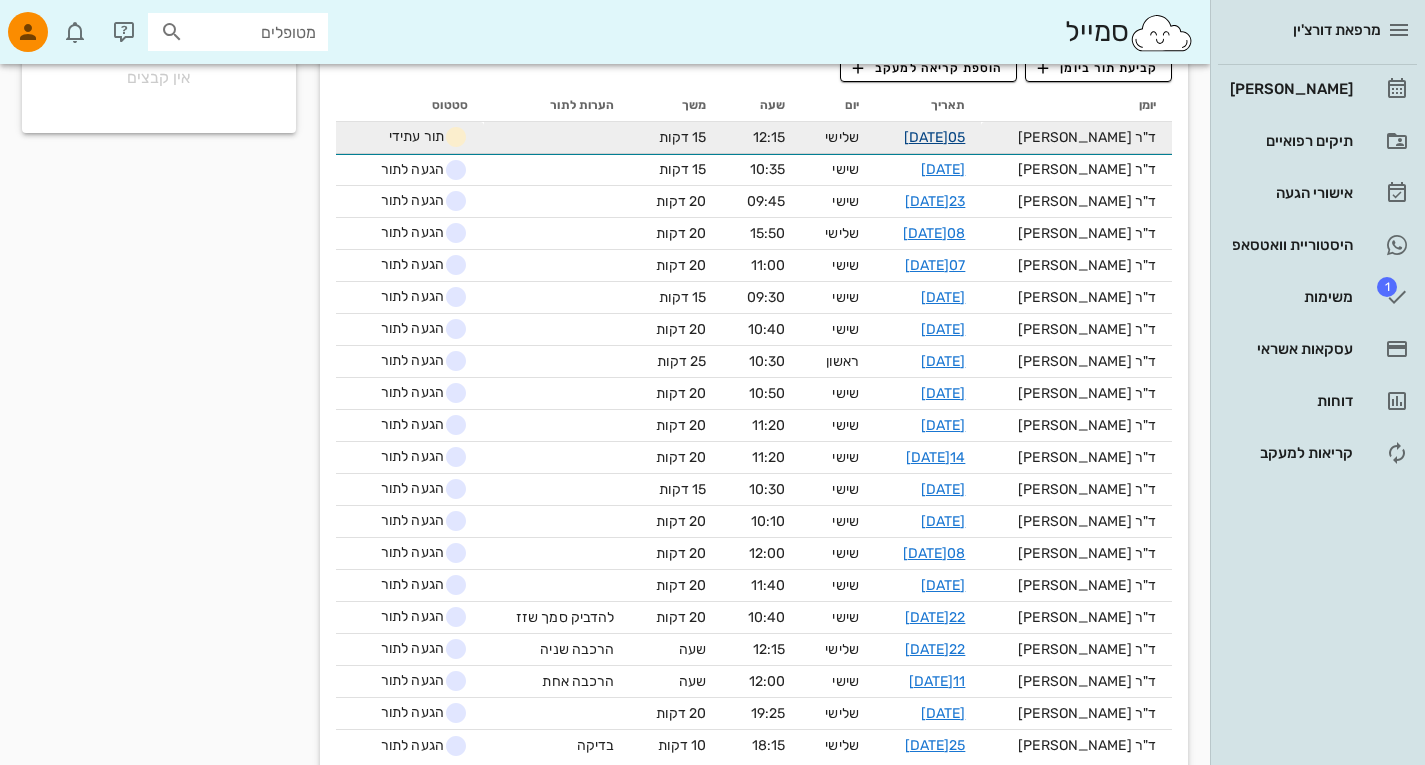 scroll, scrollTop: 0, scrollLeft: 0, axis: both 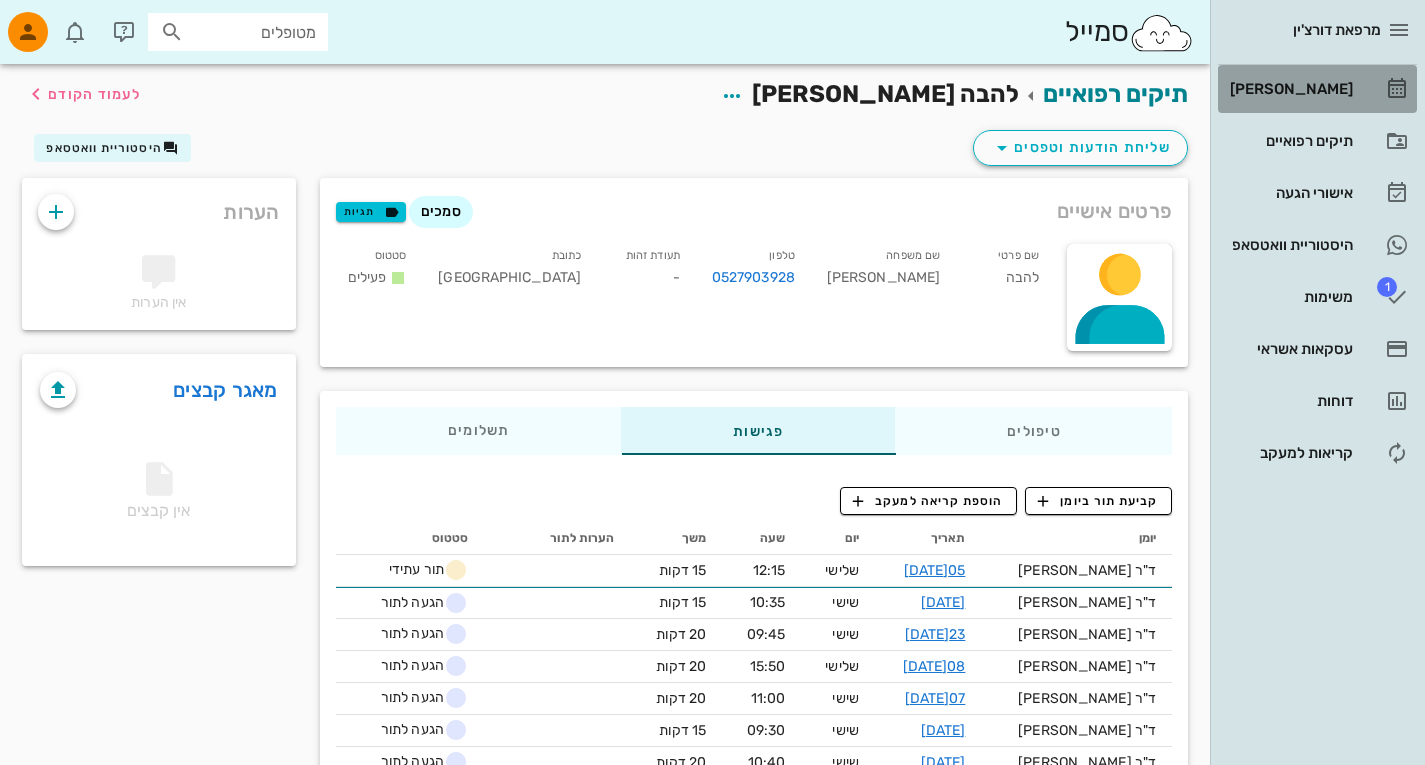 click on "[PERSON_NAME]" at bounding box center (1289, 89) 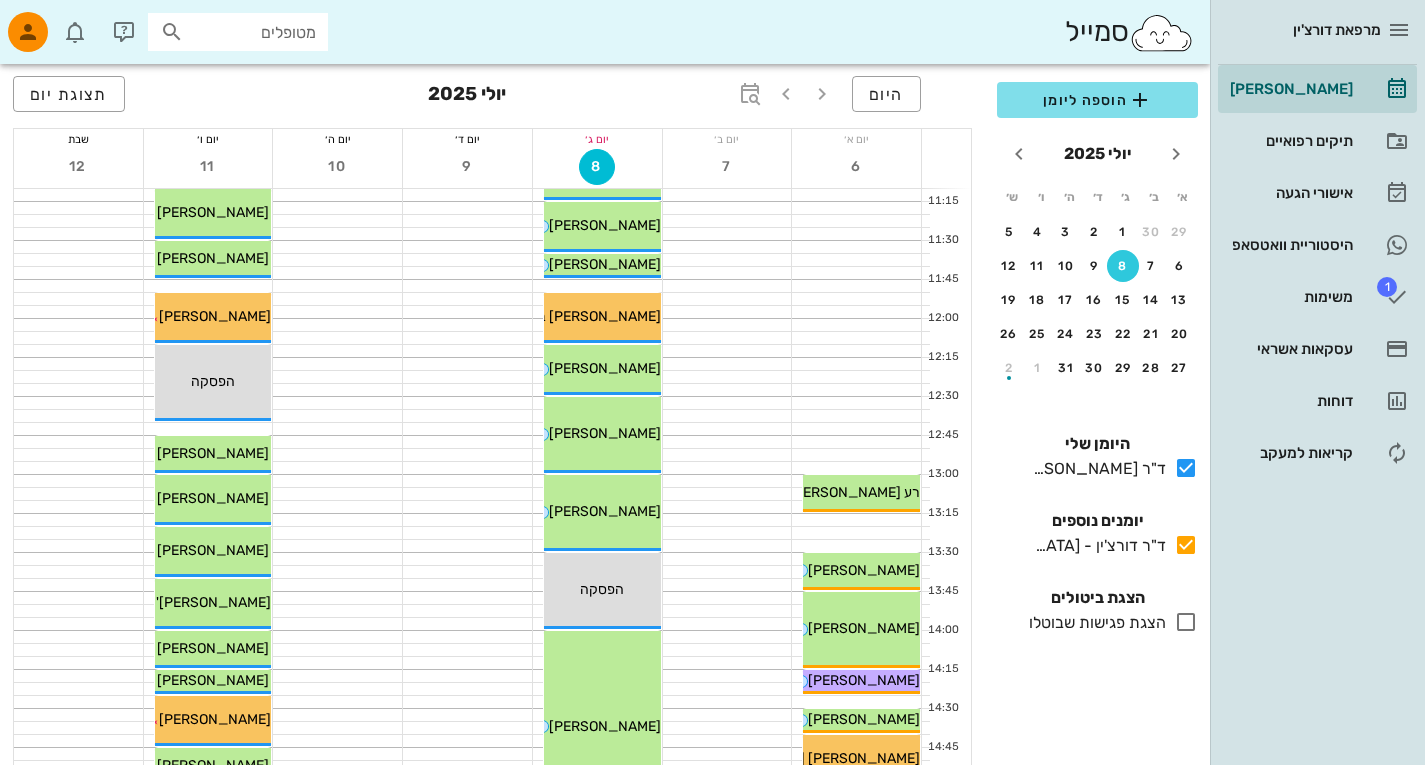 scroll, scrollTop: 653, scrollLeft: 0, axis: vertical 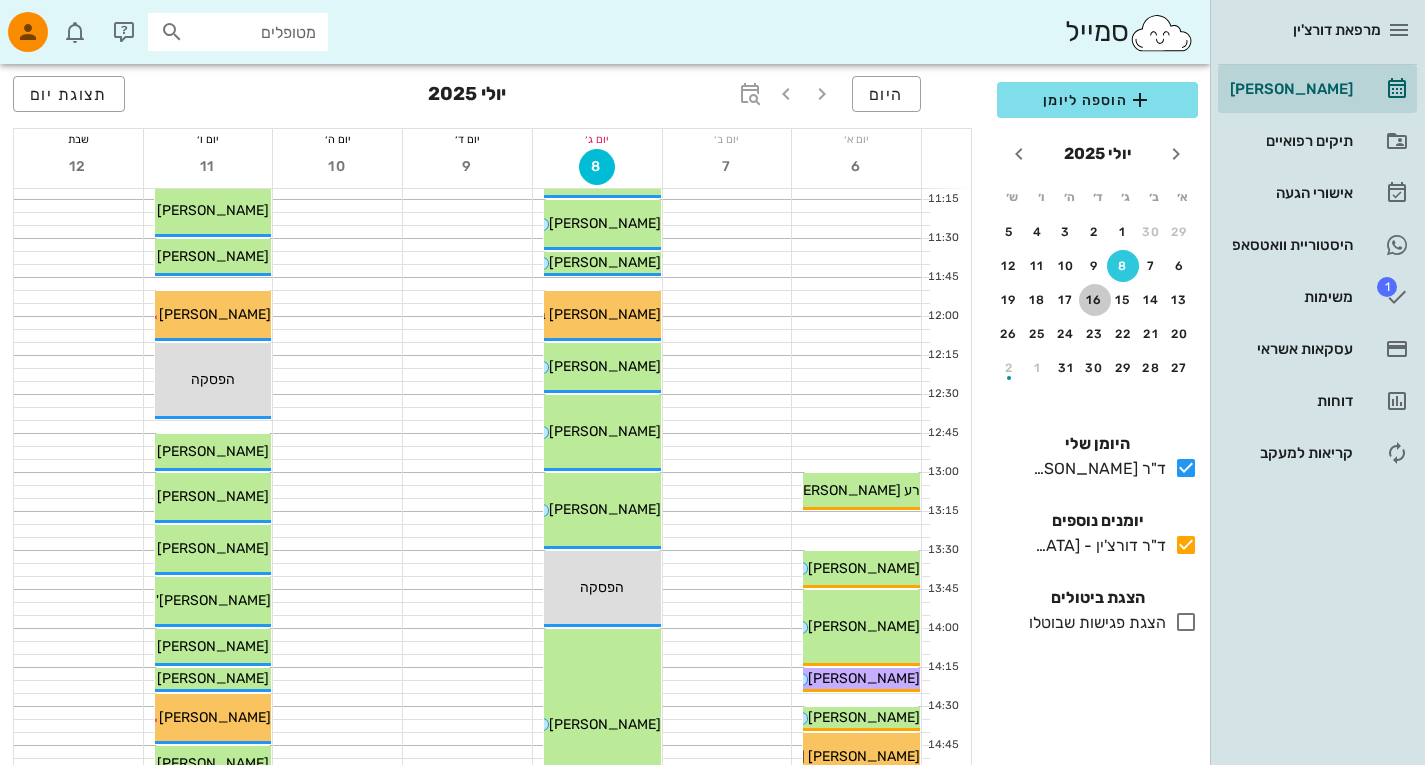 click on "16" at bounding box center (1095, 300) 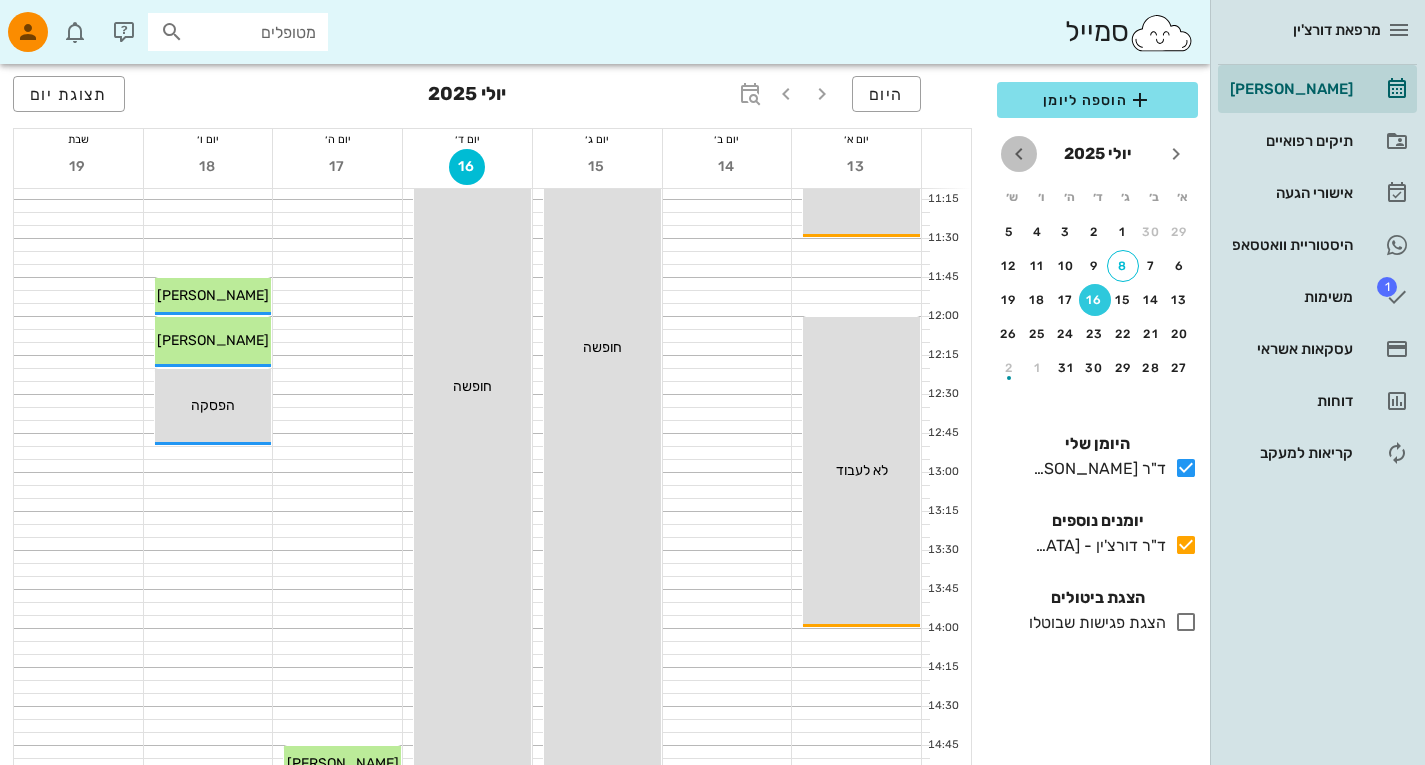 click at bounding box center [1019, 154] 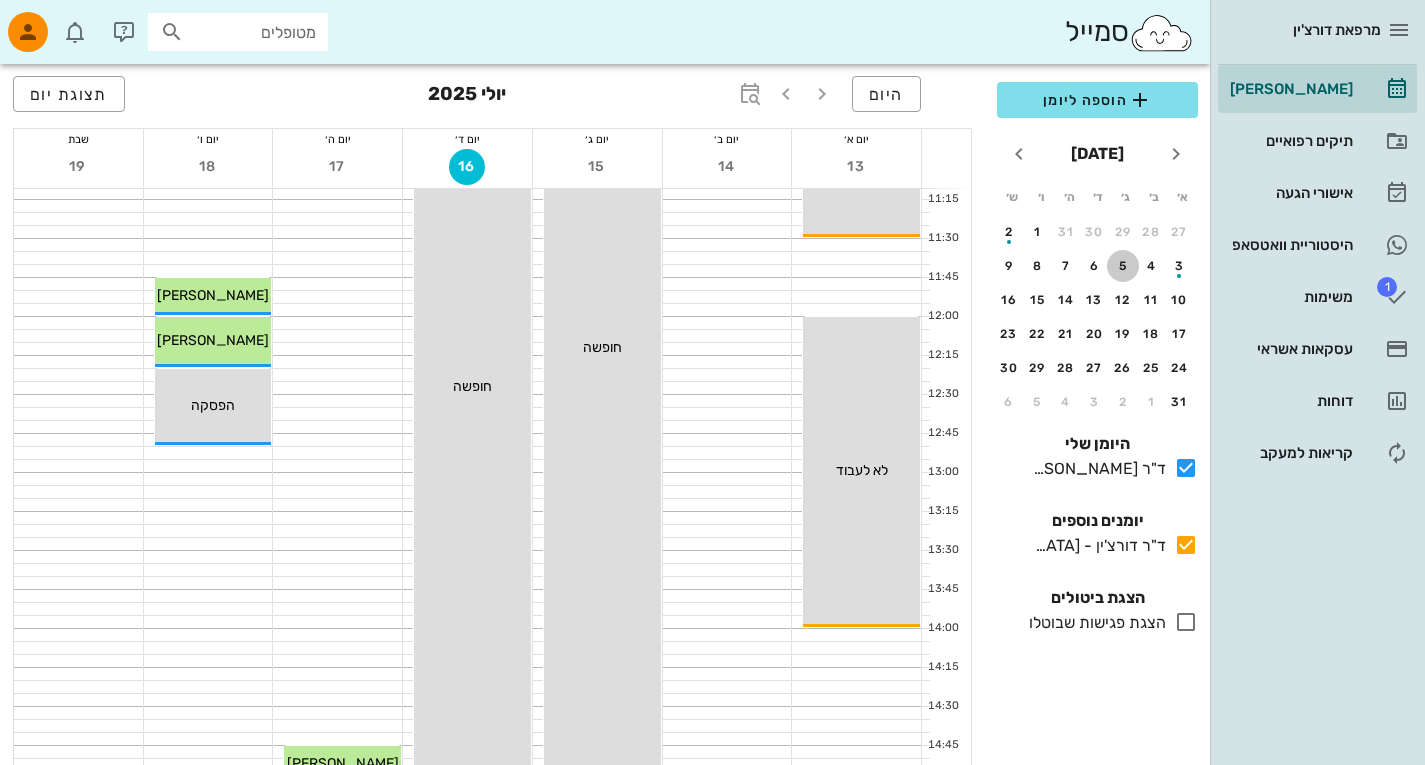 click on "5" at bounding box center [1123, 266] 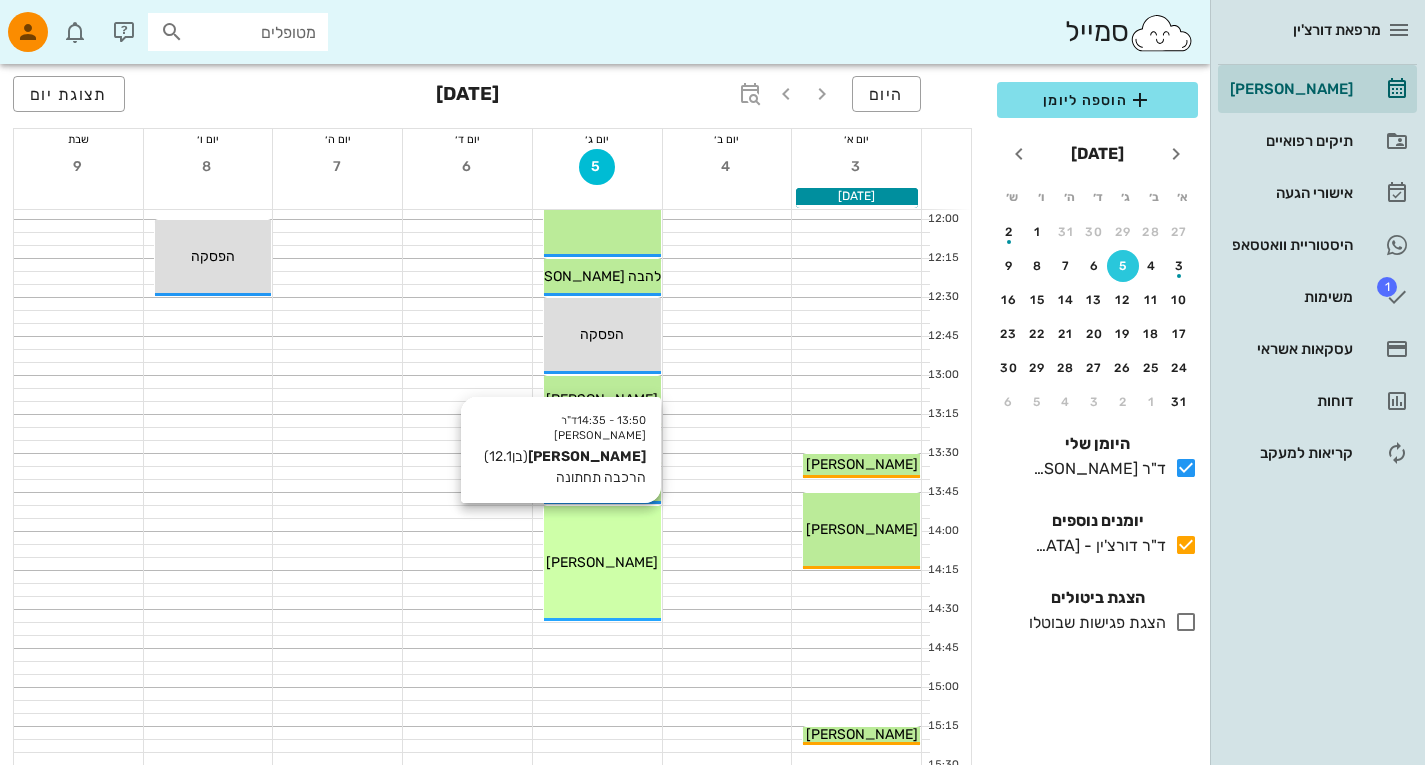 scroll, scrollTop: 758, scrollLeft: 0, axis: vertical 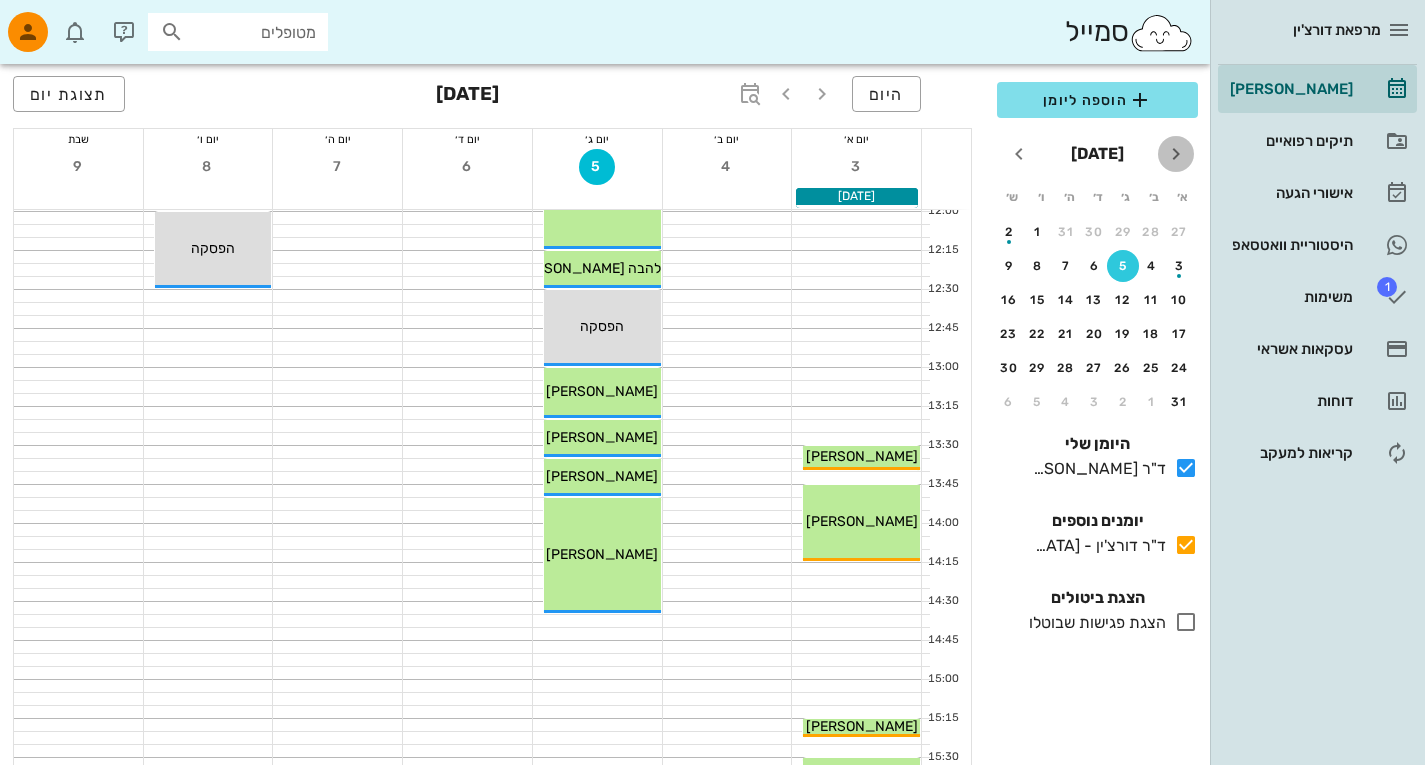 click at bounding box center (1176, 154) 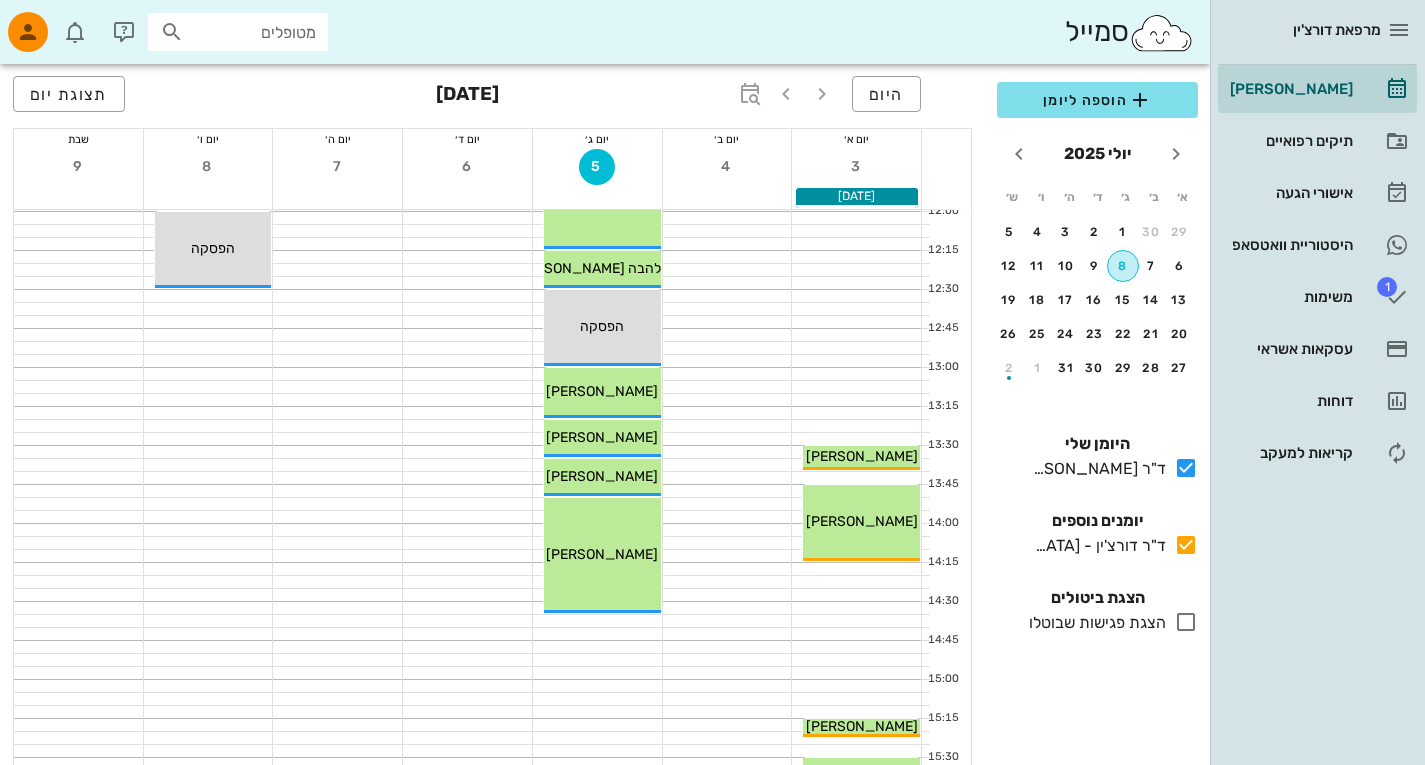 click on "8" at bounding box center (1123, 266) 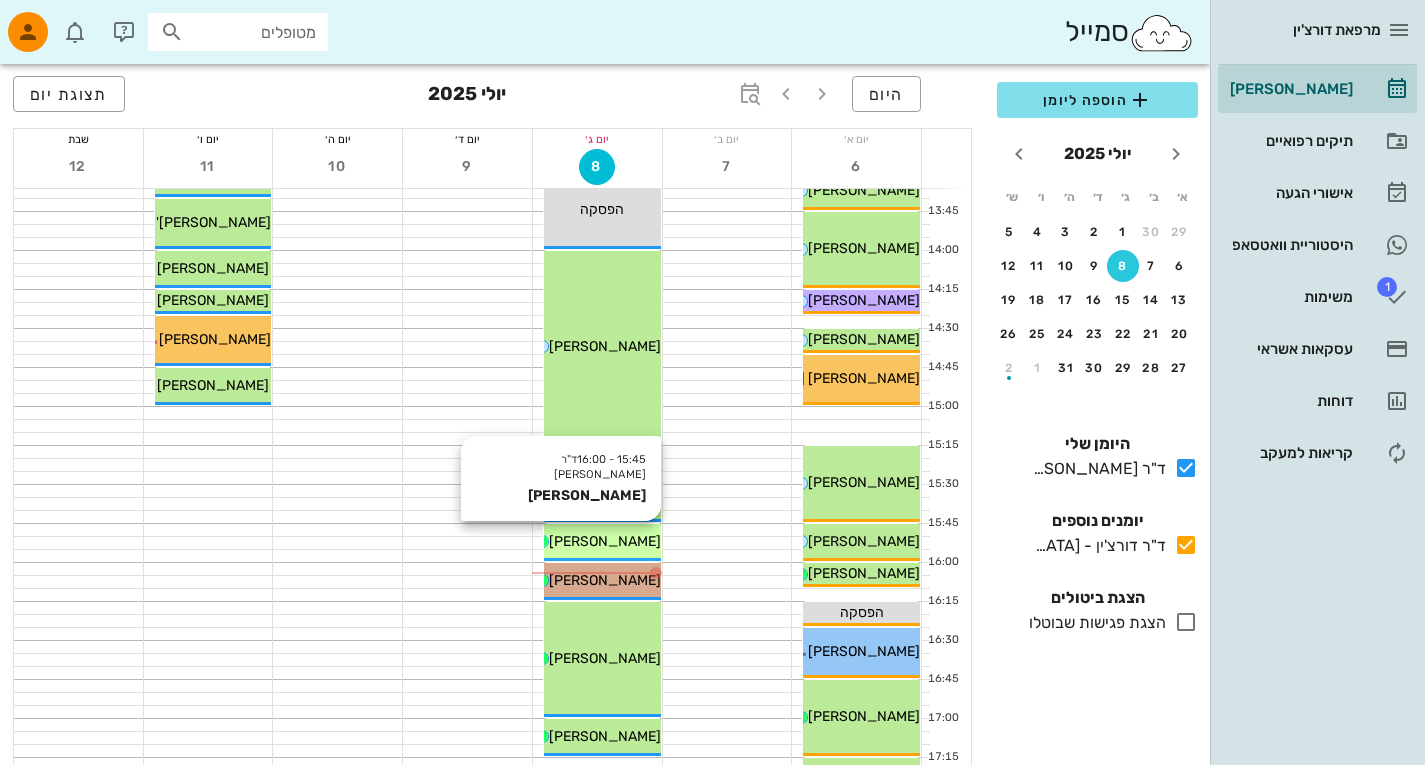 scroll, scrollTop: 1032, scrollLeft: 0, axis: vertical 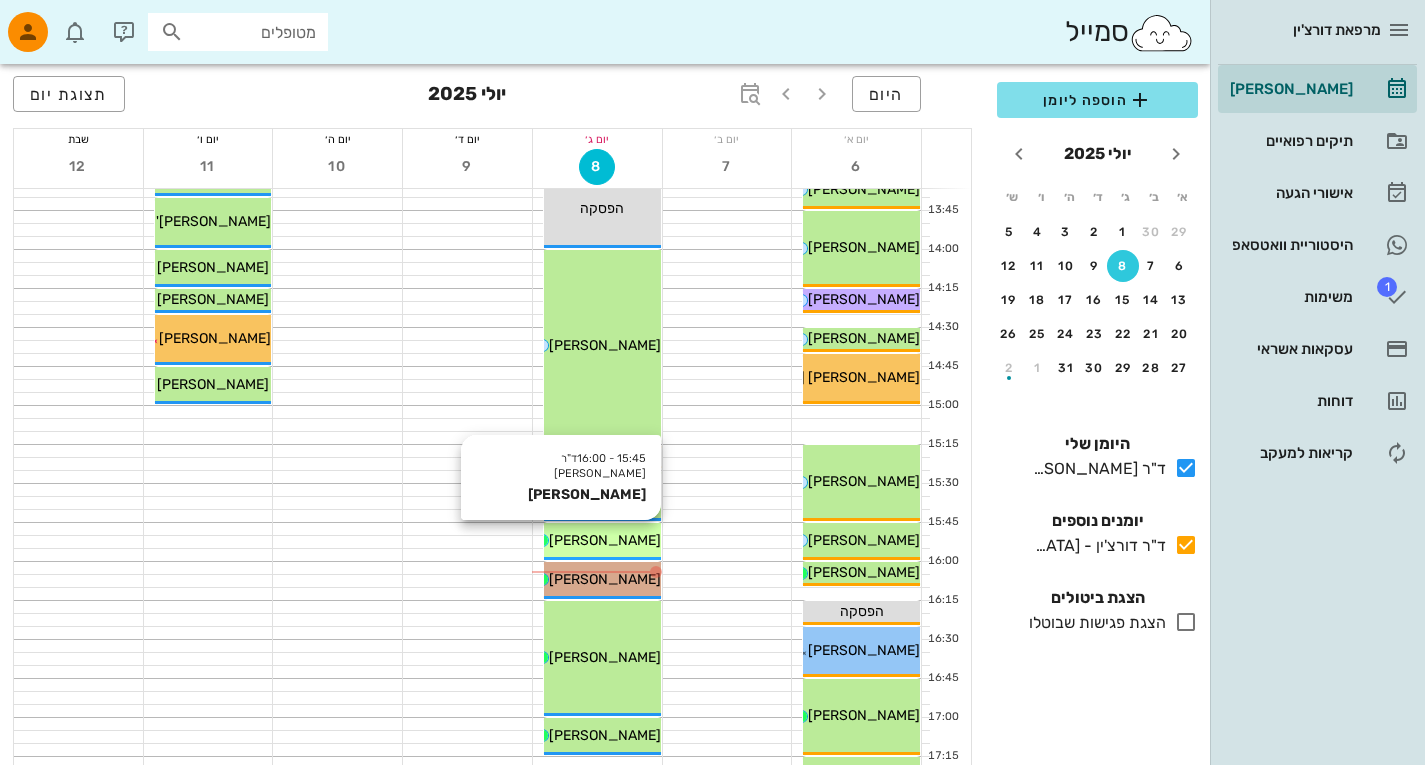 click on "[PERSON_NAME]" at bounding box center [605, 540] 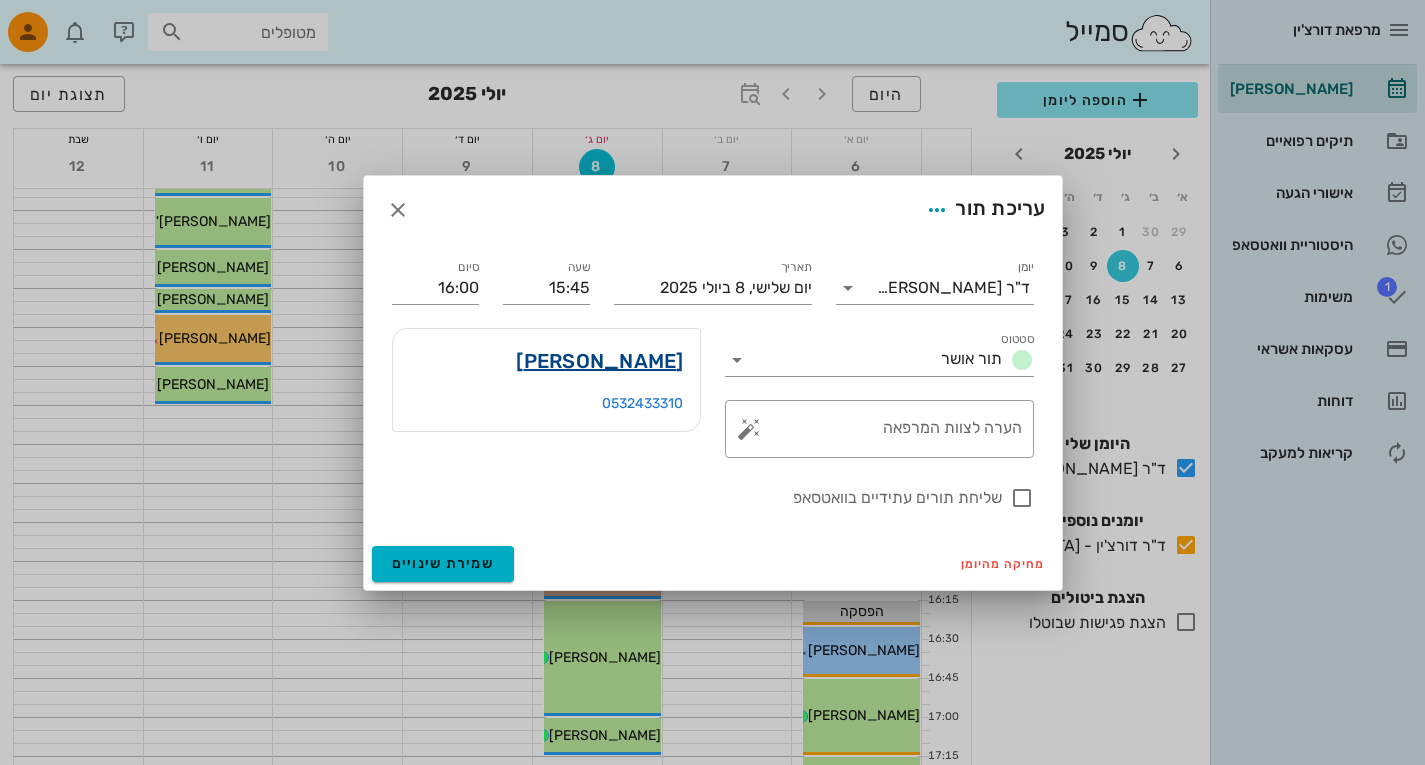 click on "הודיה
בן טוב" at bounding box center (599, 361) 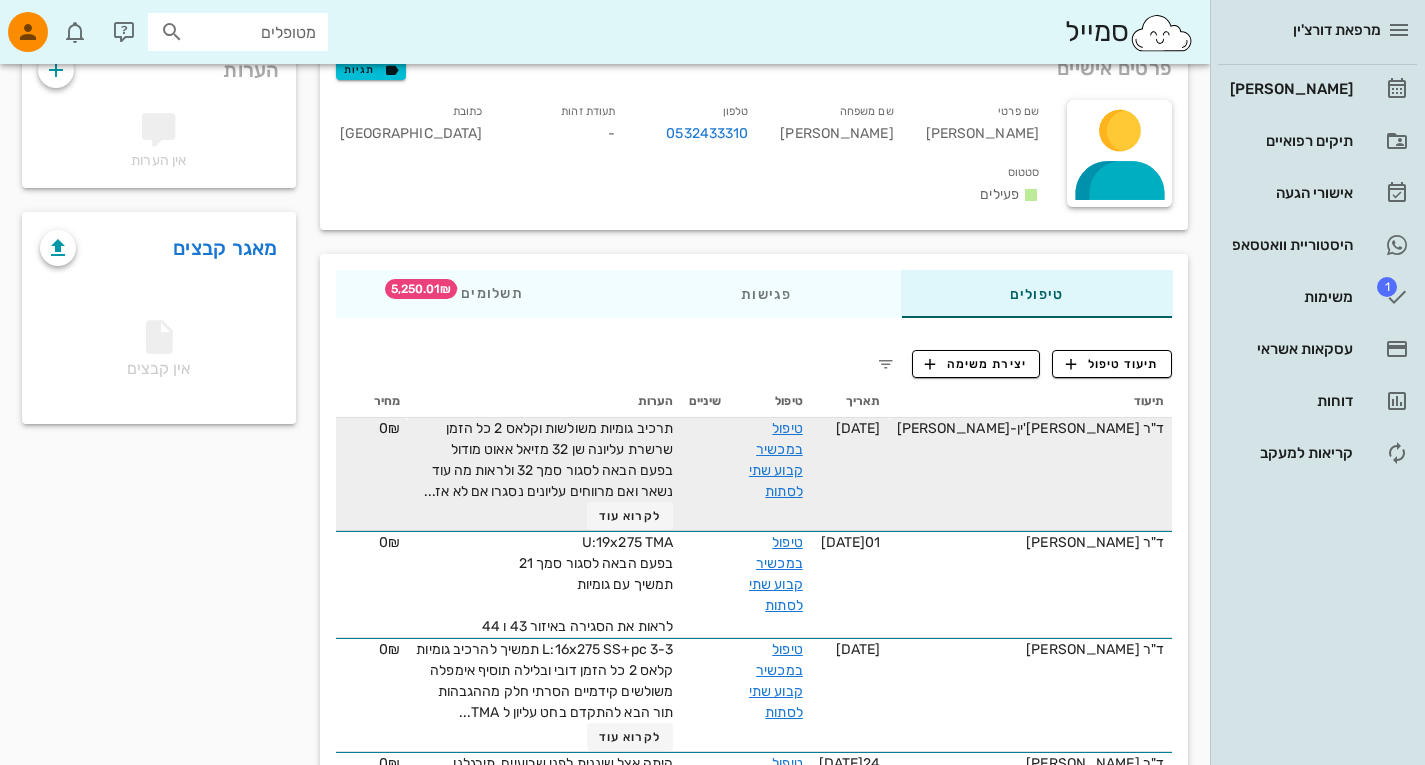 scroll, scrollTop: 143, scrollLeft: 0, axis: vertical 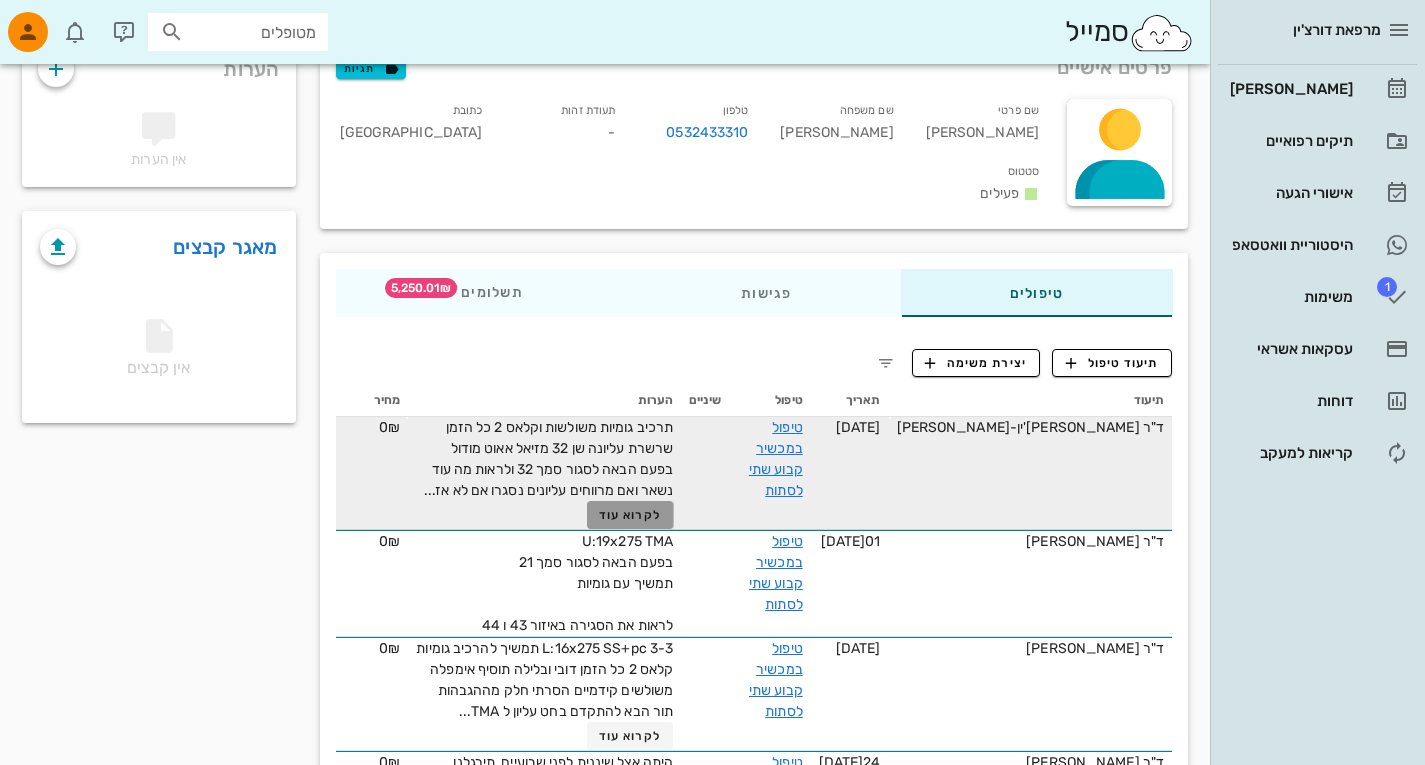 click on "לקרוא עוד" at bounding box center [630, 515] 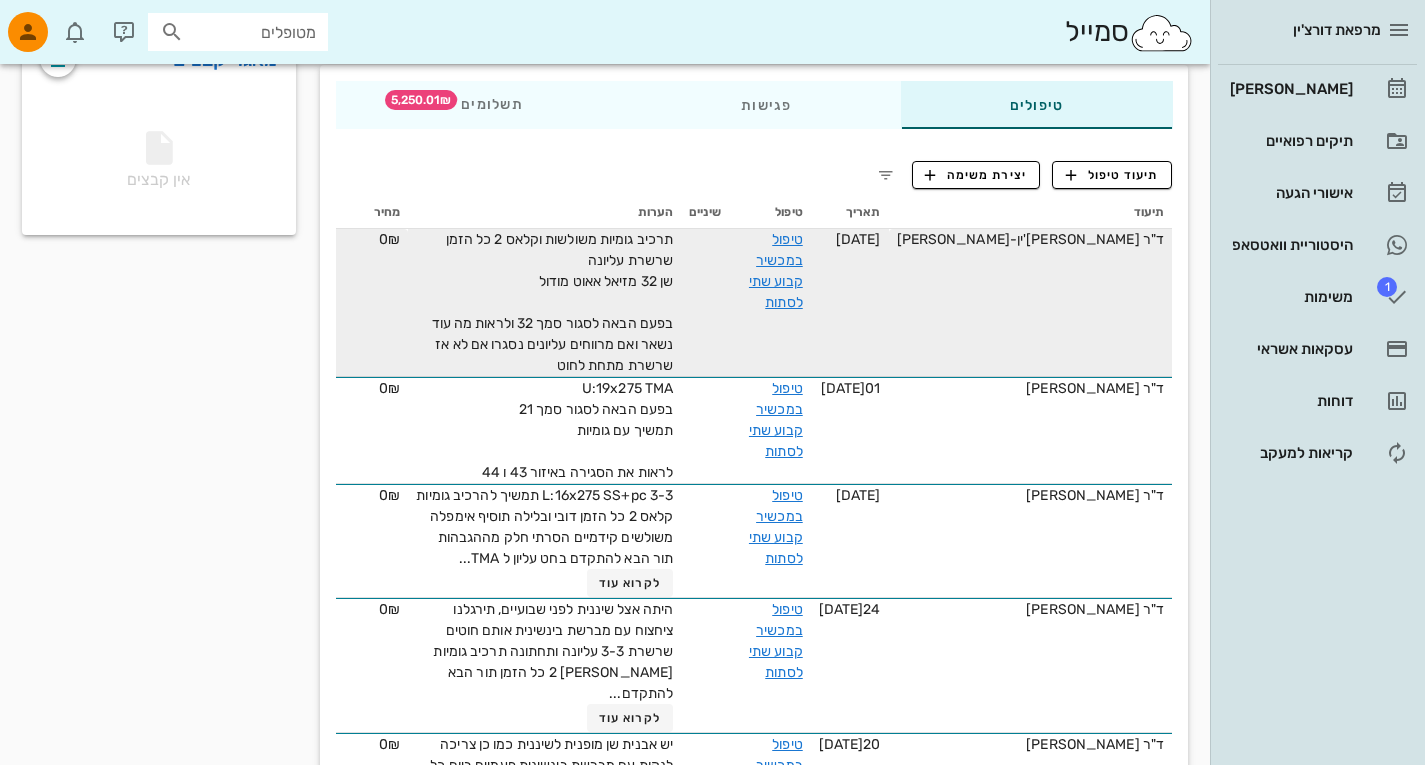 scroll, scrollTop: 0, scrollLeft: 0, axis: both 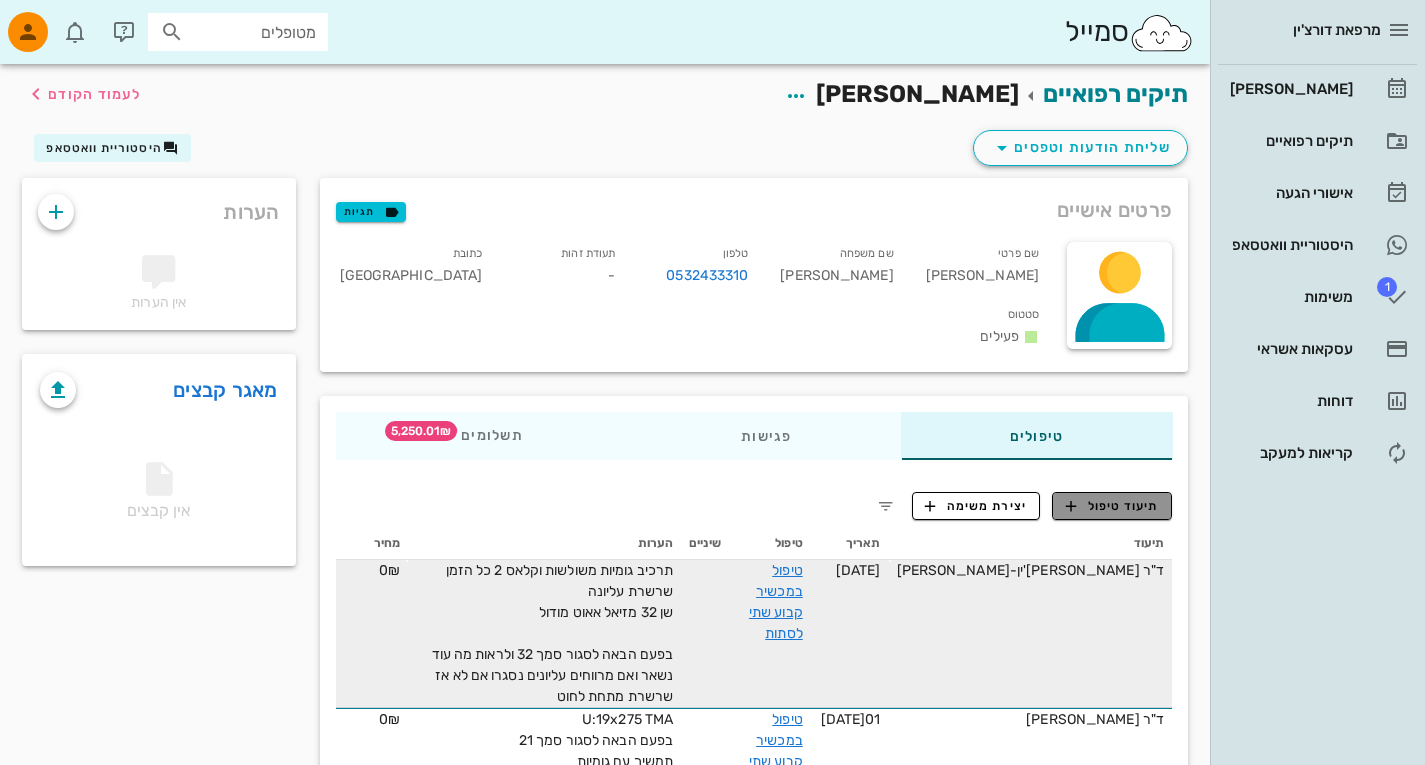 click on "תיעוד טיפול" at bounding box center [1112, 506] 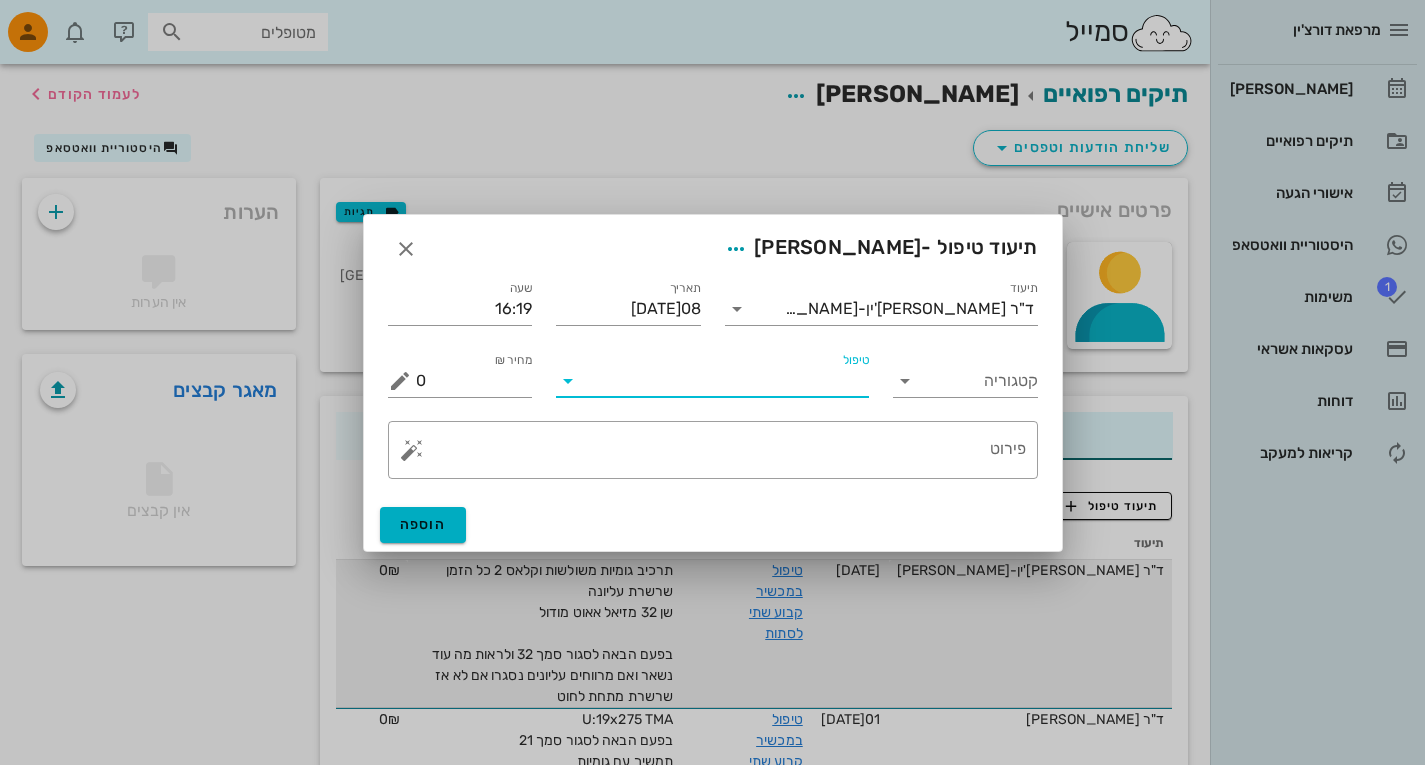 click on "טיפול" at bounding box center [726, 381] 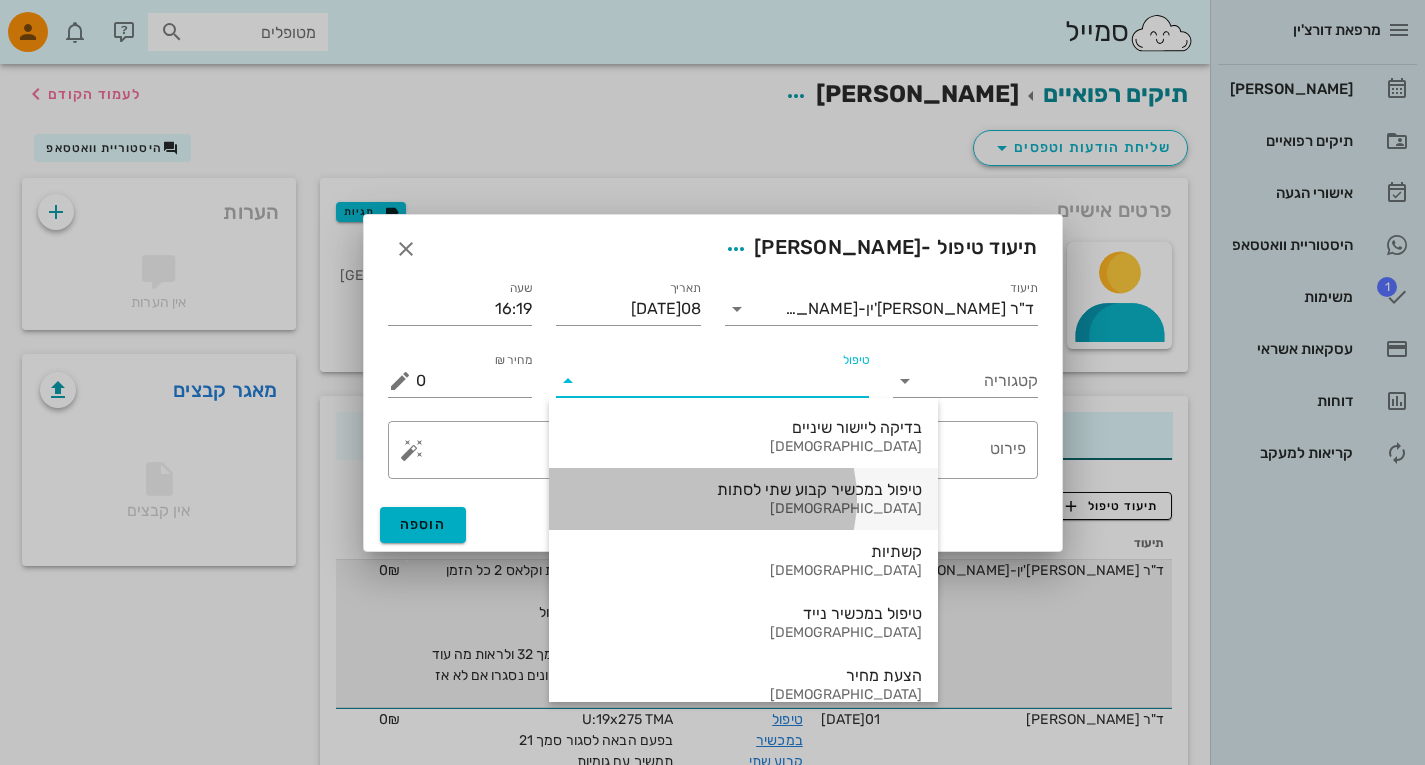 click on "אורתודונטיה" at bounding box center [743, 509] 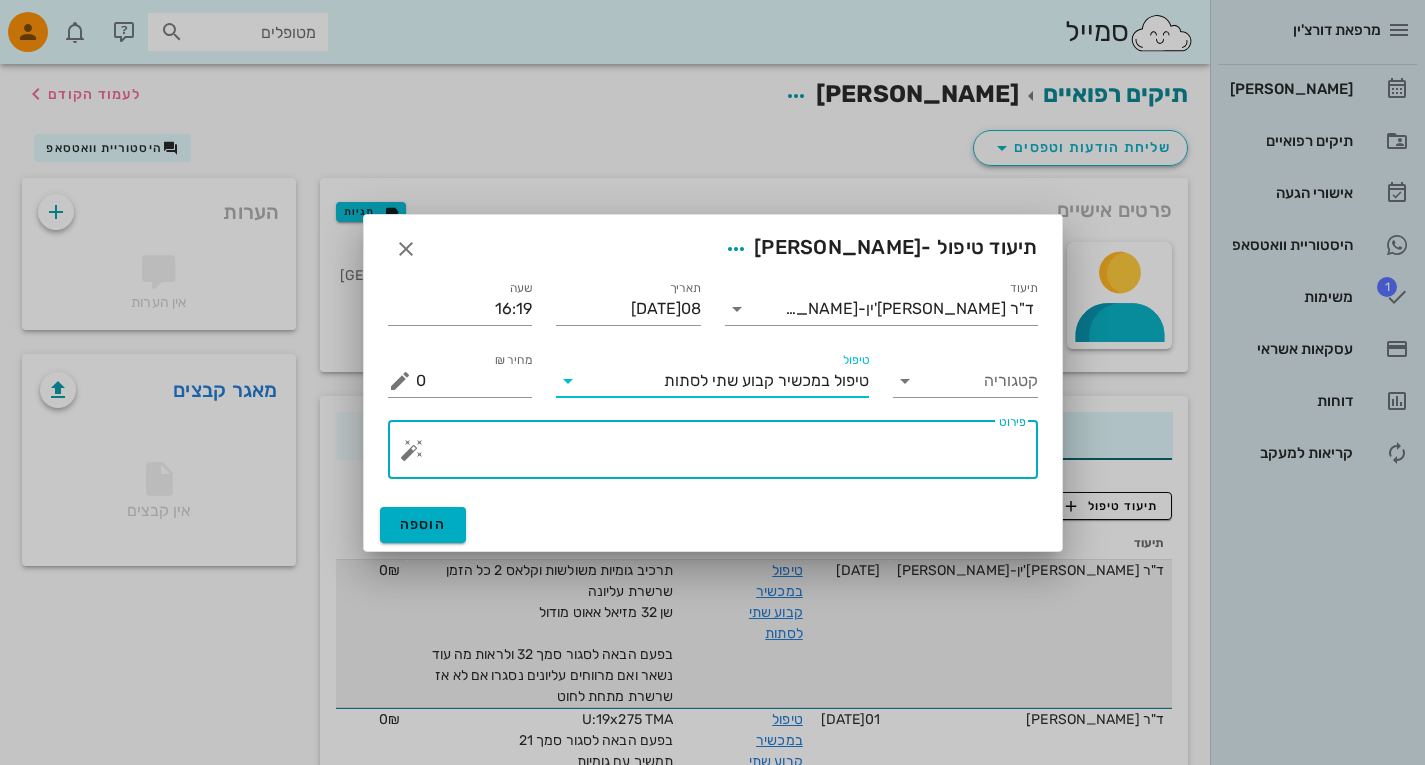 click on "פירוט" at bounding box center (721, 455) 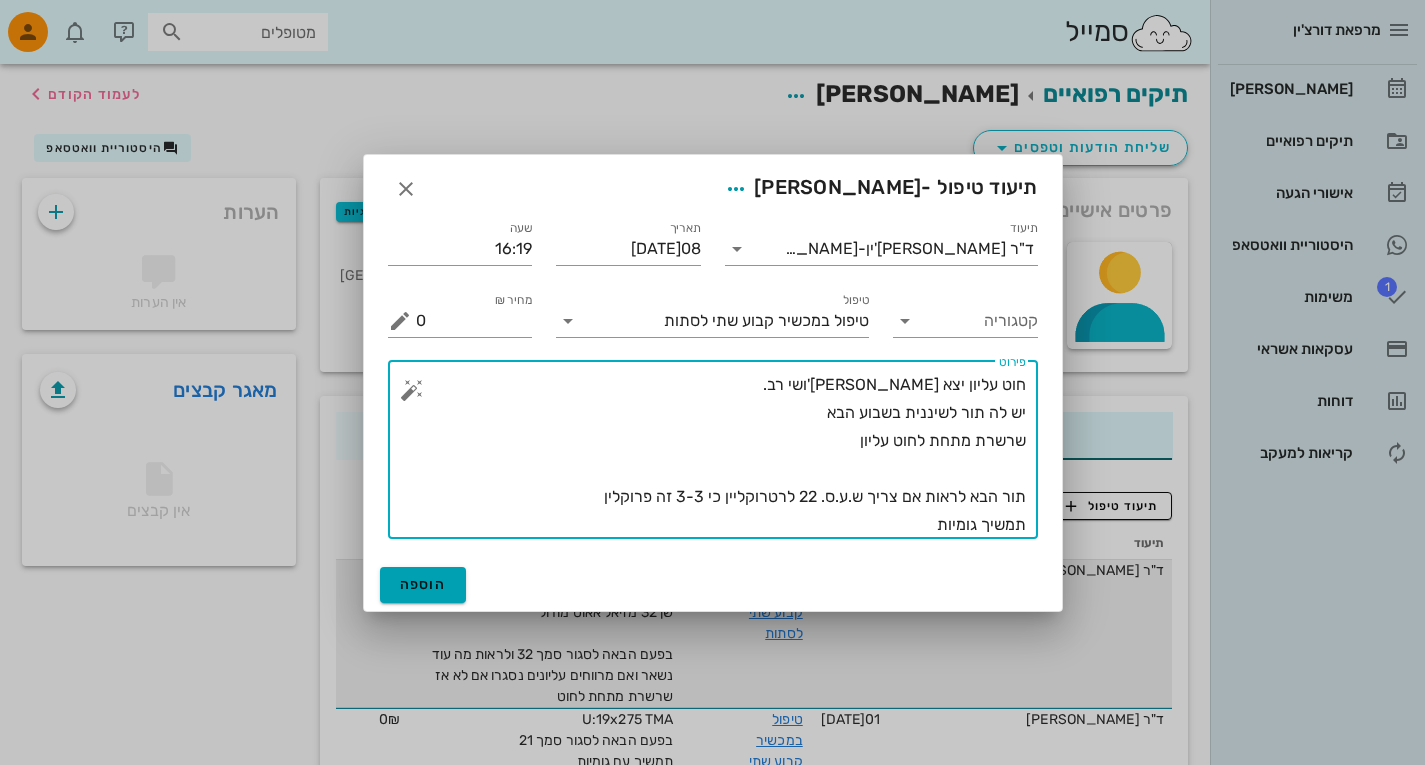 type on "חוט עליון יצא בק'ושי רב.
יש לה תור לשיננית בשבוע הבא
שרשרת מתחת לחוט עליון
תור הבא לראות אם צריך ש.ע.ס. 22 לרטרוקליין כי 3-3 זה פרוקלין
תמשיך גומיות" 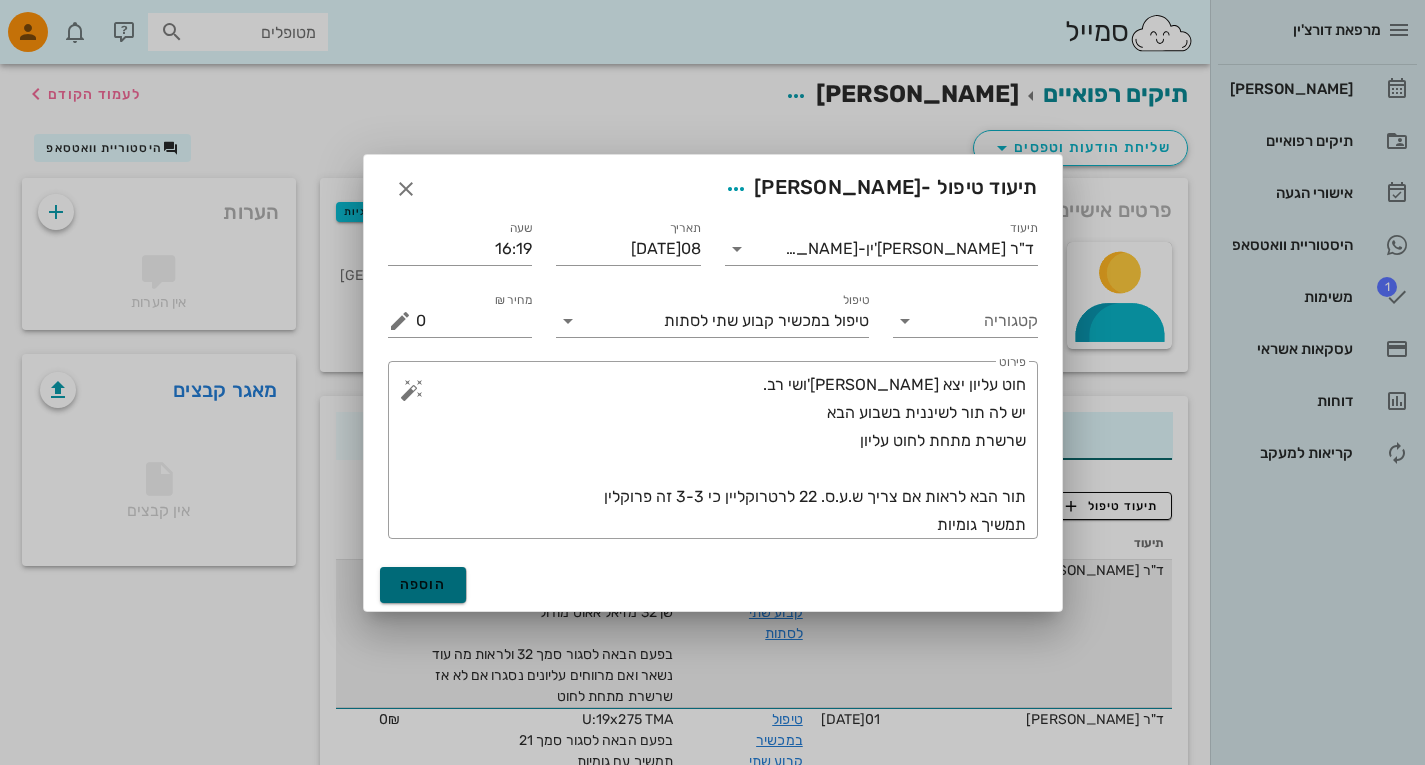 click on "הוספה" at bounding box center [423, 584] 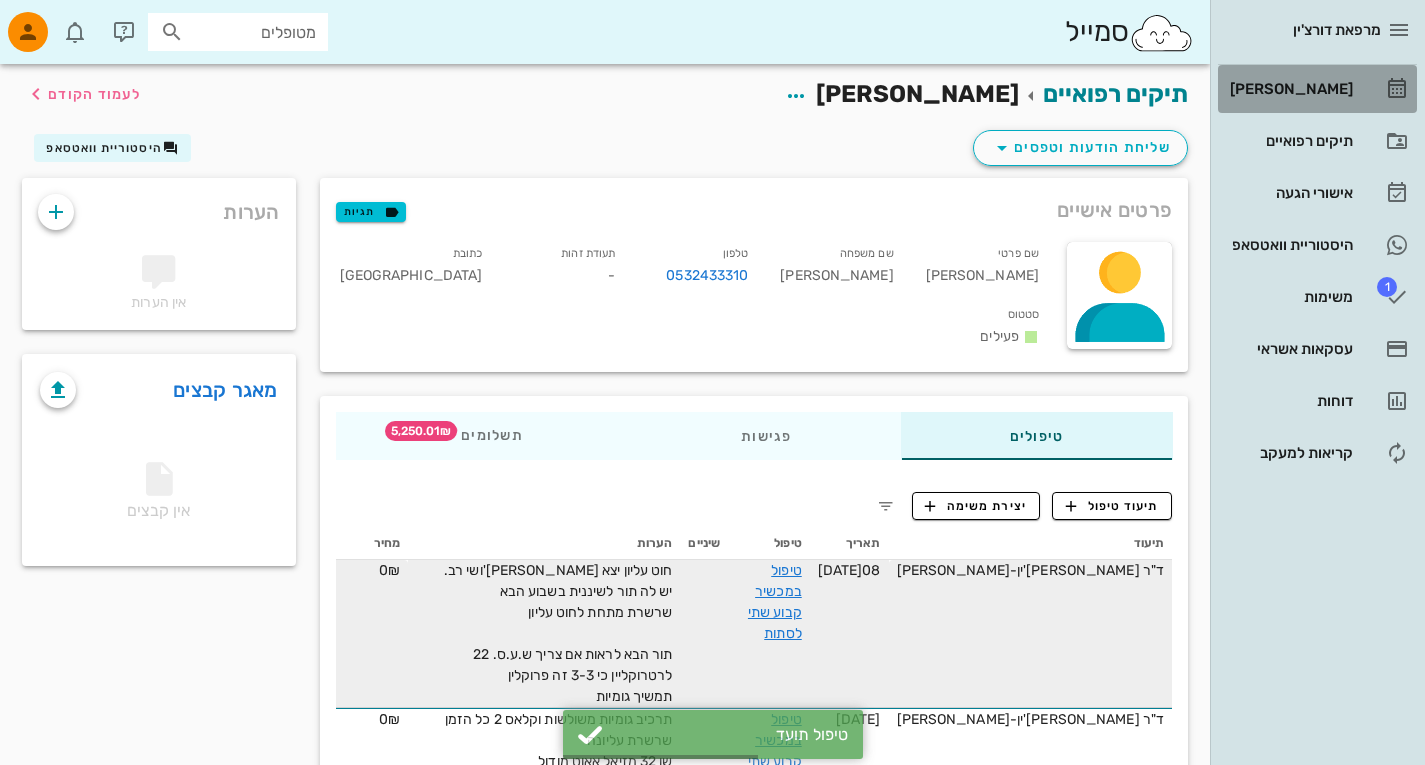 click on "[PERSON_NAME]" at bounding box center (1317, 89) 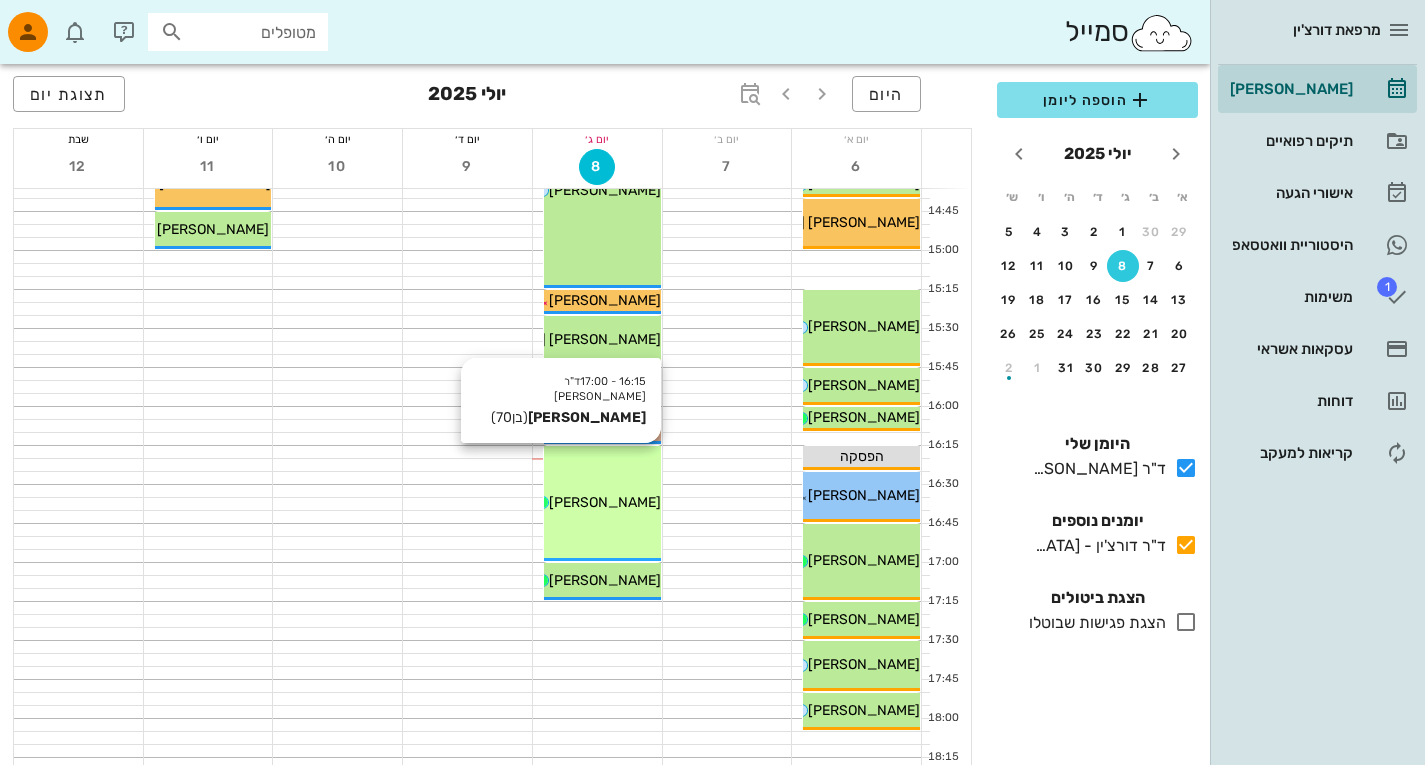 scroll, scrollTop: 1190, scrollLeft: 0, axis: vertical 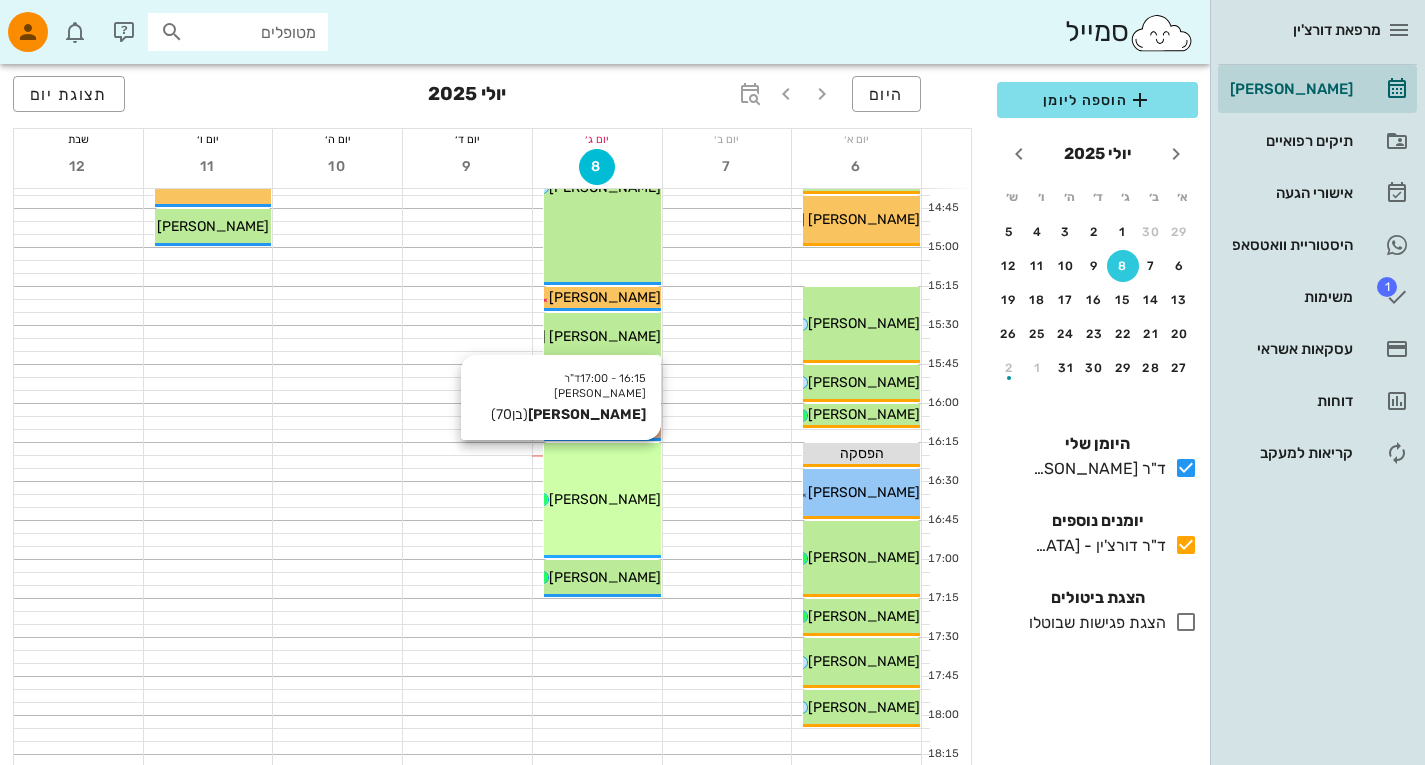 click on "[PERSON_NAME]" at bounding box center [602, 499] 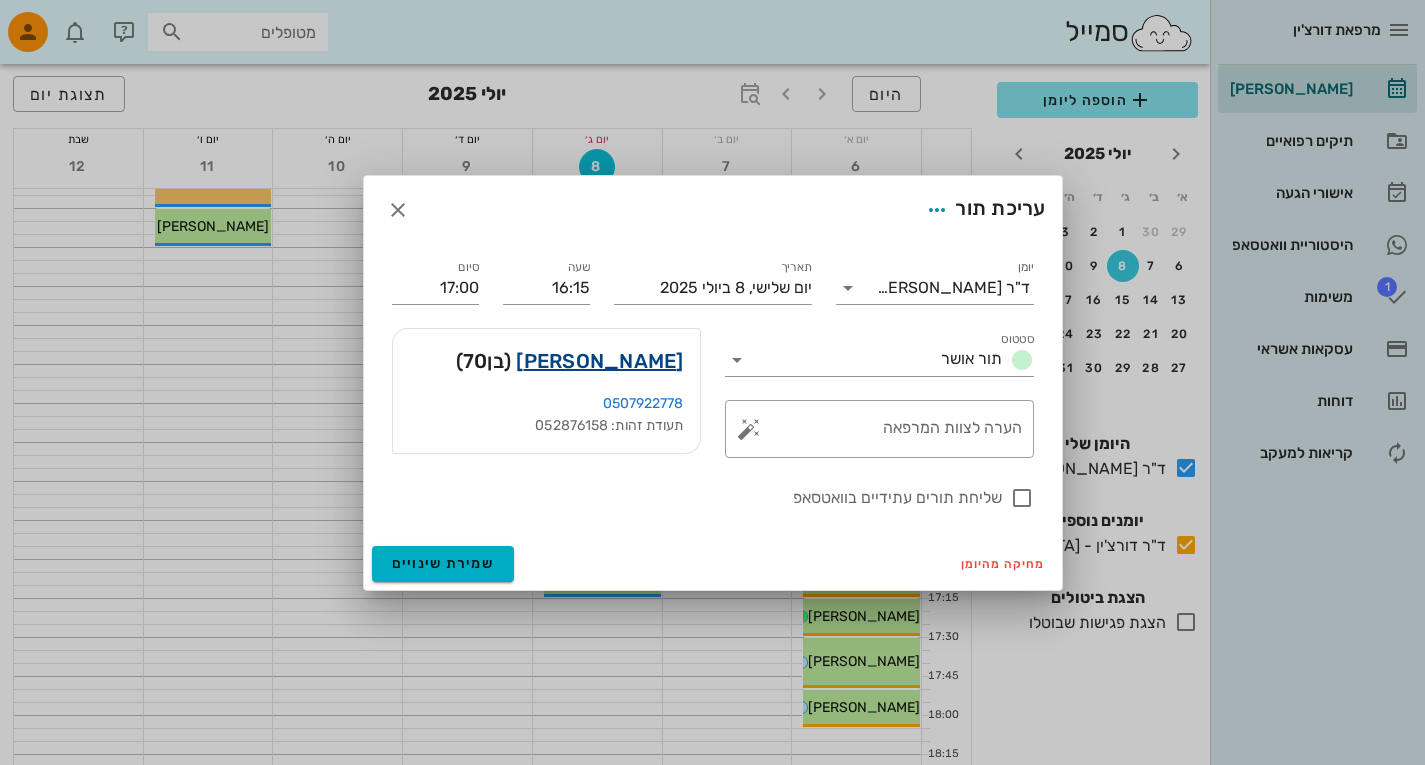 click on "אורי
בן חנן" at bounding box center [599, 361] 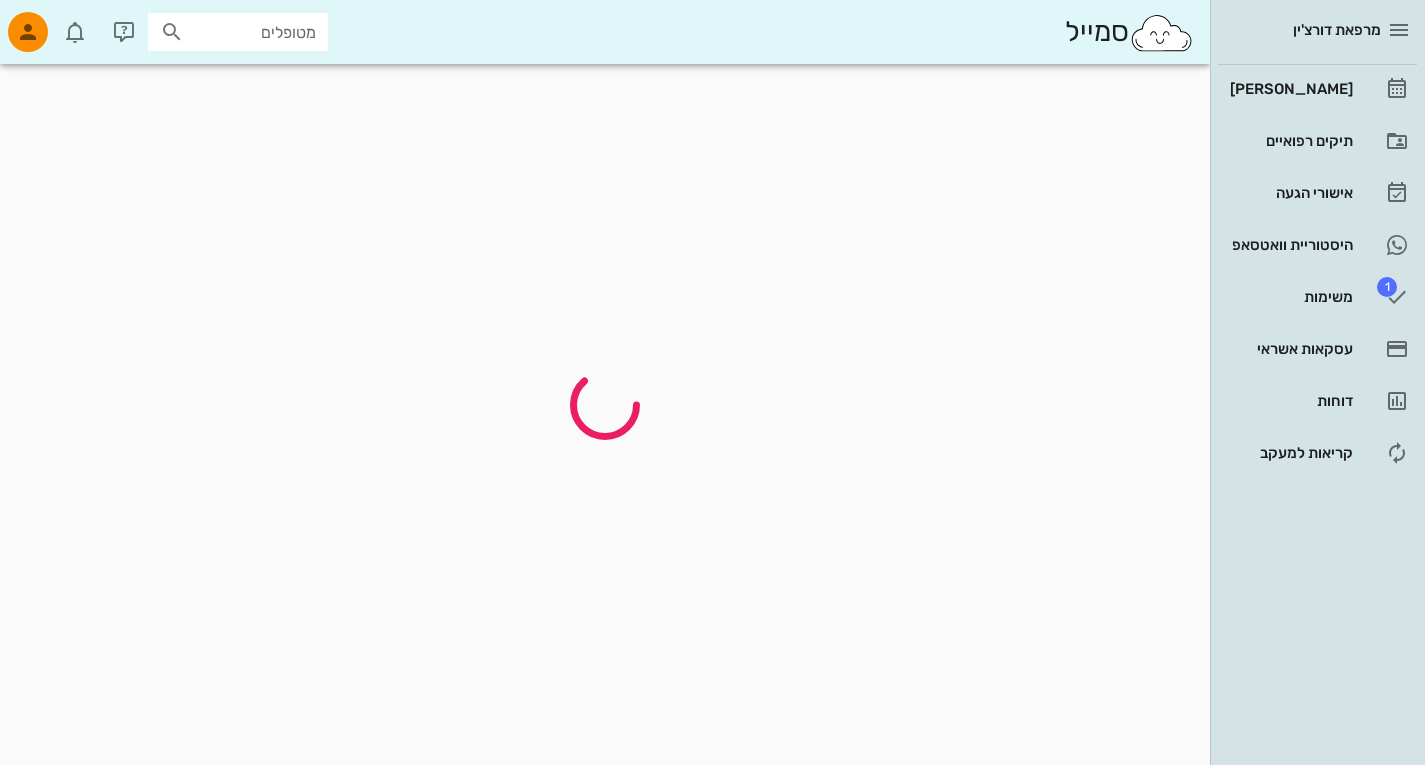scroll, scrollTop: 0, scrollLeft: 0, axis: both 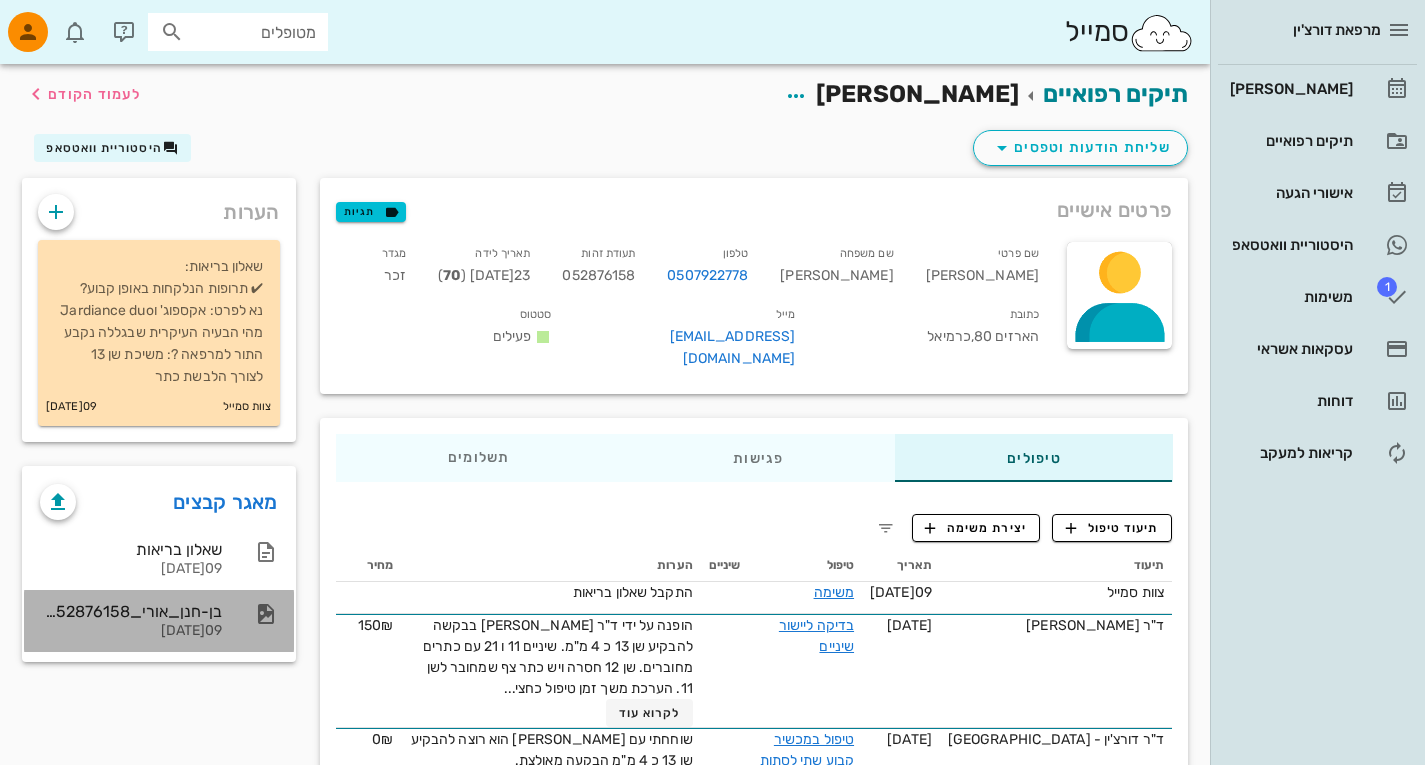 click on "בן-חנן_אורי_052876158_סטטוס_30.03.25" at bounding box center (131, 611) 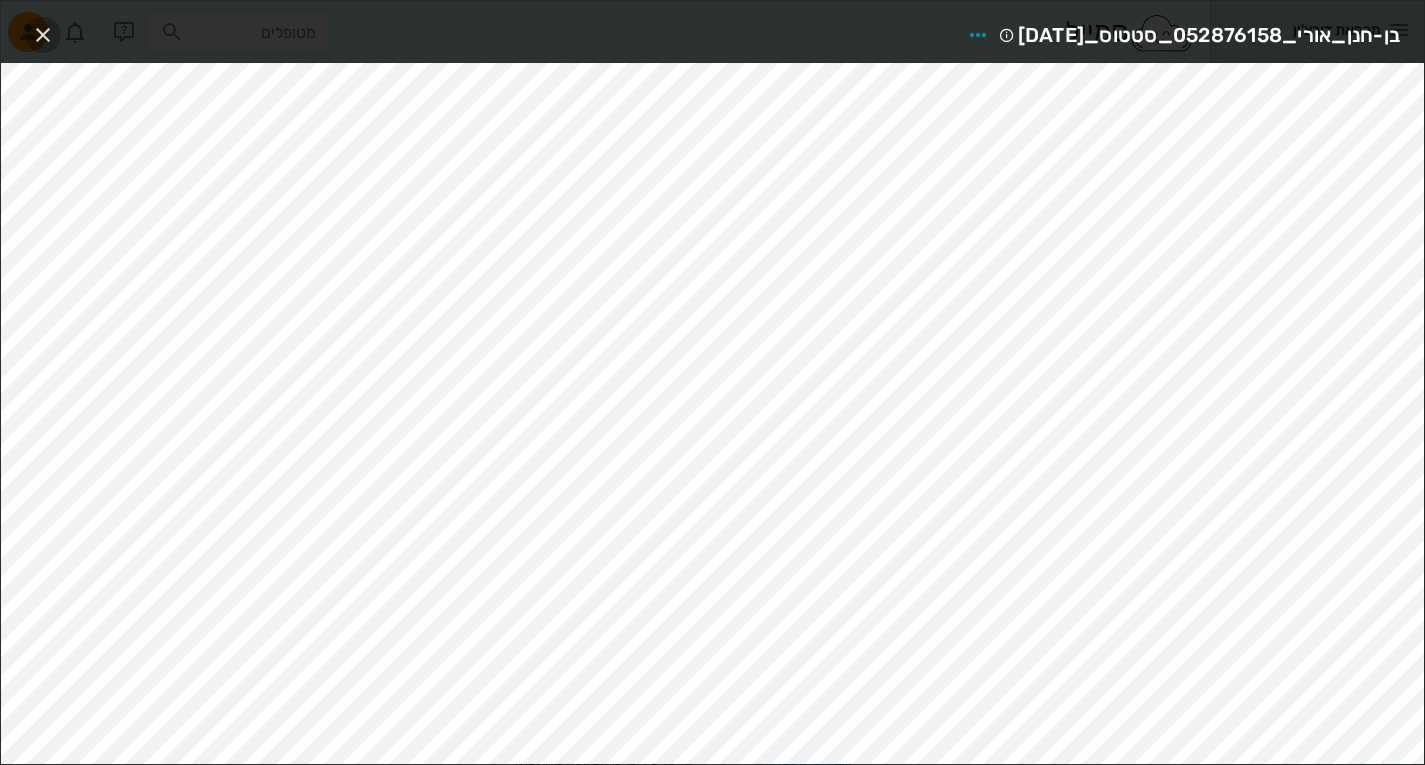click at bounding box center (43, 35) 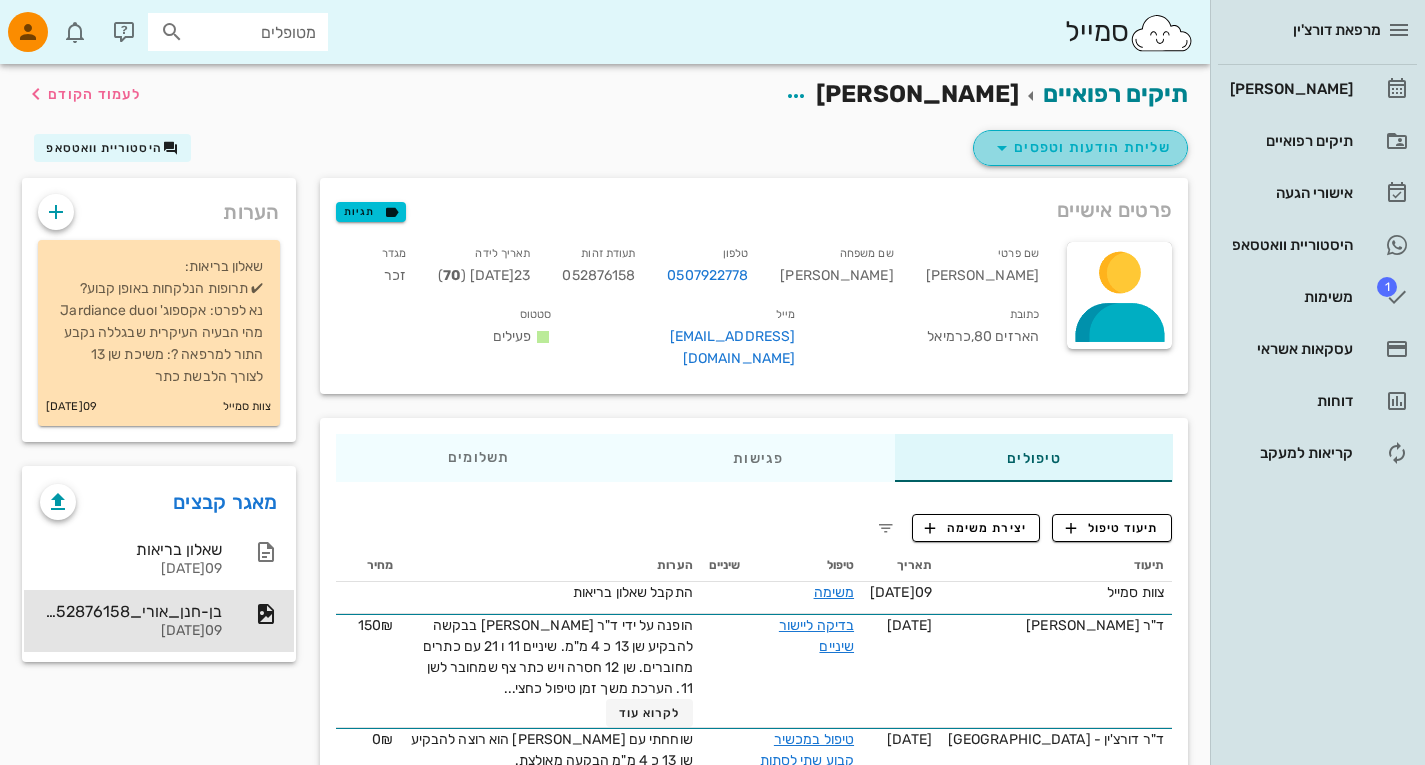 click at bounding box center (1002, 148) 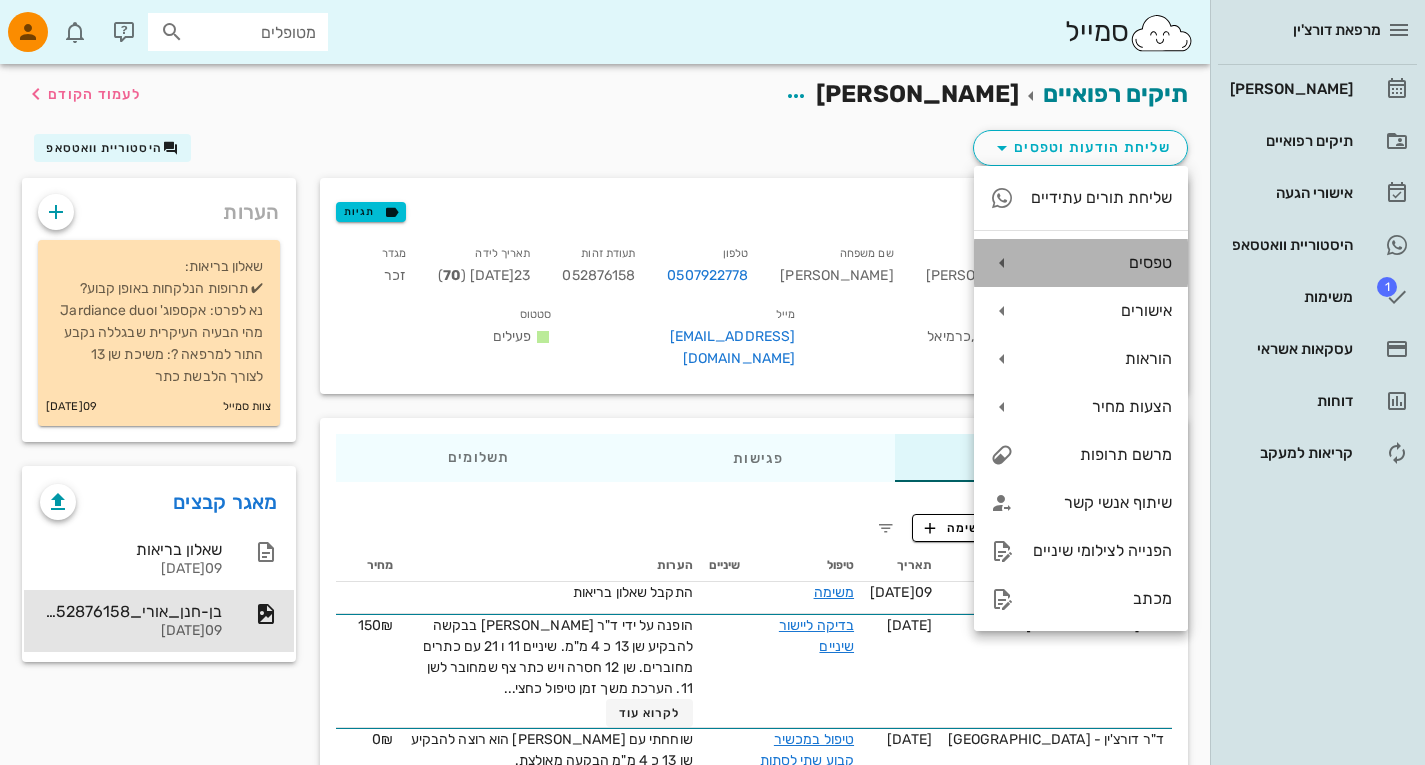 click on "טפסים" at bounding box center (1081, 263) 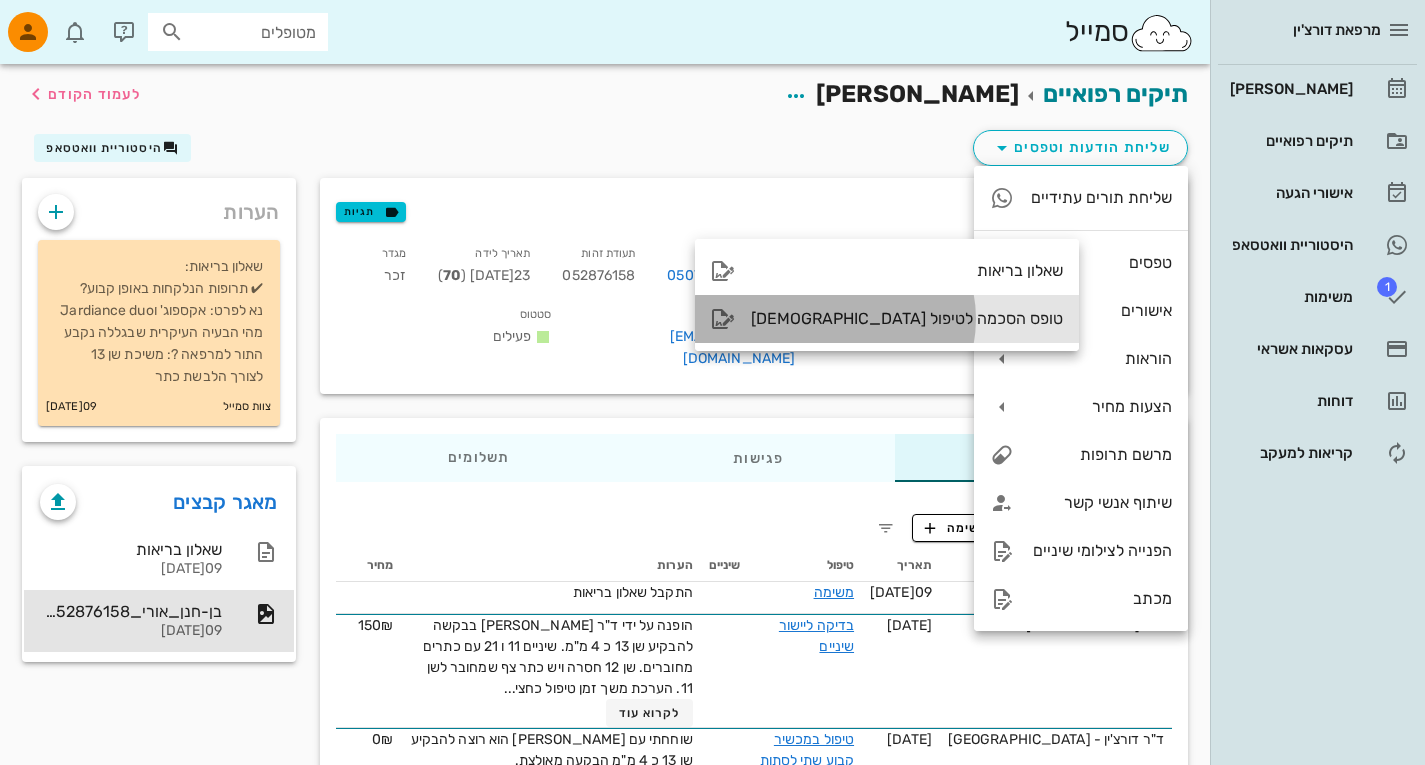 click on "טופס הסכמה לטיפול אורתודונטי" at bounding box center (907, 318) 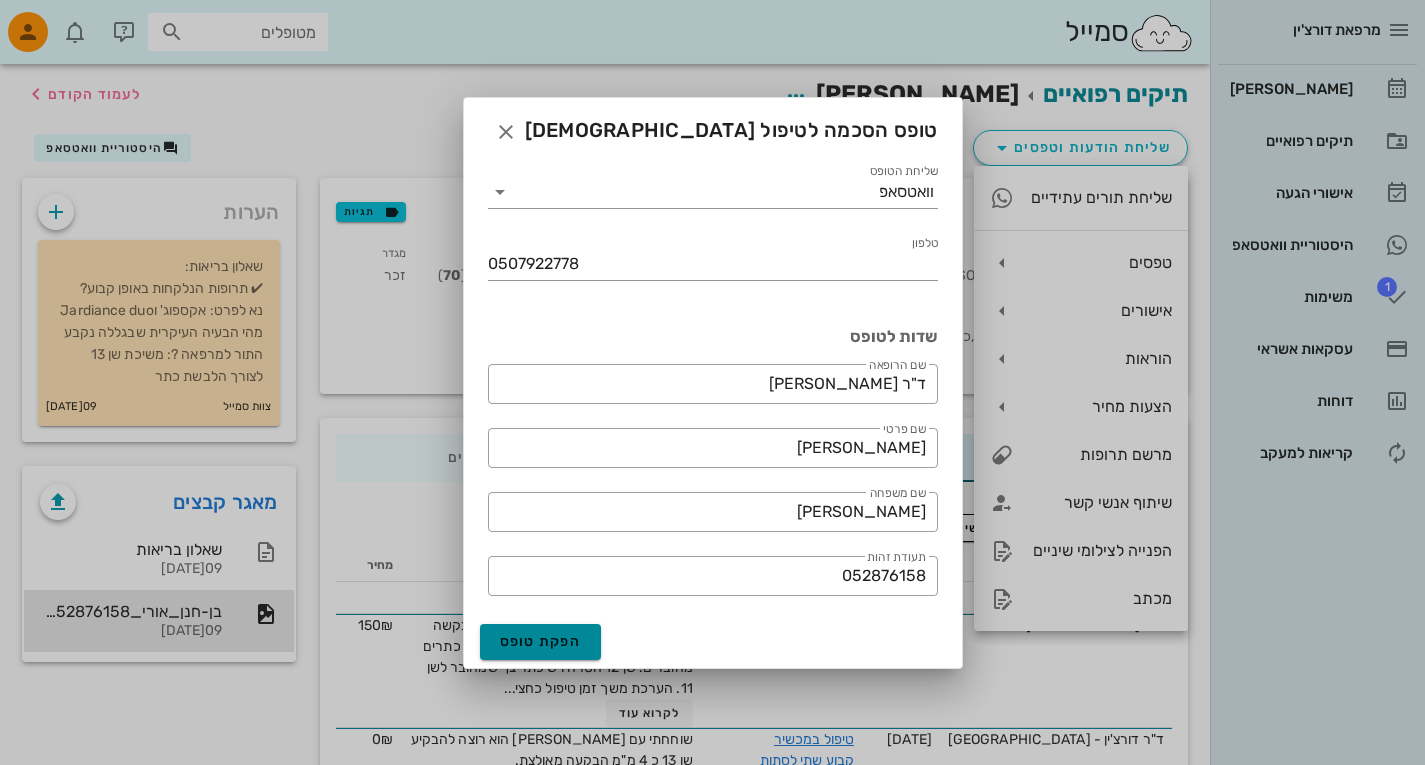 click on "הפקת טופס" at bounding box center (541, 642) 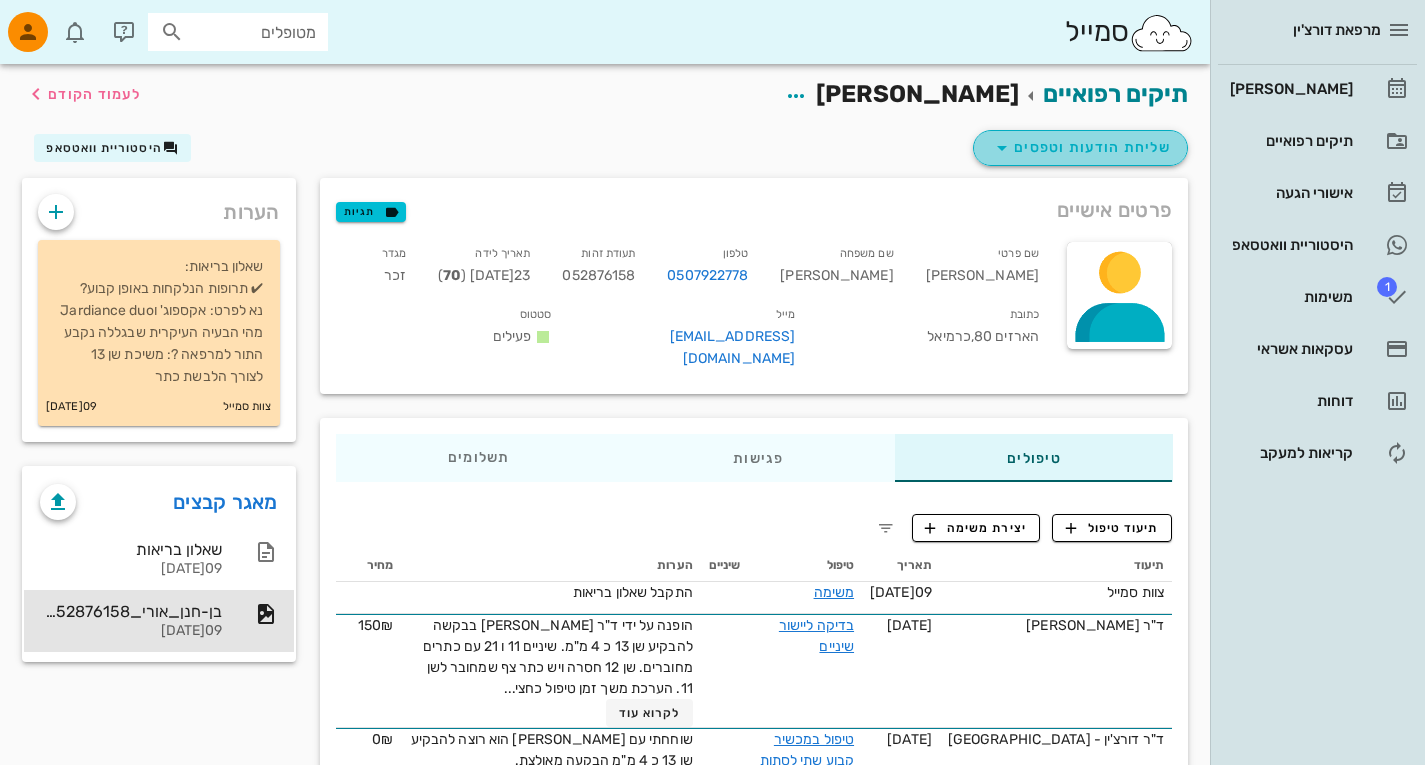 click at bounding box center [1002, 148] 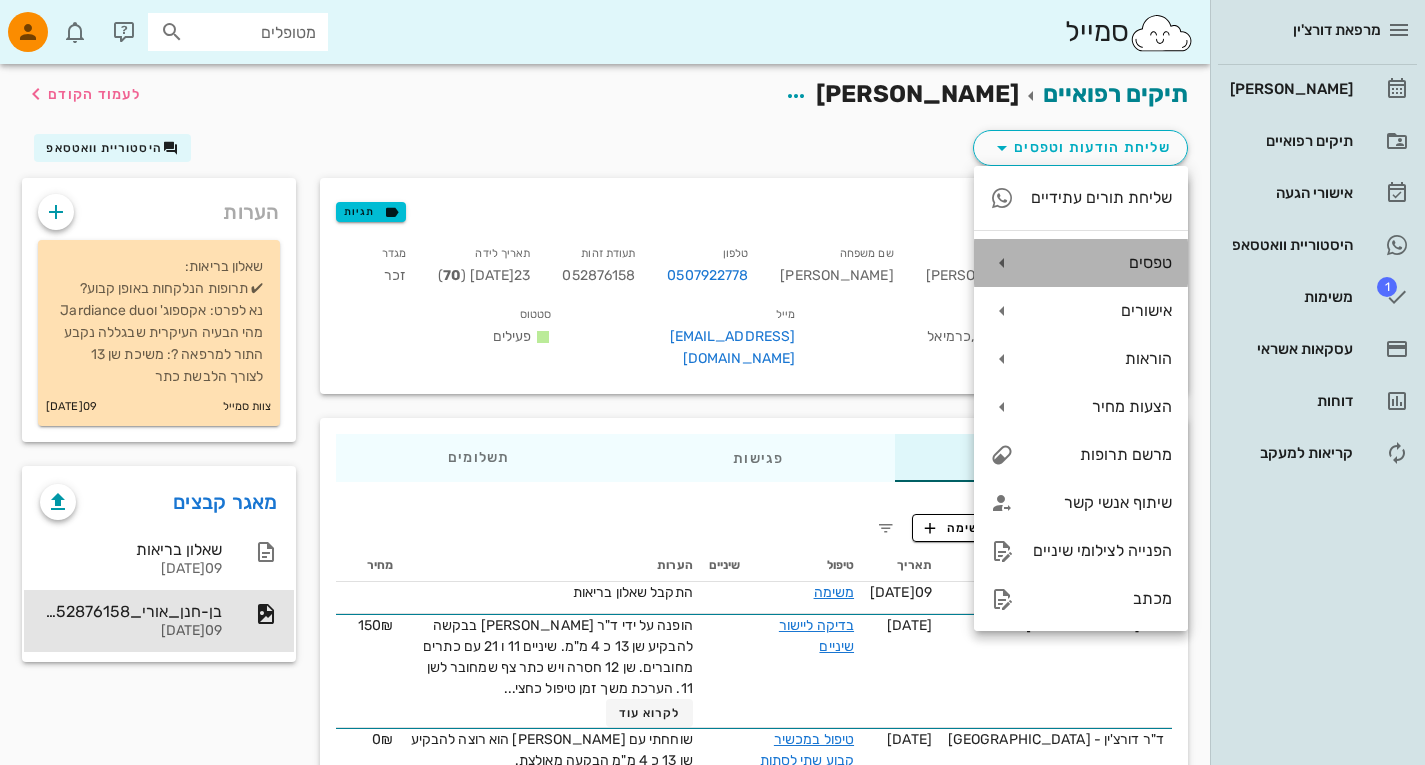 click on "טפסים" at bounding box center (1101, 262) 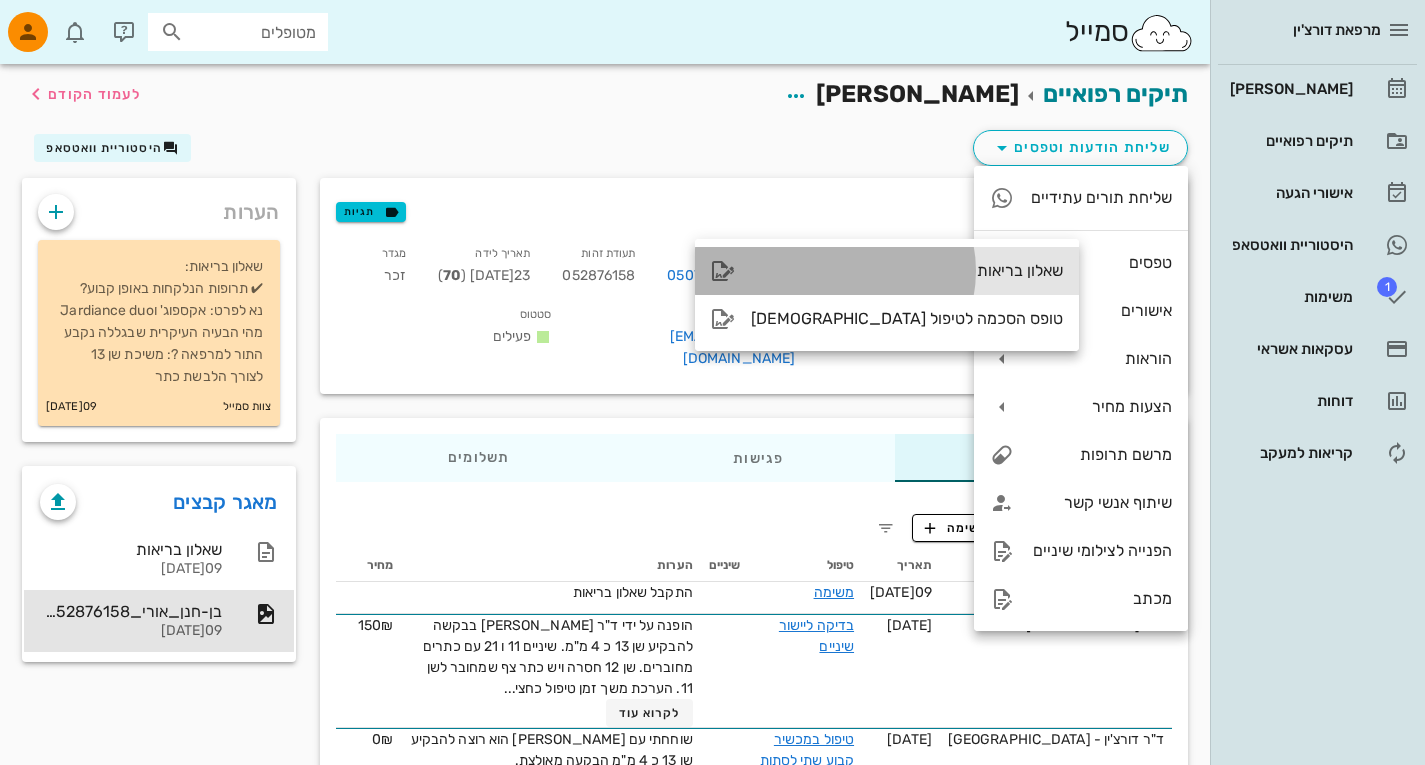 click on "שאלון בריאות" at bounding box center (887, 271) 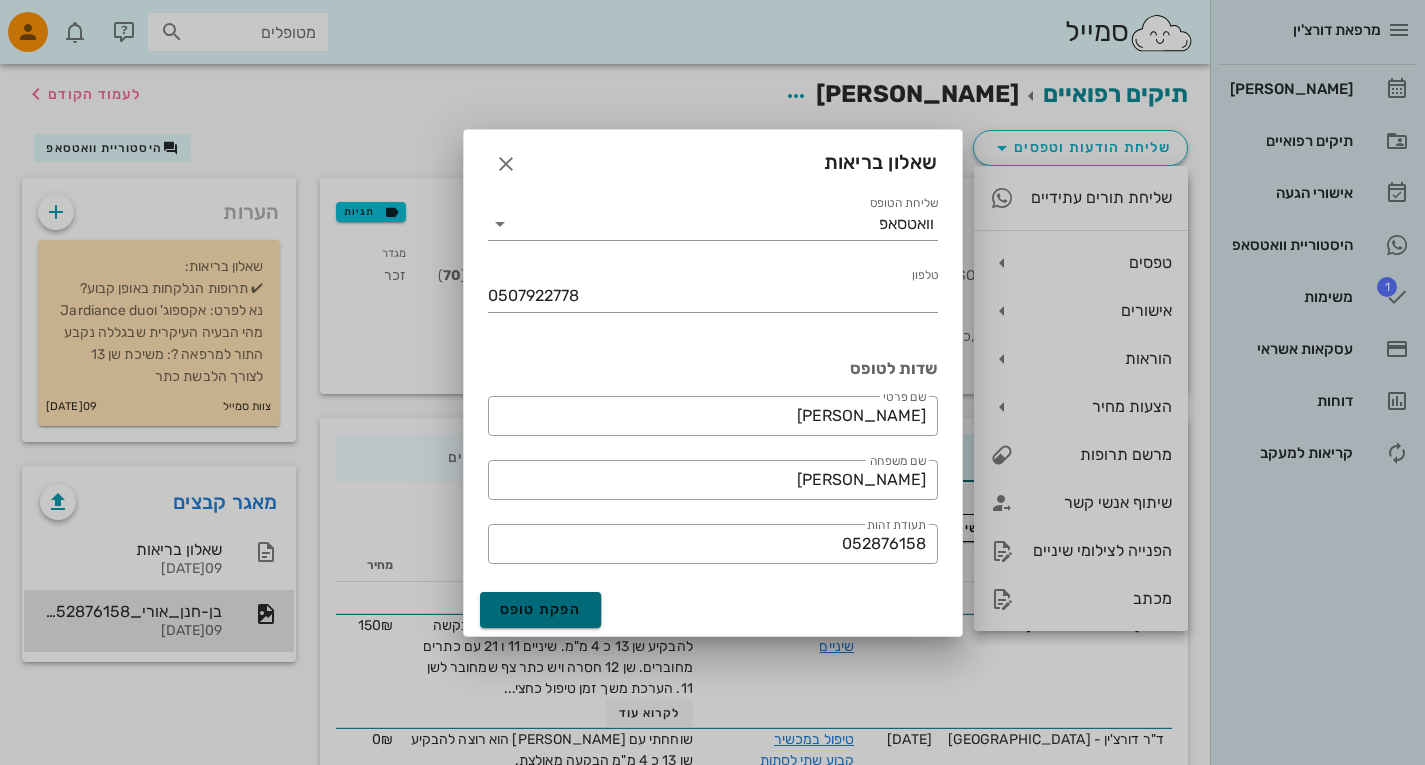 click on "הפקת טופס" at bounding box center (541, 609) 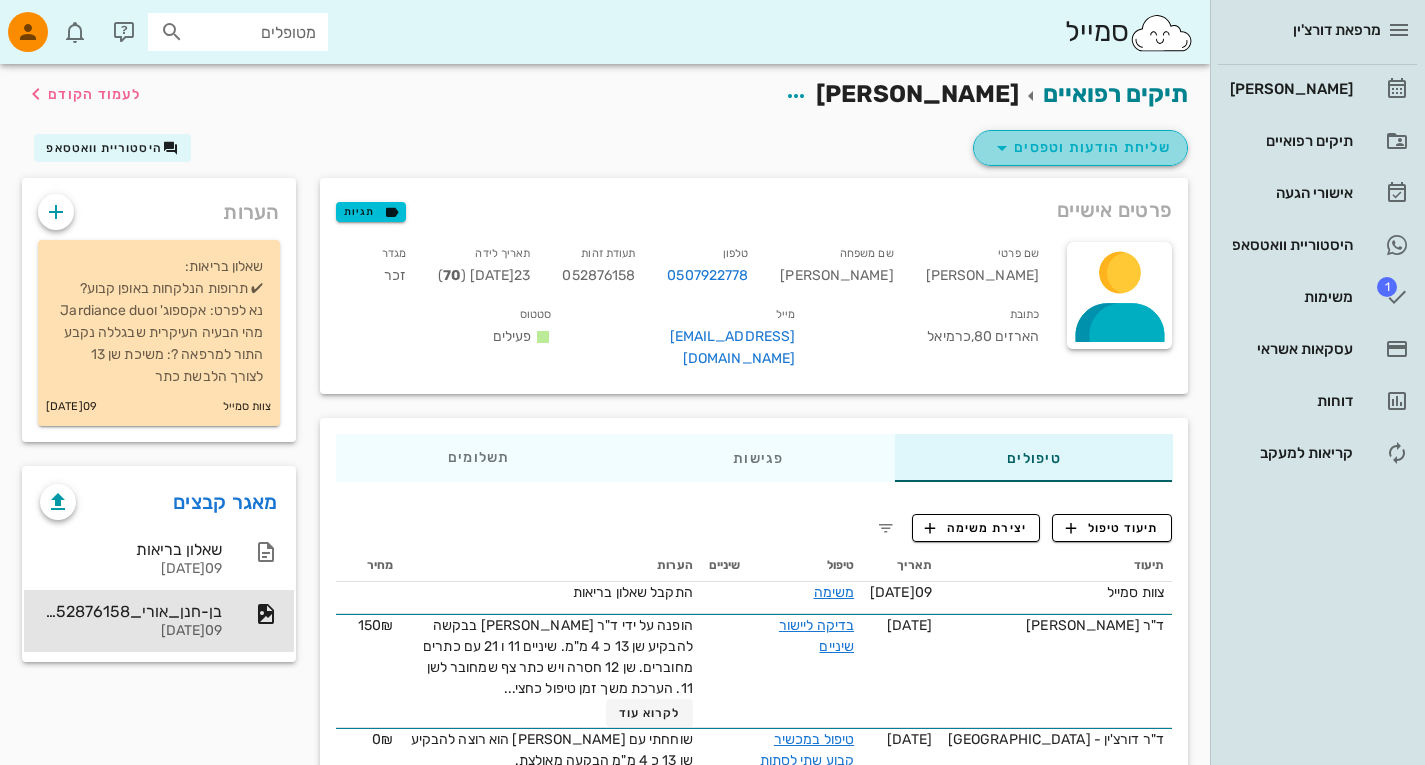 click at bounding box center (1002, 148) 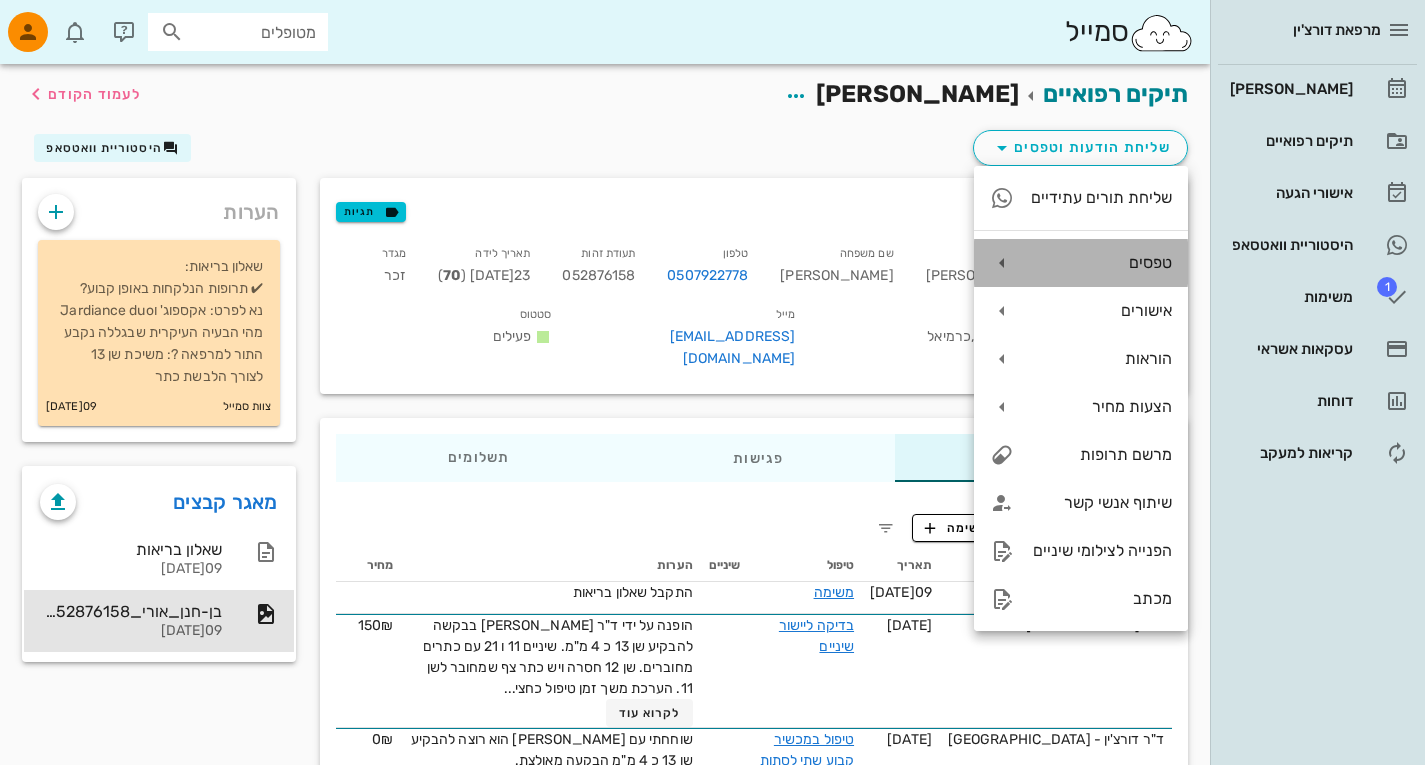 click at bounding box center [1002, 263] 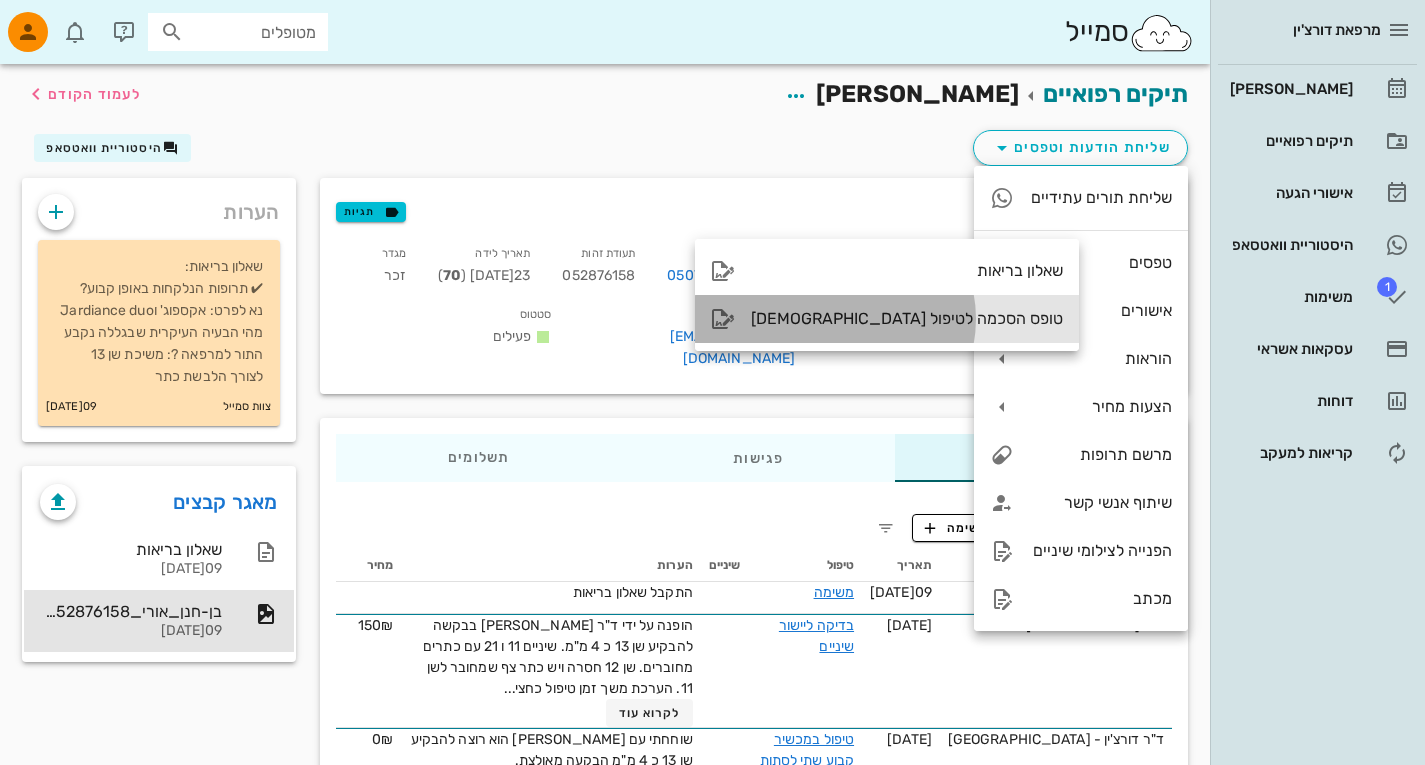 click on "טופס הסכמה לטיפול אורתודונטי" at bounding box center (907, 318) 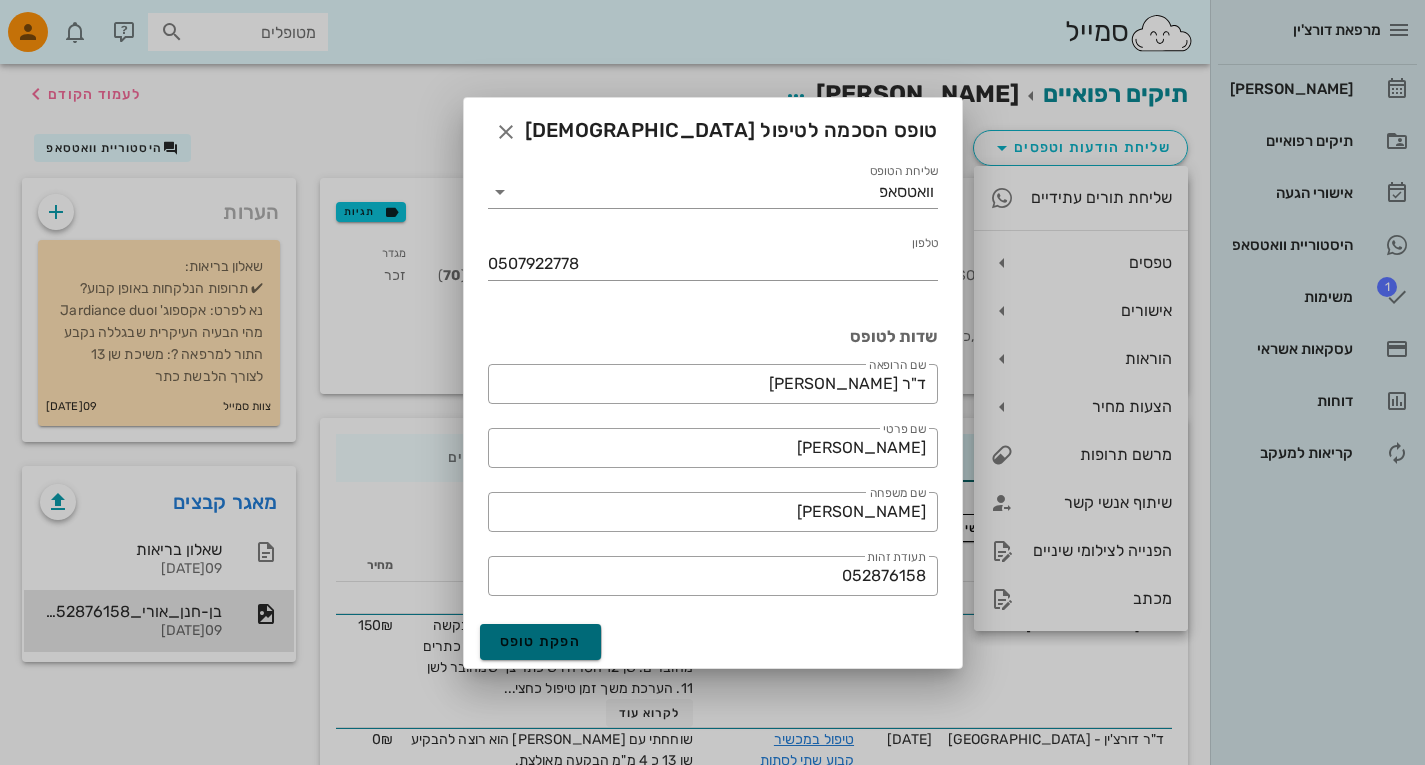 click on "הפקת טופס" at bounding box center (541, 642) 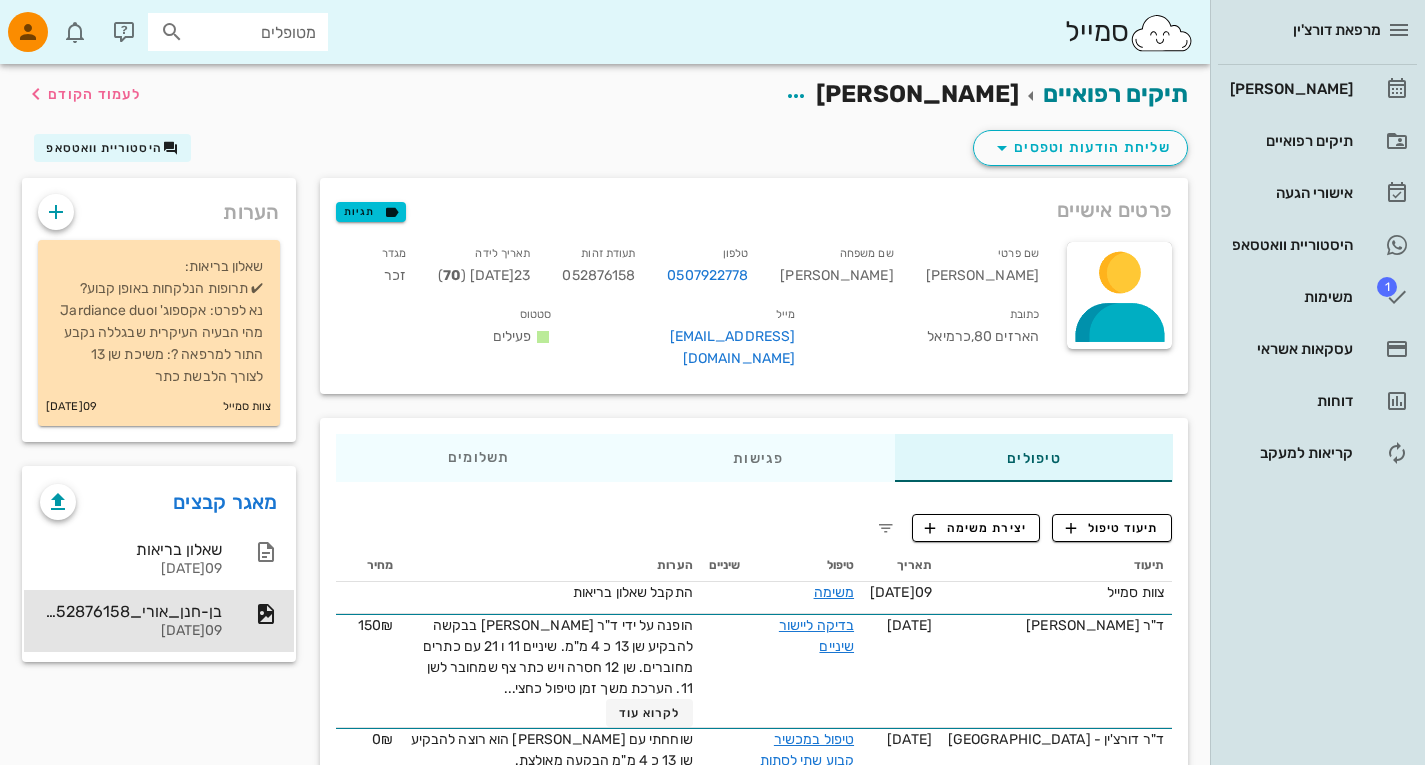click on "[PERSON_NAME]" at bounding box center (917, 94) 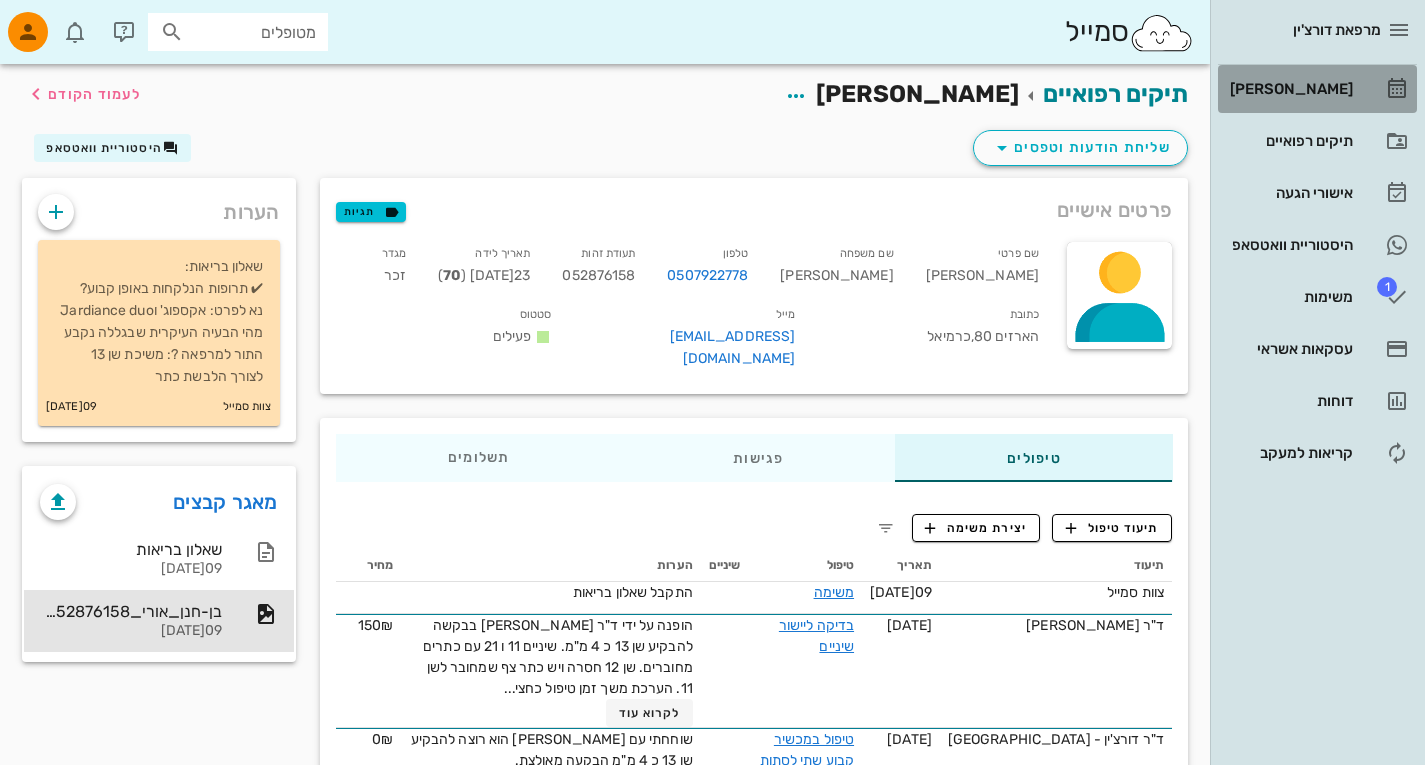 click on "[PERSON_NAME]" at bounding box center (1289, 89) 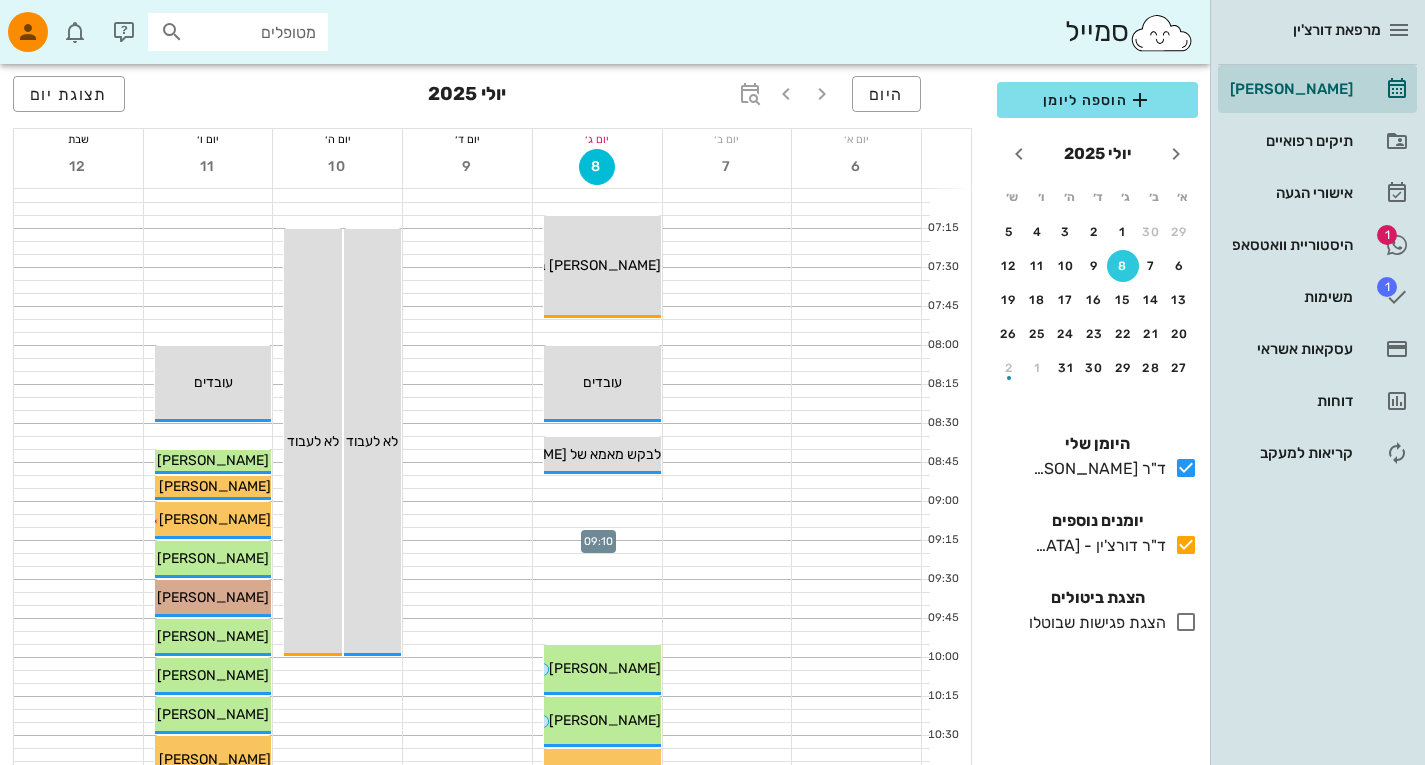click at bounding box center (597, 534) 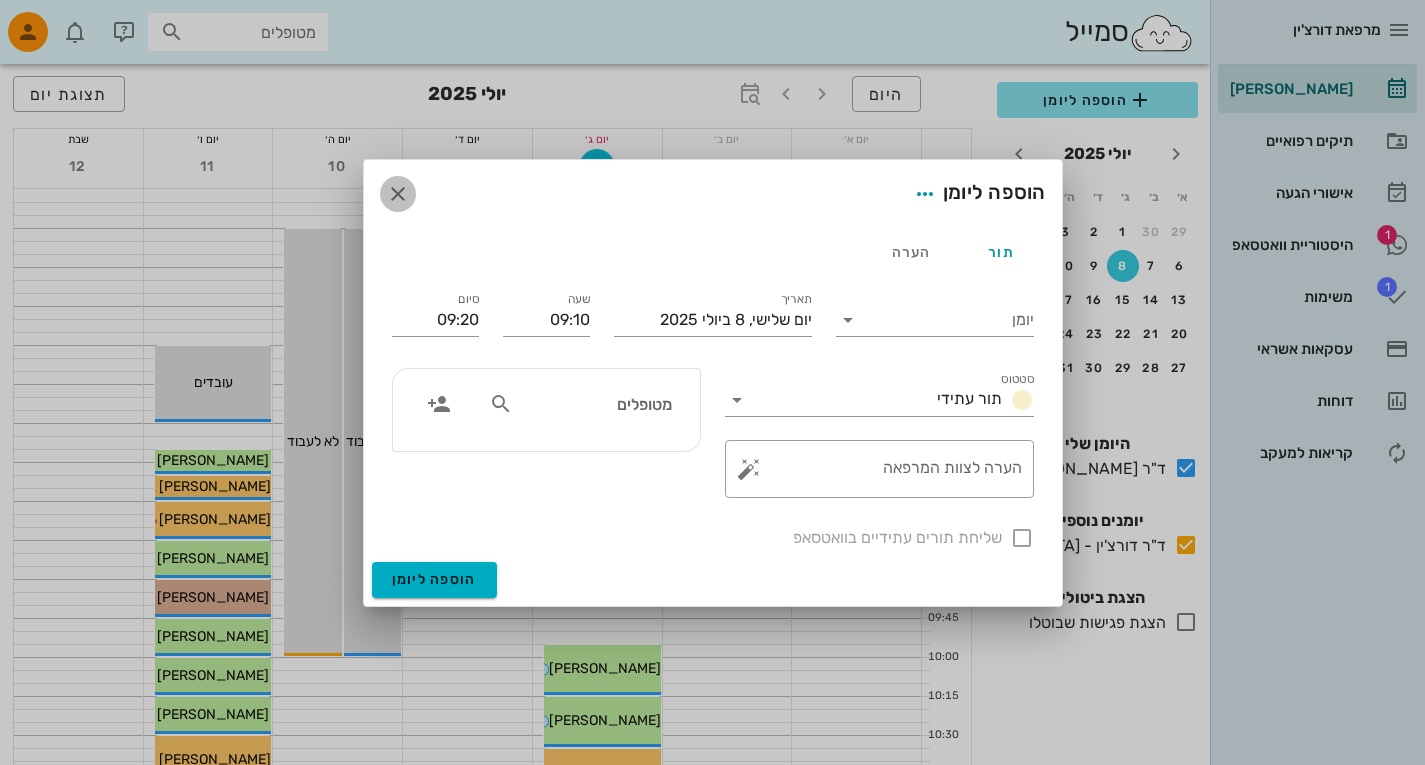 click at bounding box center [398, 194] 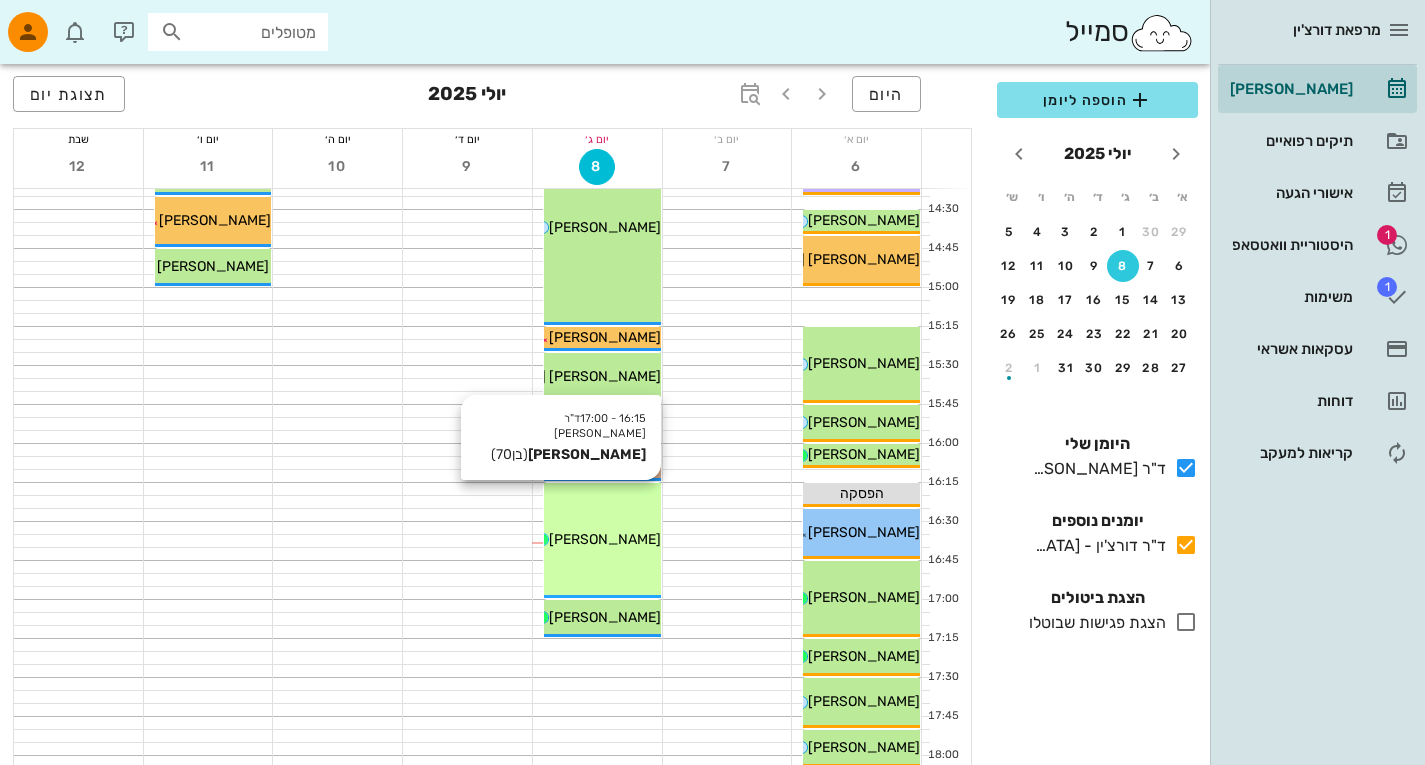 scroll, scrollTop: 1151, scrollLeft: 0, axis: vertical 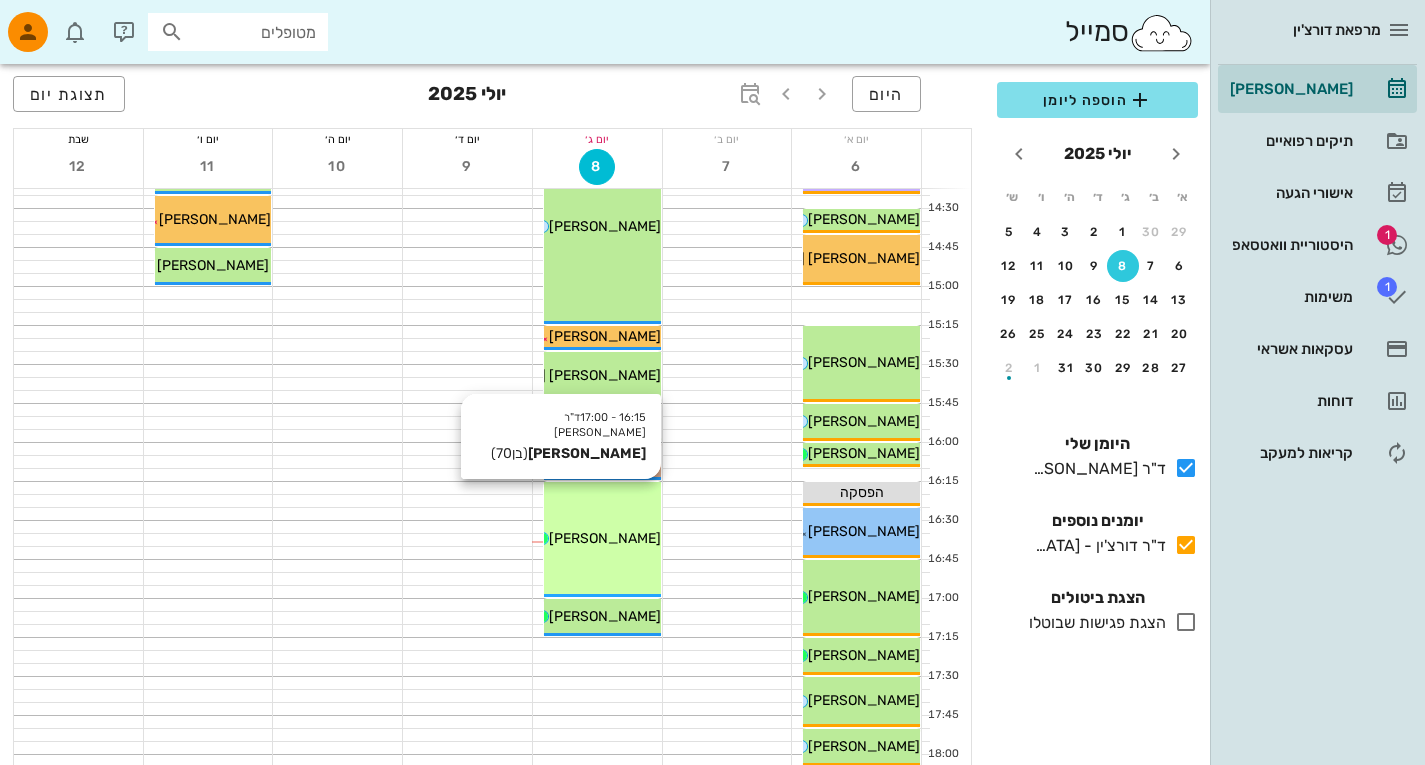 click on "16:15
- 17:00
ד"ר דורצ'ין - כרמיאל
אורי
בן חנן
(בן
70 )
אורי בן חנן" at bounding box center [602, 539] 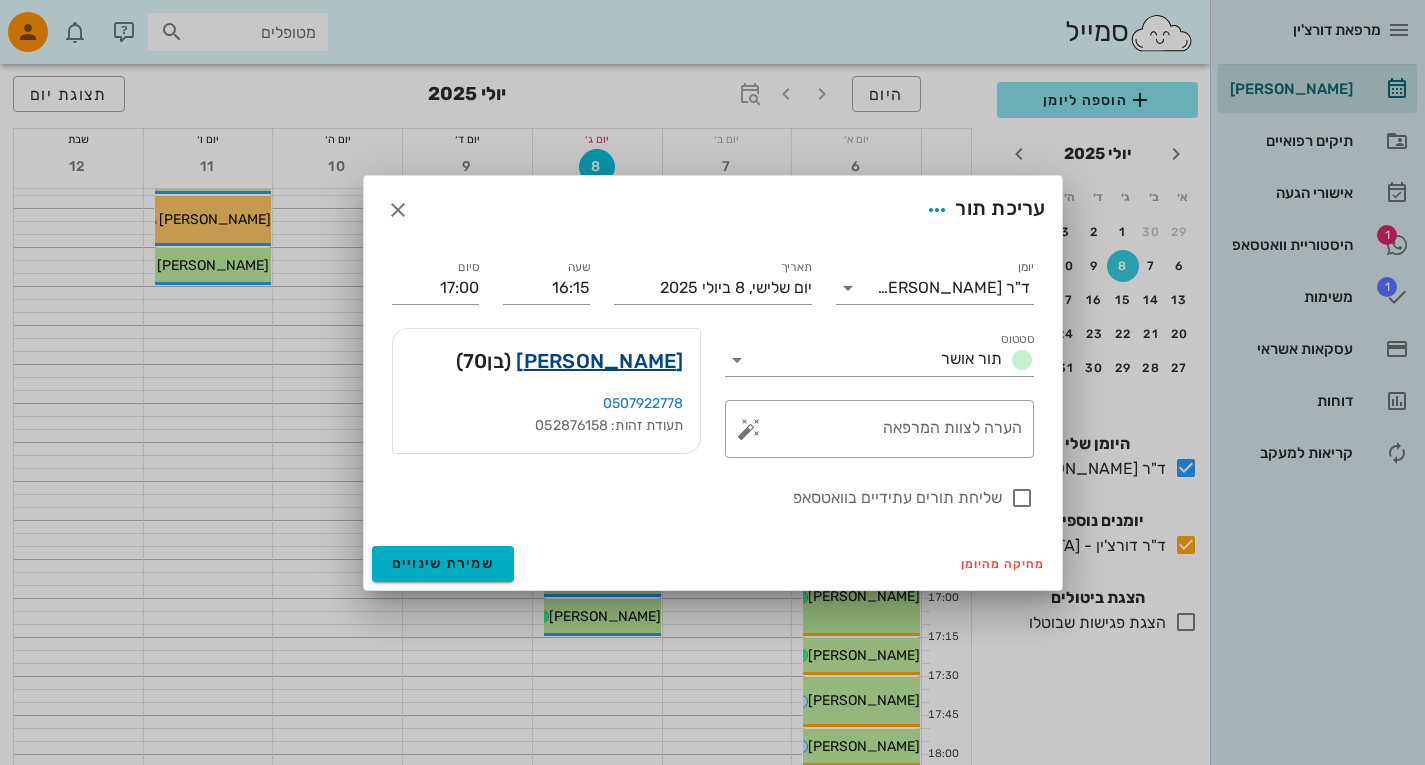 click on "אורי
בן חנן" at bounding box center (599, 361) 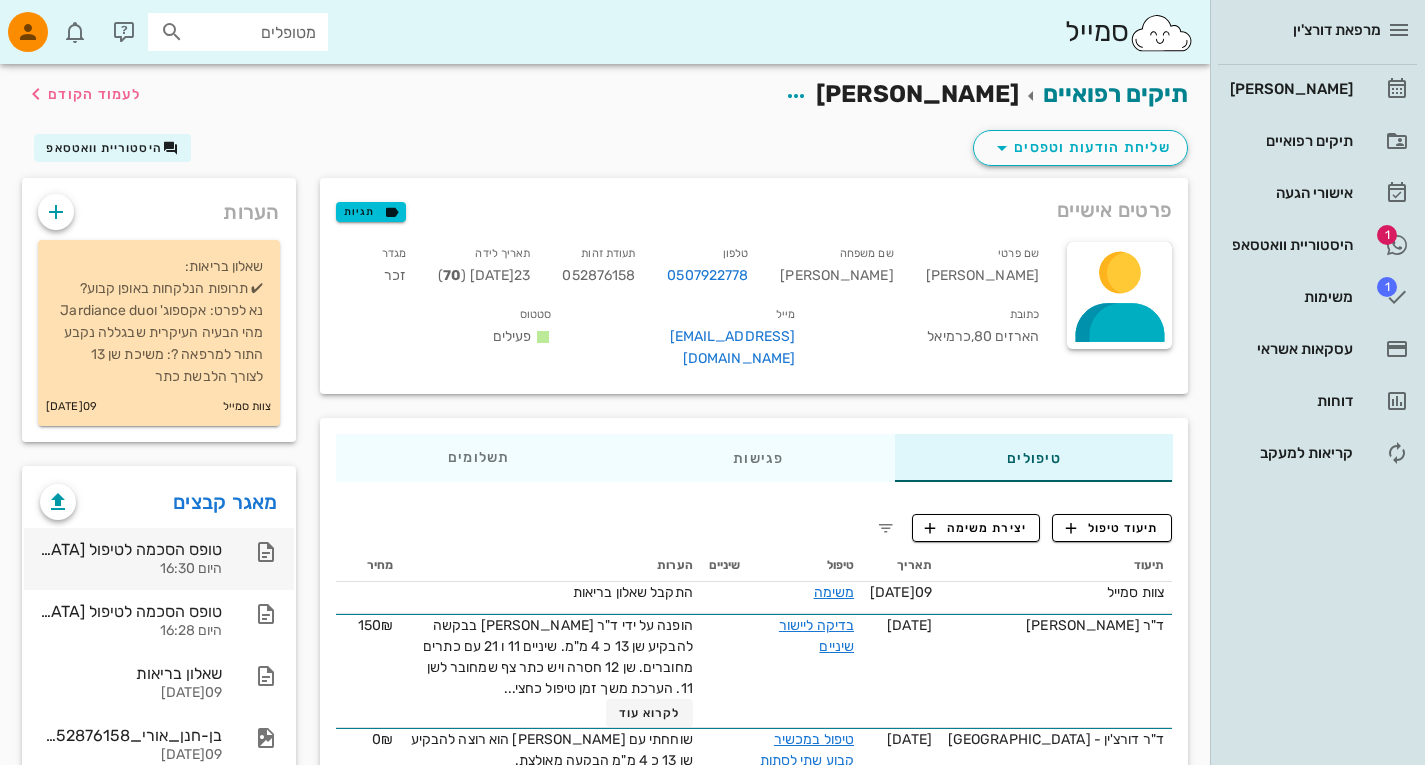 scroll, scrollTop: 52, scrollLeft: 0, axis: vertical 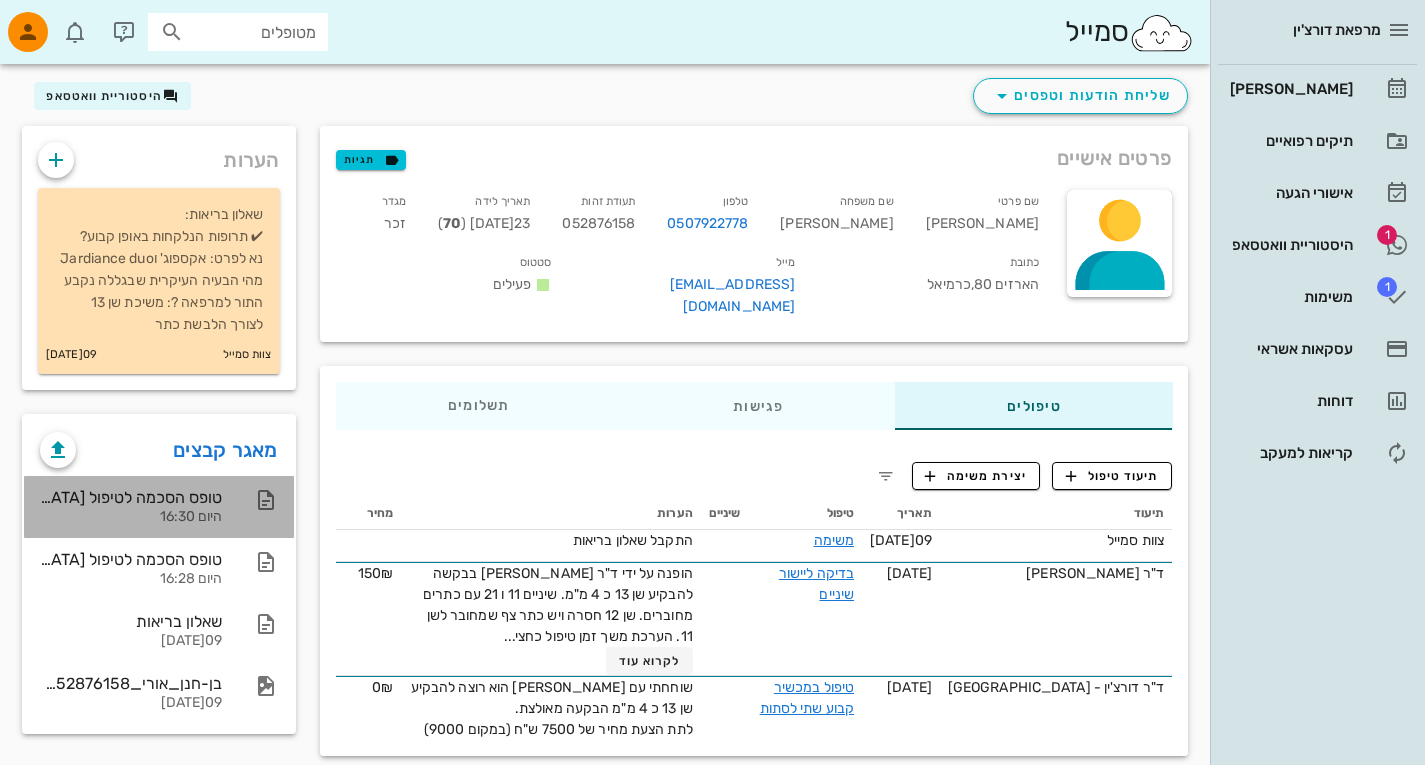 click on "טופס הסכמה לטיפול אורתודונטי" at bounding box center (131, 497) 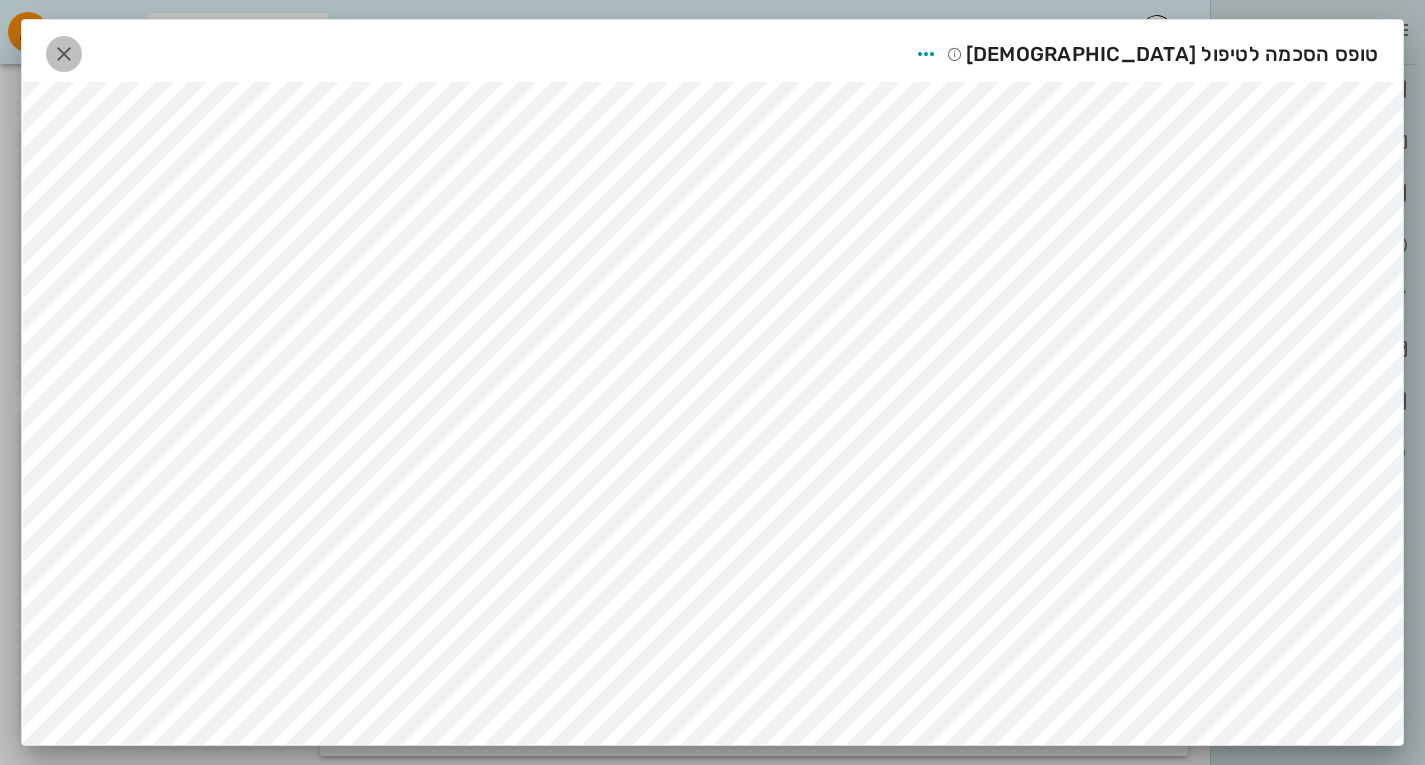 click at bounding box center [64, 54] 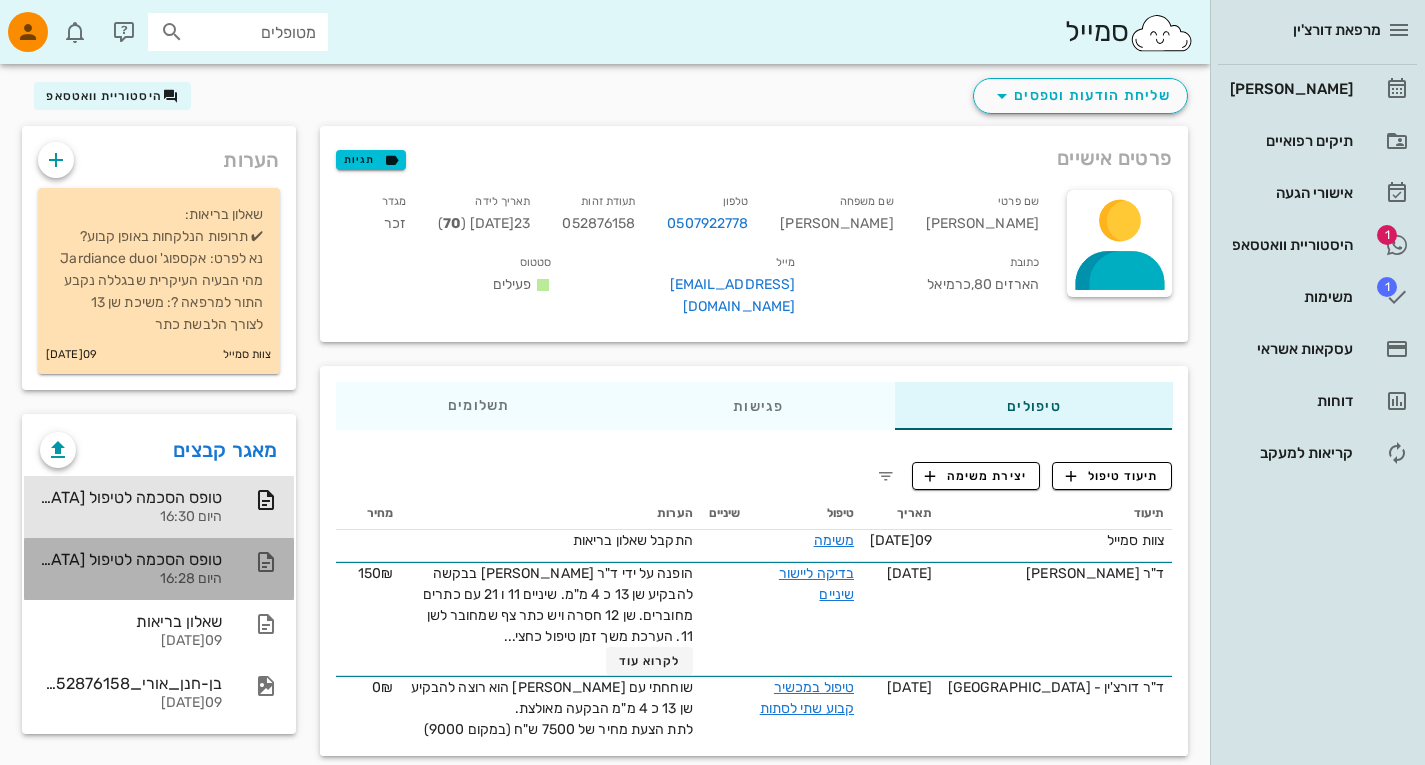 click on "טופס הסכמה לטיפול אורתודונטי" at bounding box center (131, 559) 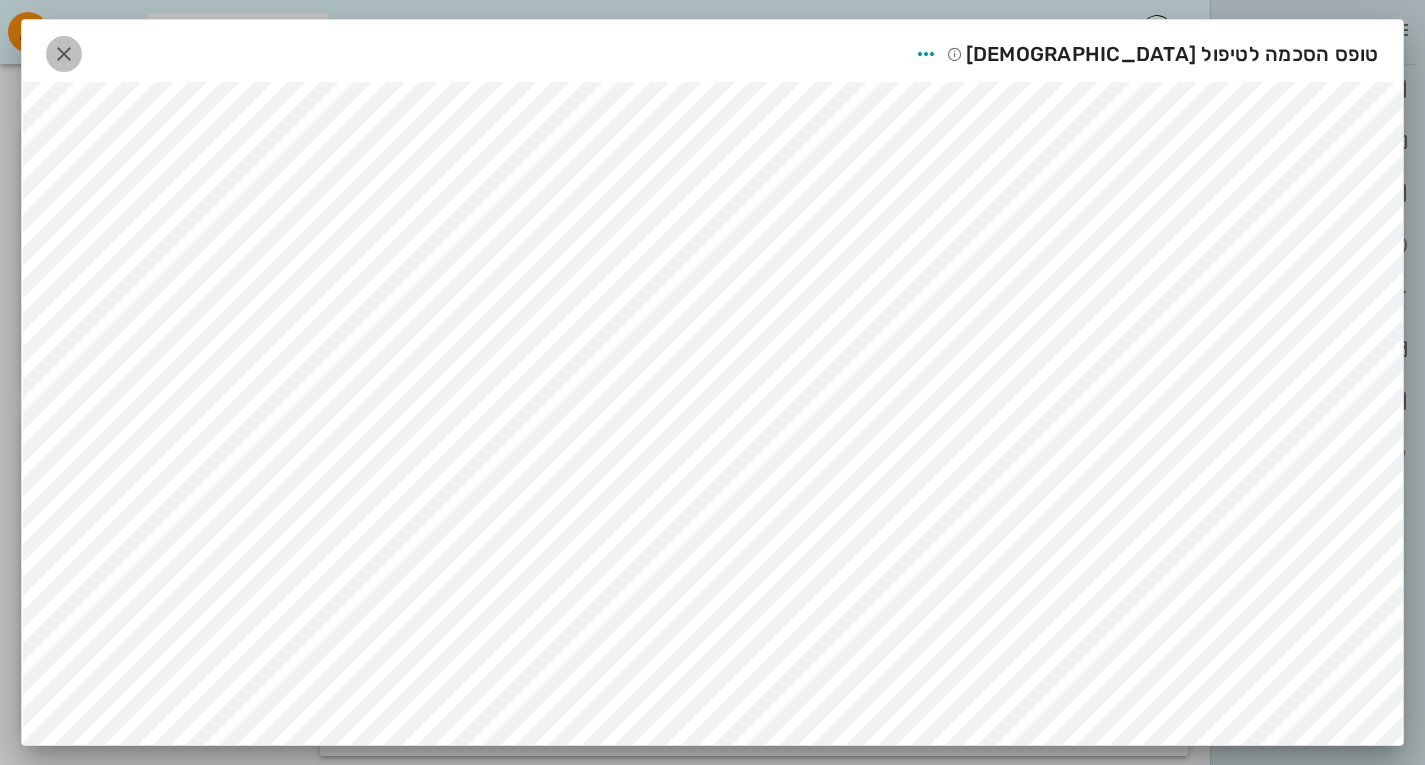 click at bounding box center (64, 54) 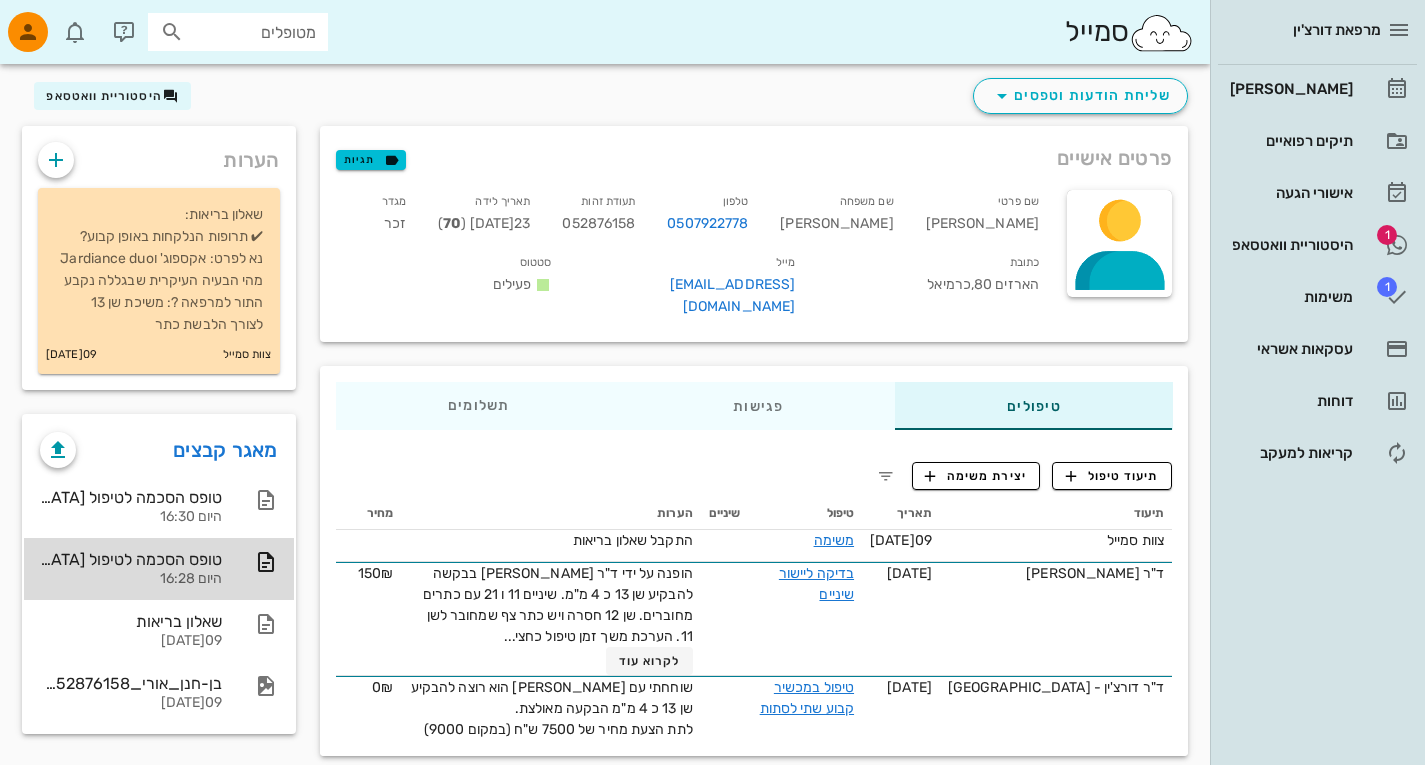click on "טופס הסכמה לטיפול אורתודונטי" at bounding box center [131, 559] 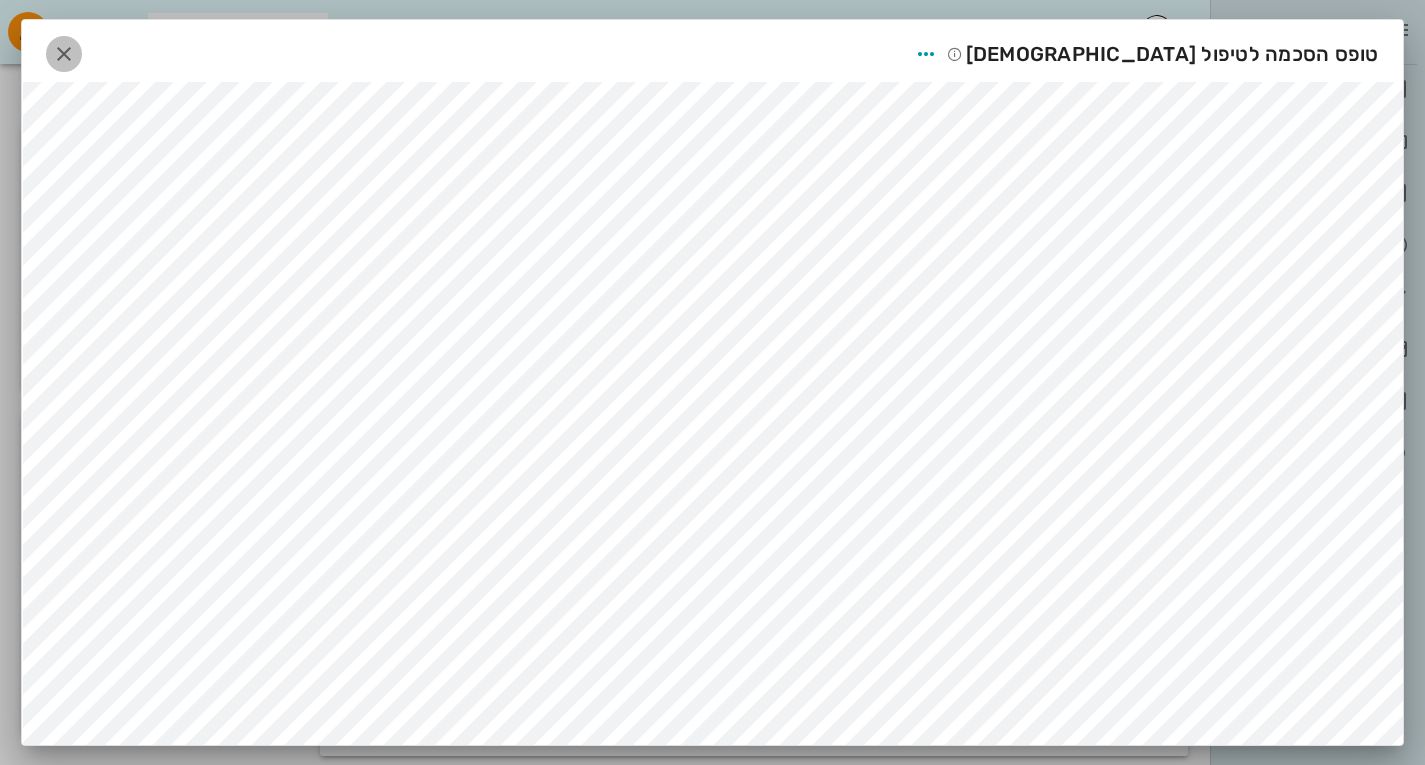 click at bounding box center [64, 54] 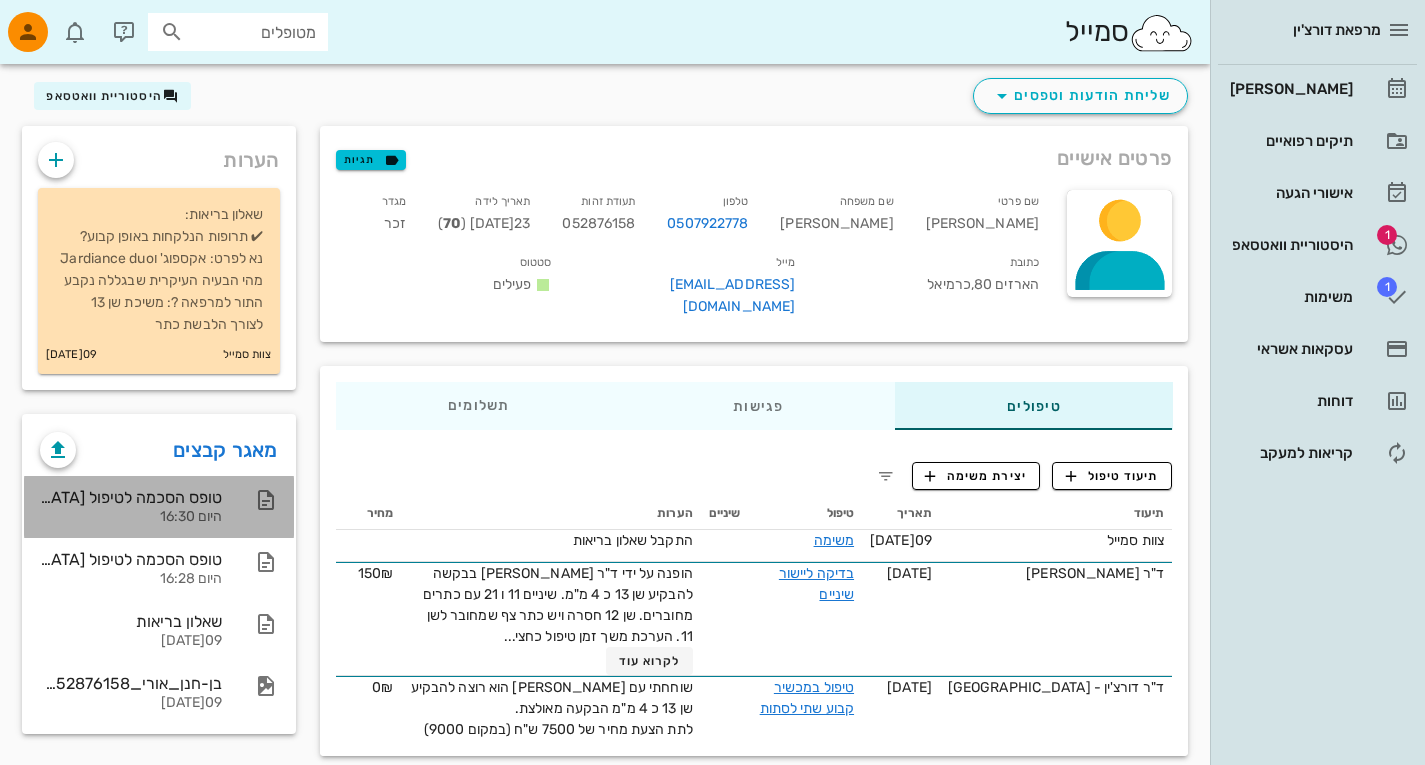 click on "טופס הסכמה לטיפול אורתודונטי" at bounding box center (131, 497) 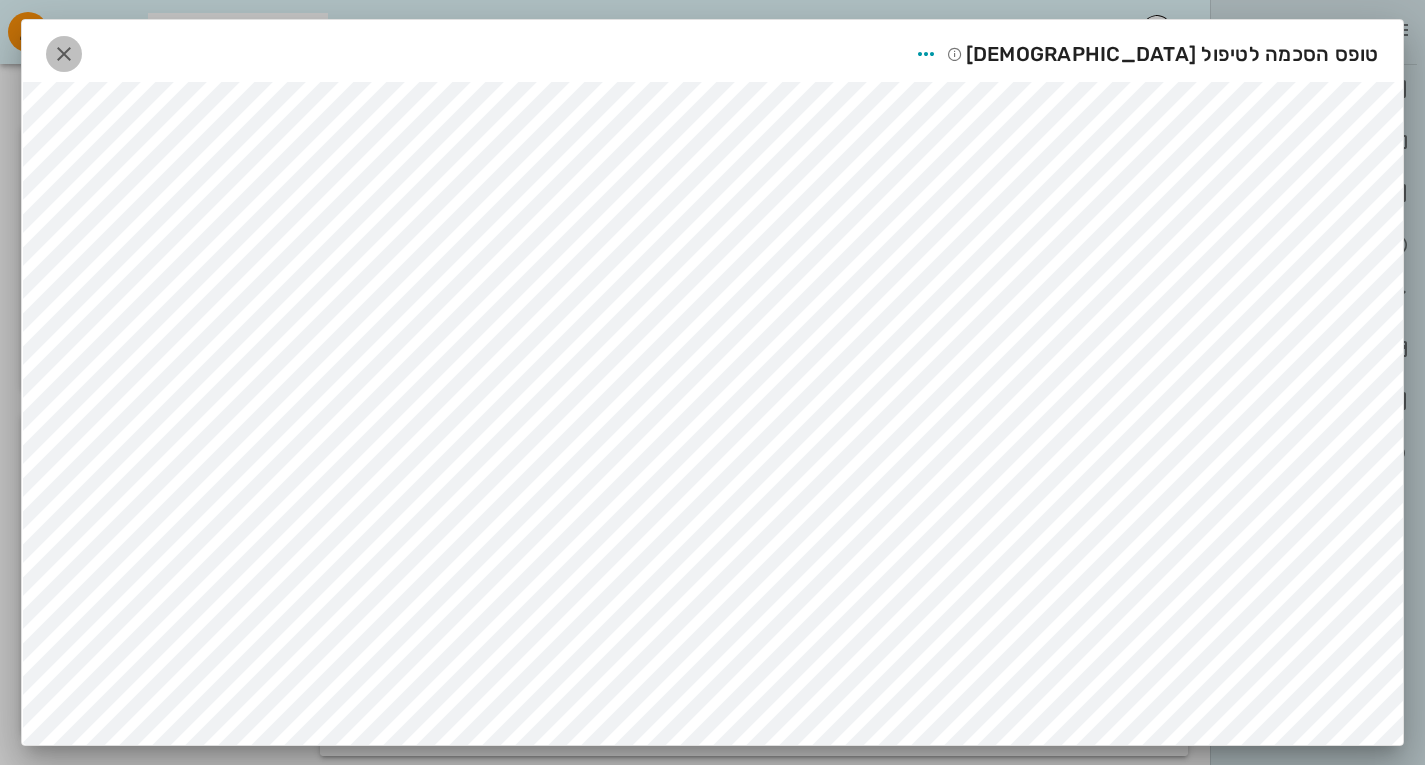 click at bounding box center (64, 54) 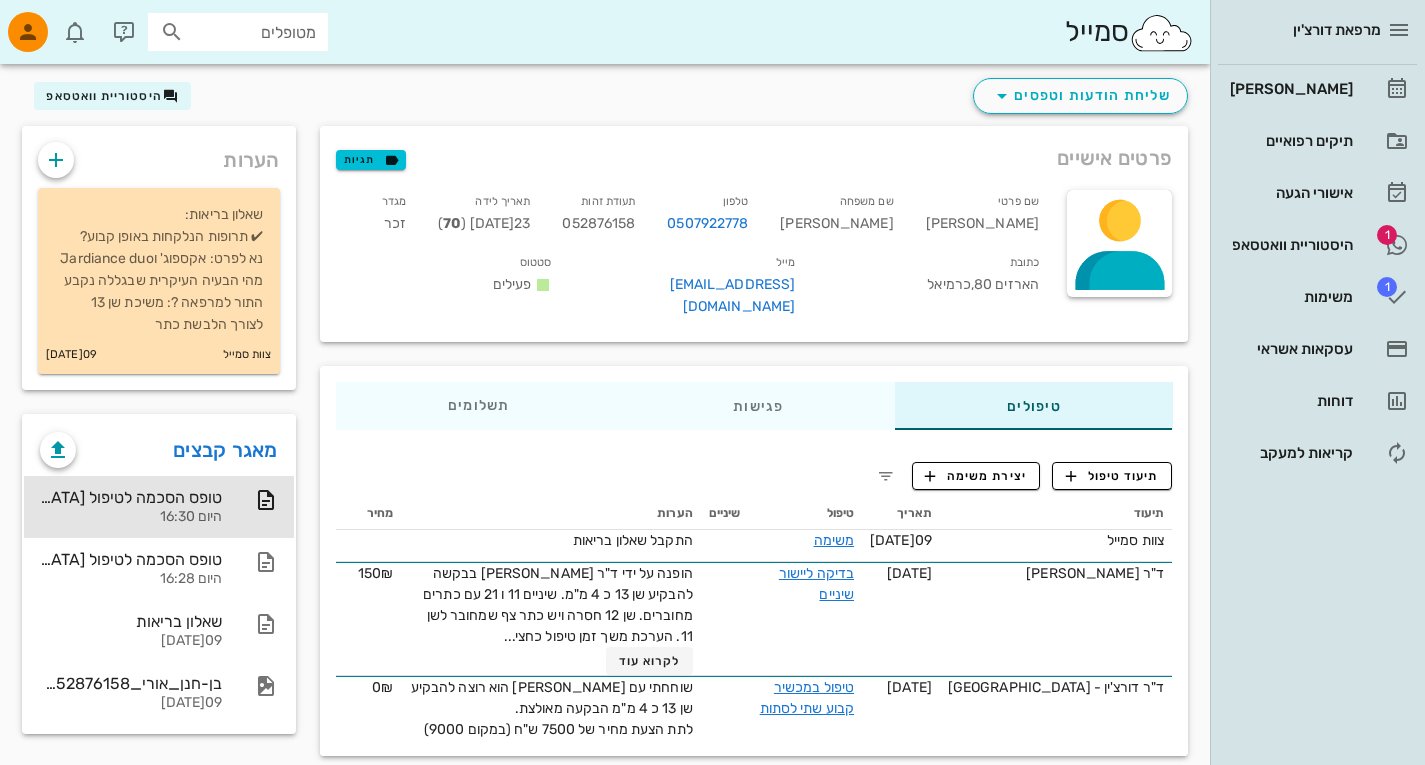 click on "מרפאת דורצ'ין יומן מרפאה תיקים רפואיים אישורי הגעה 1 היסטוריית וואטסאפ 1 משימות עסקאות אשראי דוחות קריאות למעקב" at bounding box center (1317, 382) 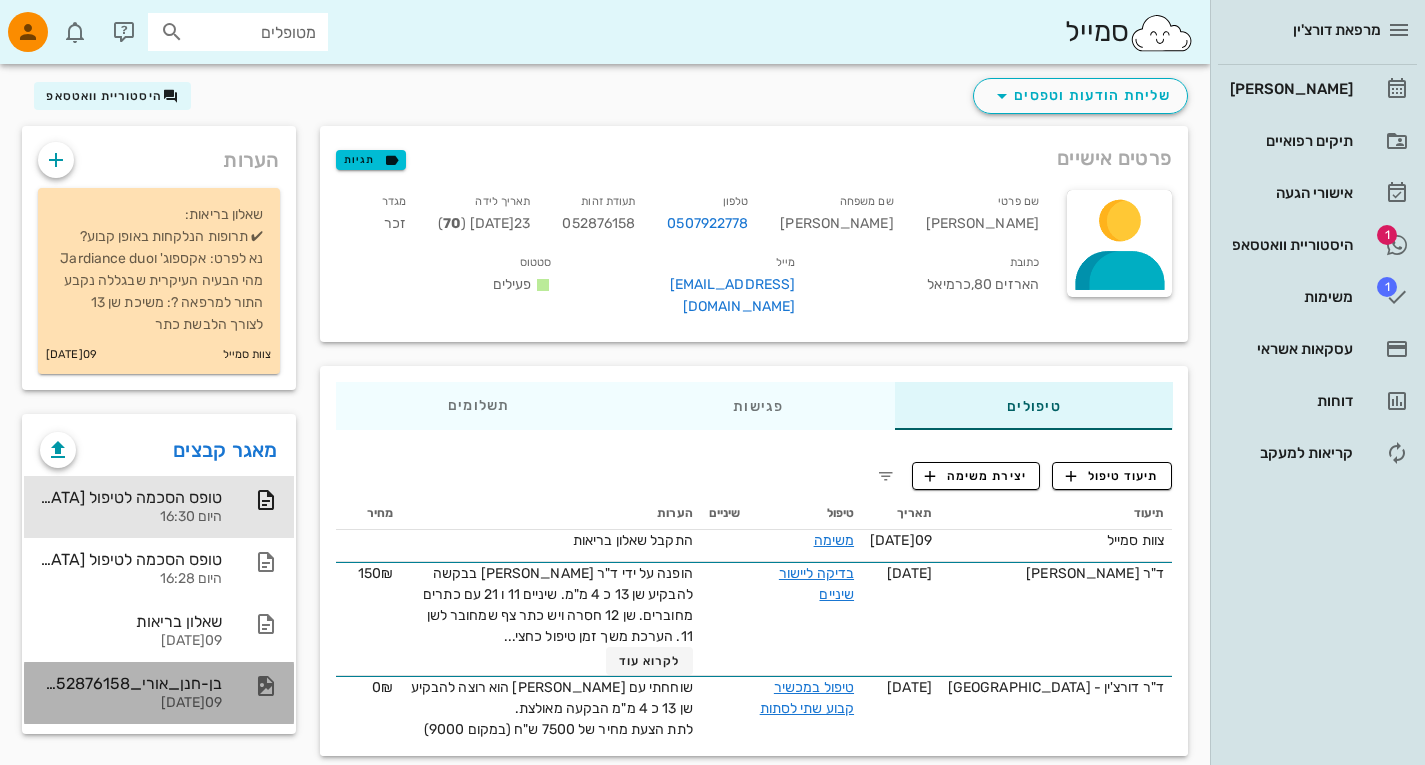 click on "09-06-2025" at bounding box center (131, 703) 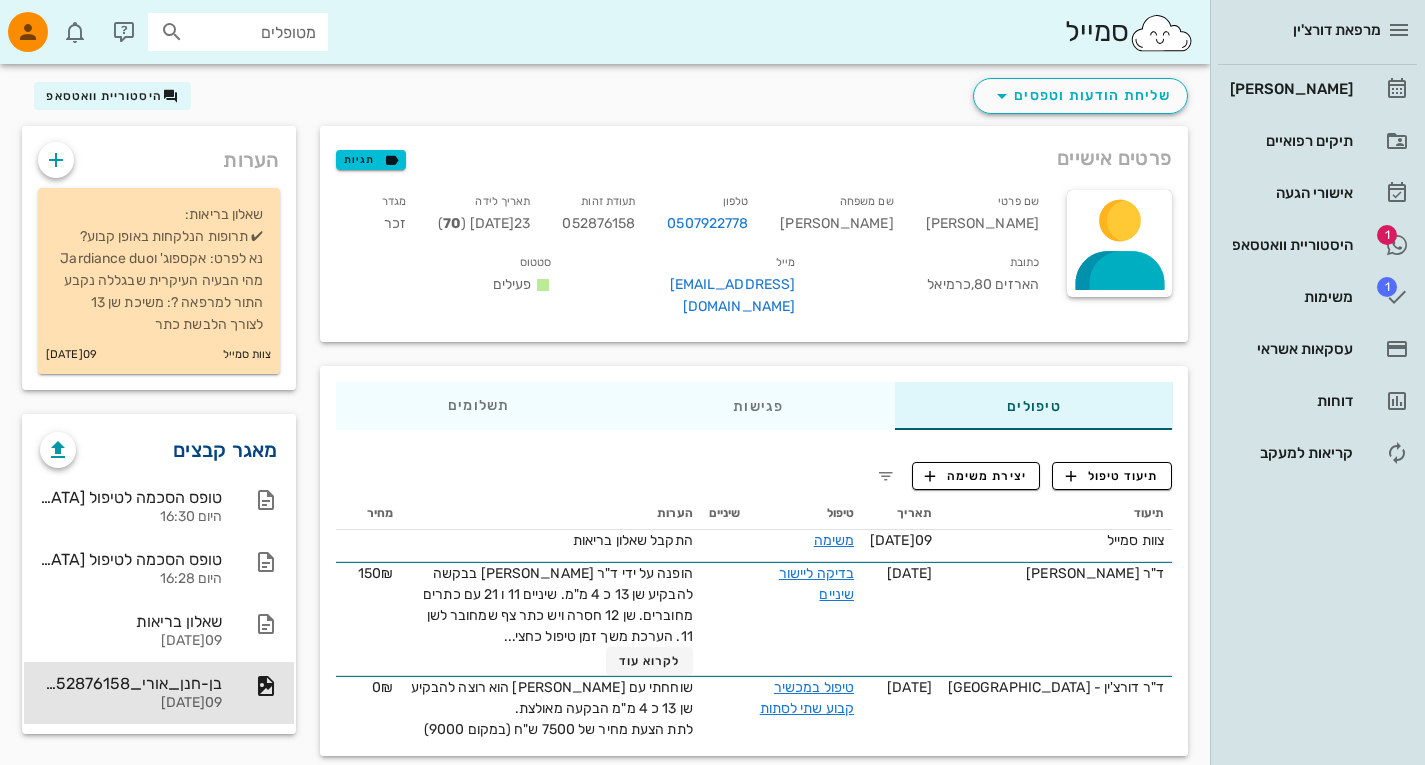 click on "מאגר קבצים" at bounding box center (225, 450) 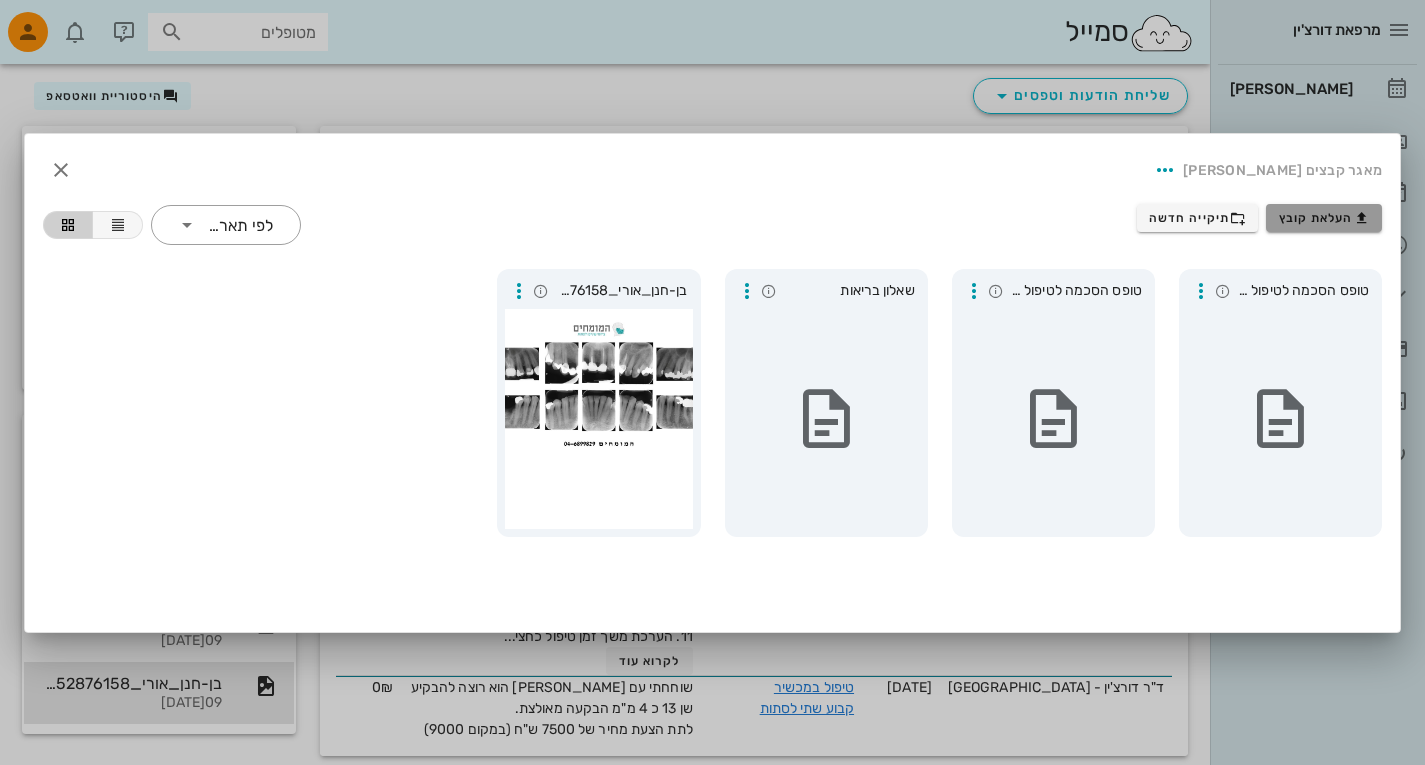 click on "העלאת קובץ" at bounding box center (1324, 218) 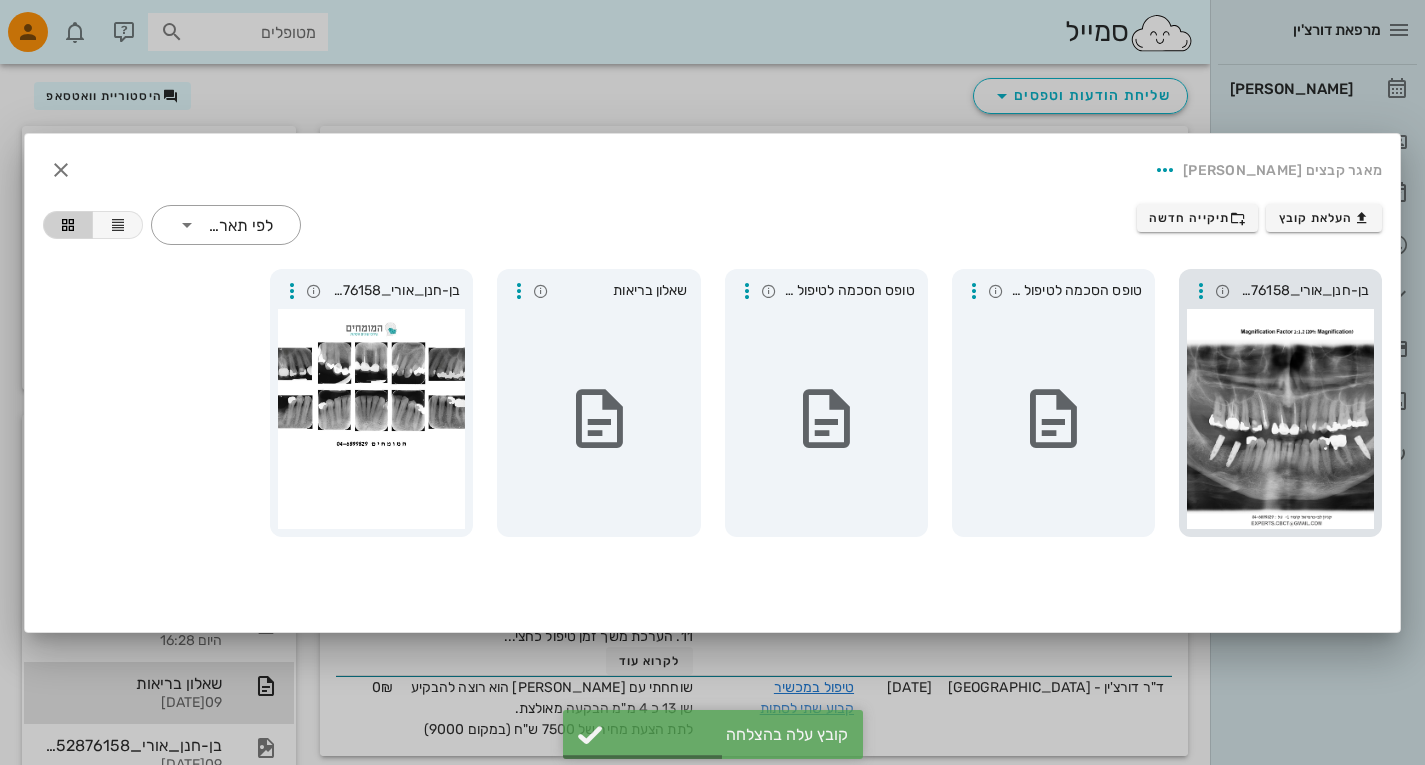 click at bounding box center [1280, 419] 